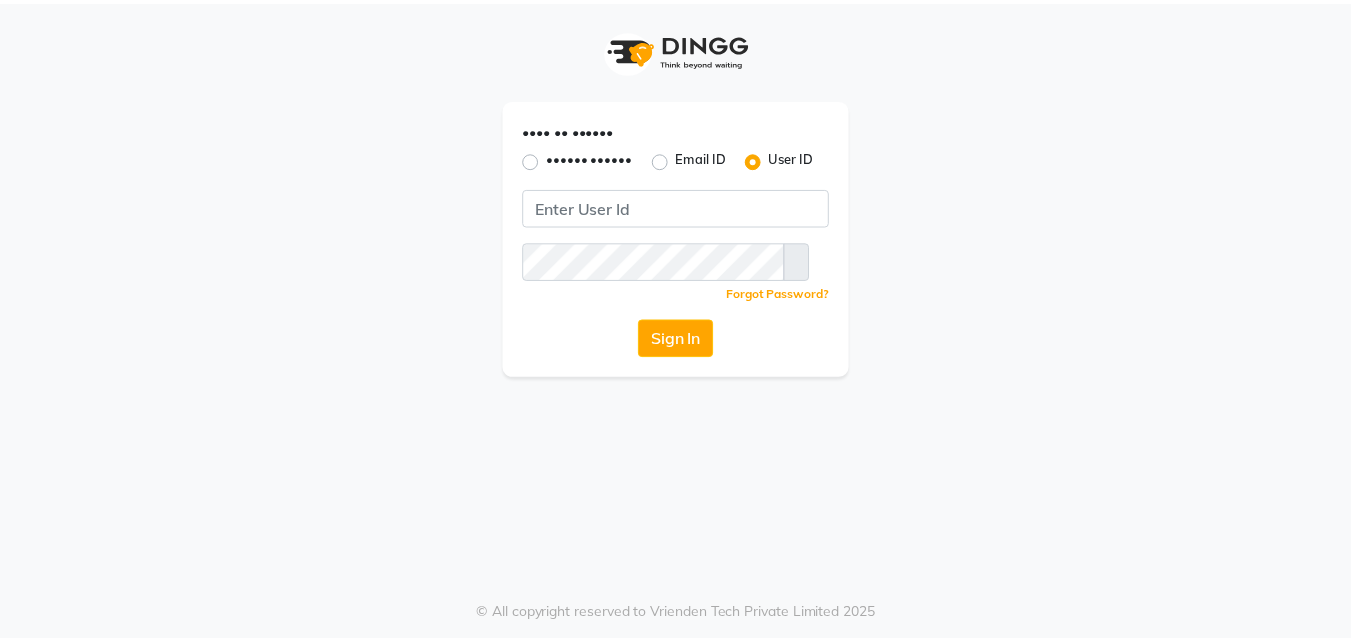 scroll, scrollTop: 0, scrollLeft: 0, axis: both 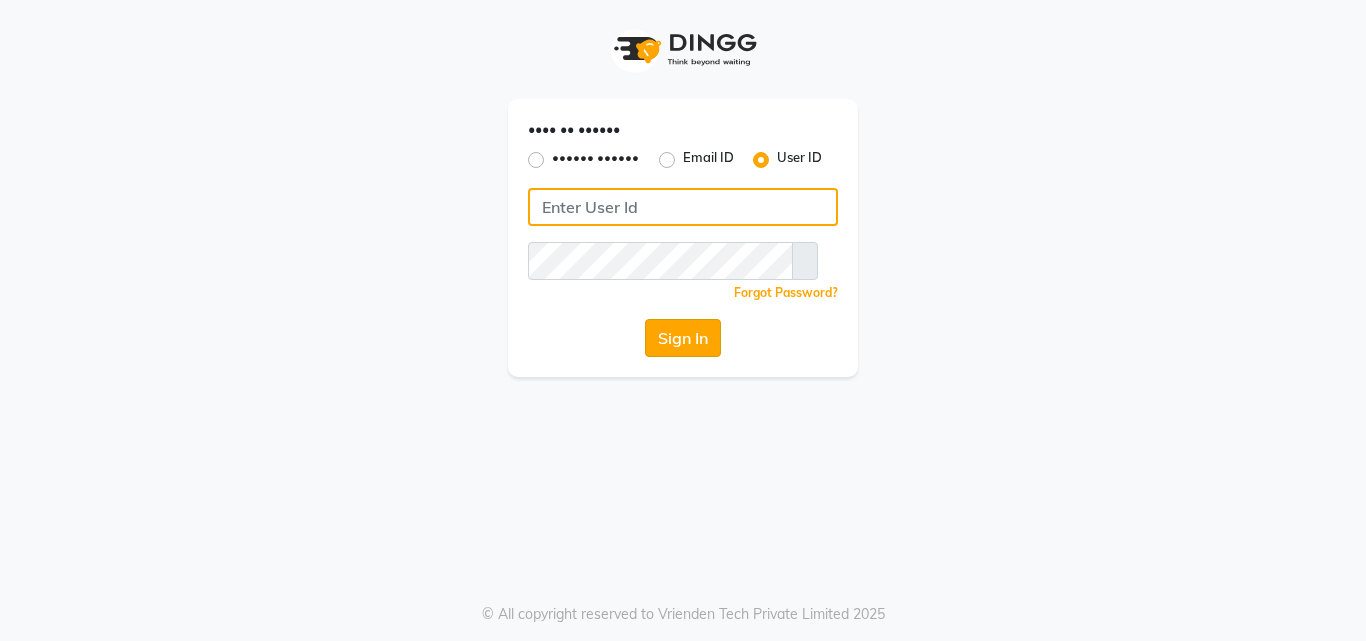type on "dalas" 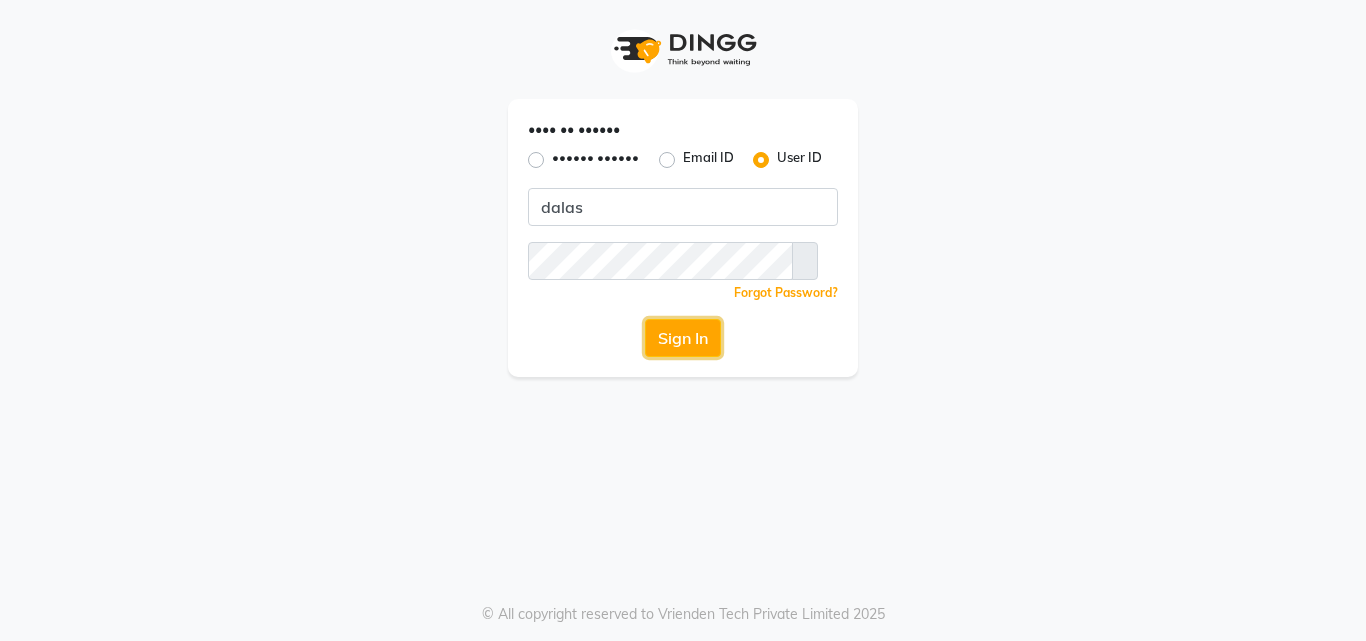 click on "Sign In" at bounding box center (683, 338) 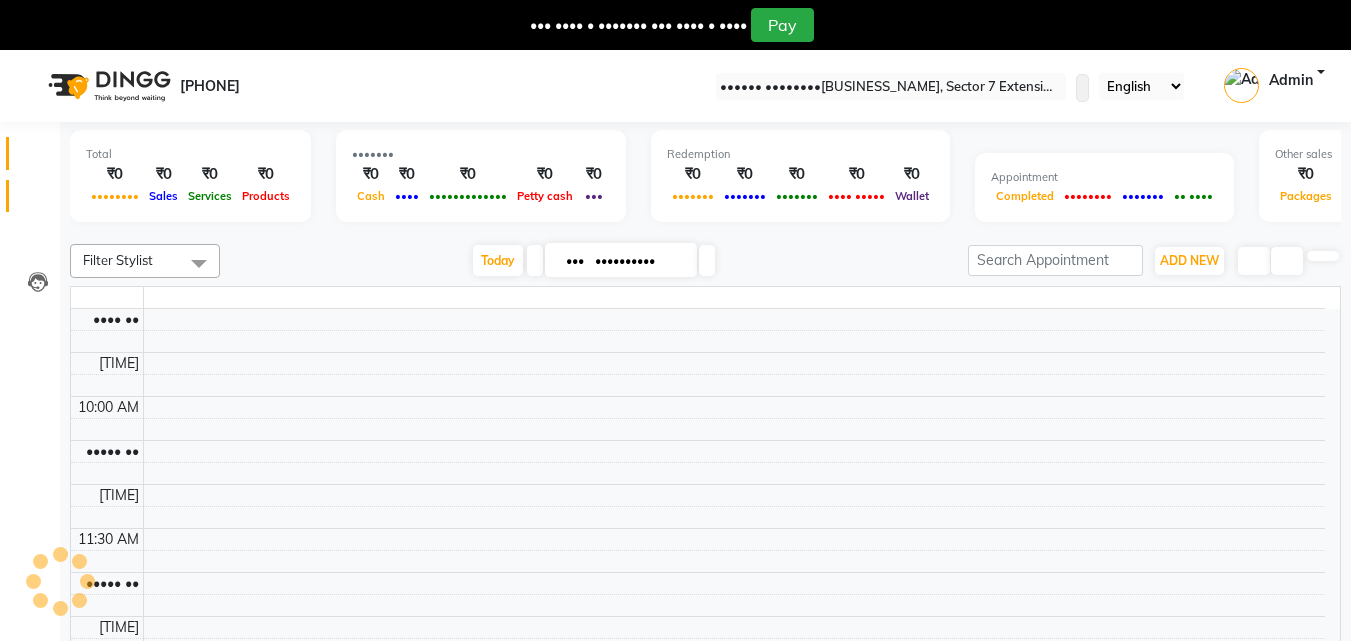click at bounding box center [37, 201] 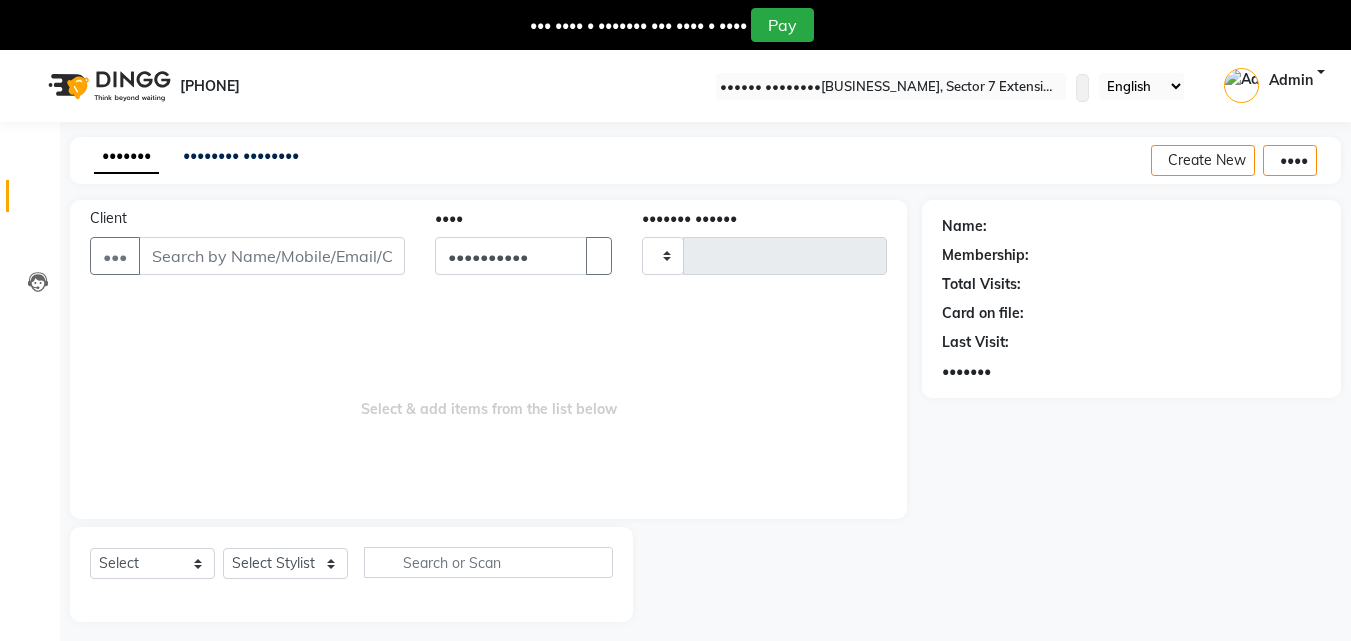 click on "Client" at bounding box center [272, 256] 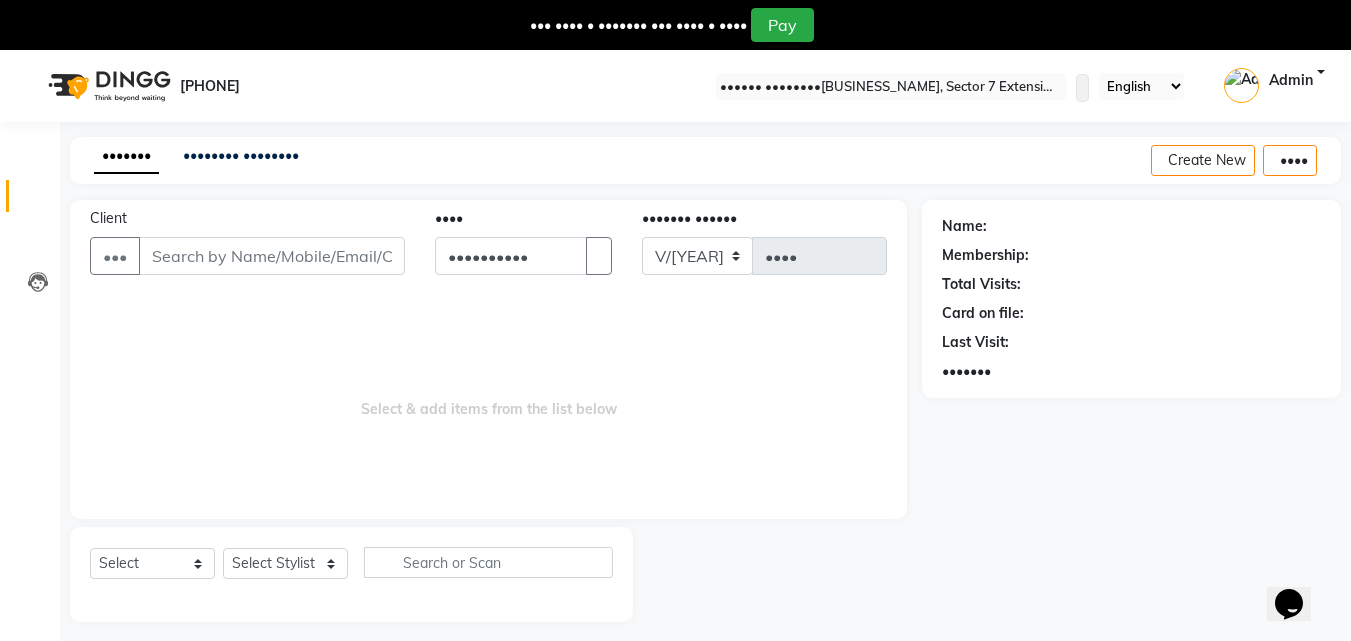scroll, scrollTop: 0, scrollLeft: 0, axis: both 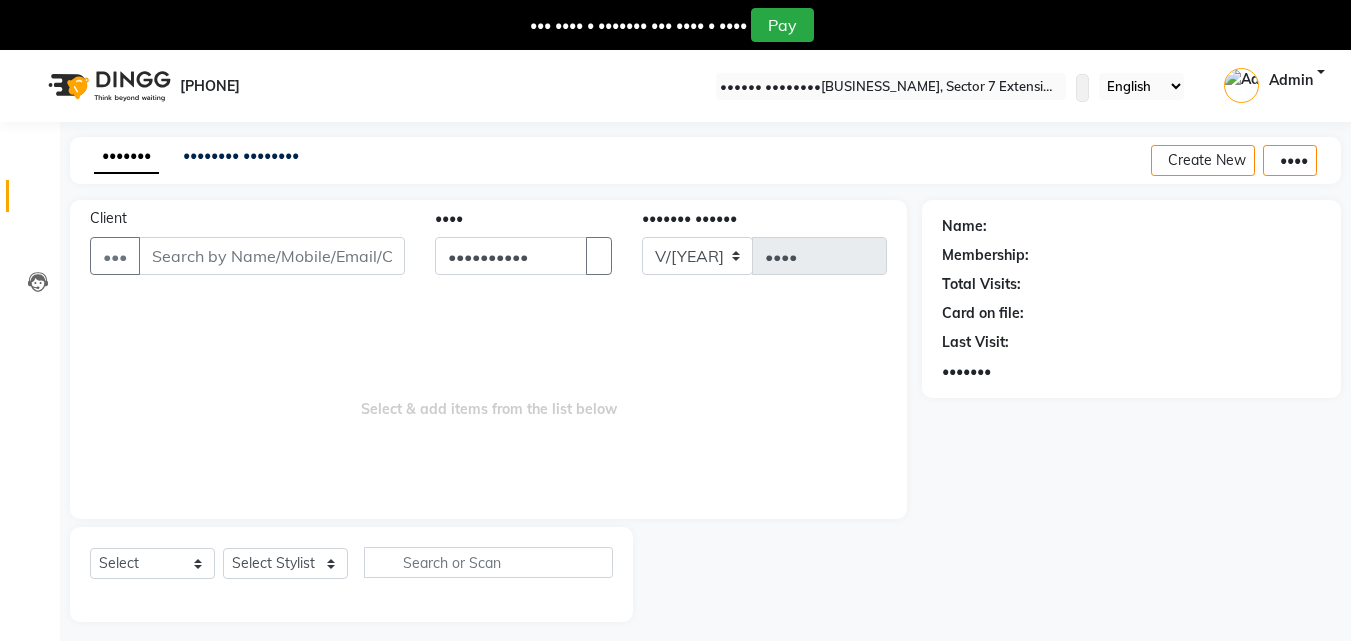 click on "Client" at bounding box center [272, 256] 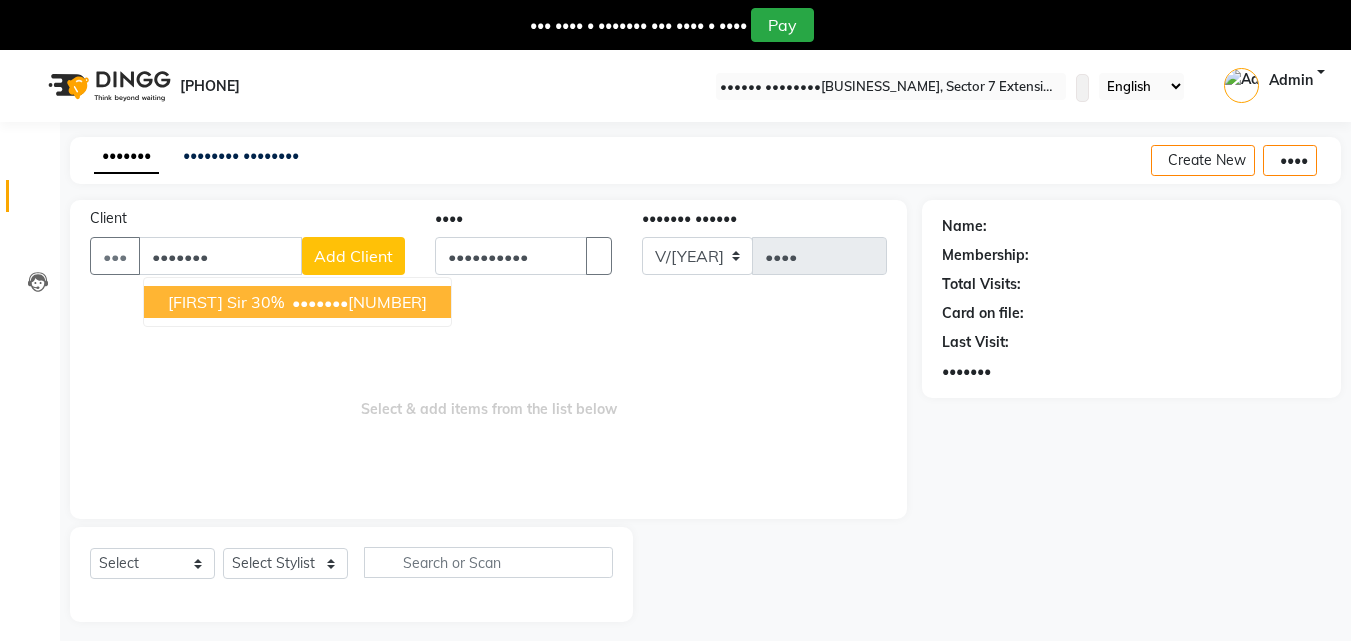 click on "•••••••" at bounding box center [320, 302] 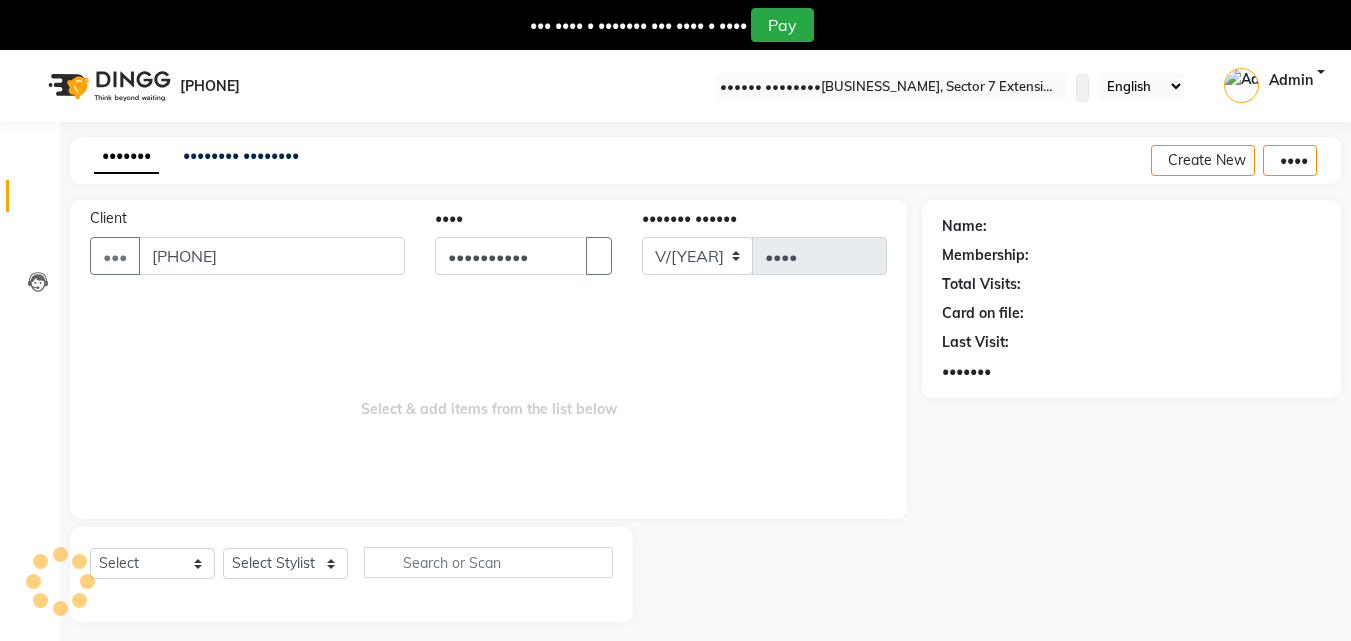 type on "[PHONE]" 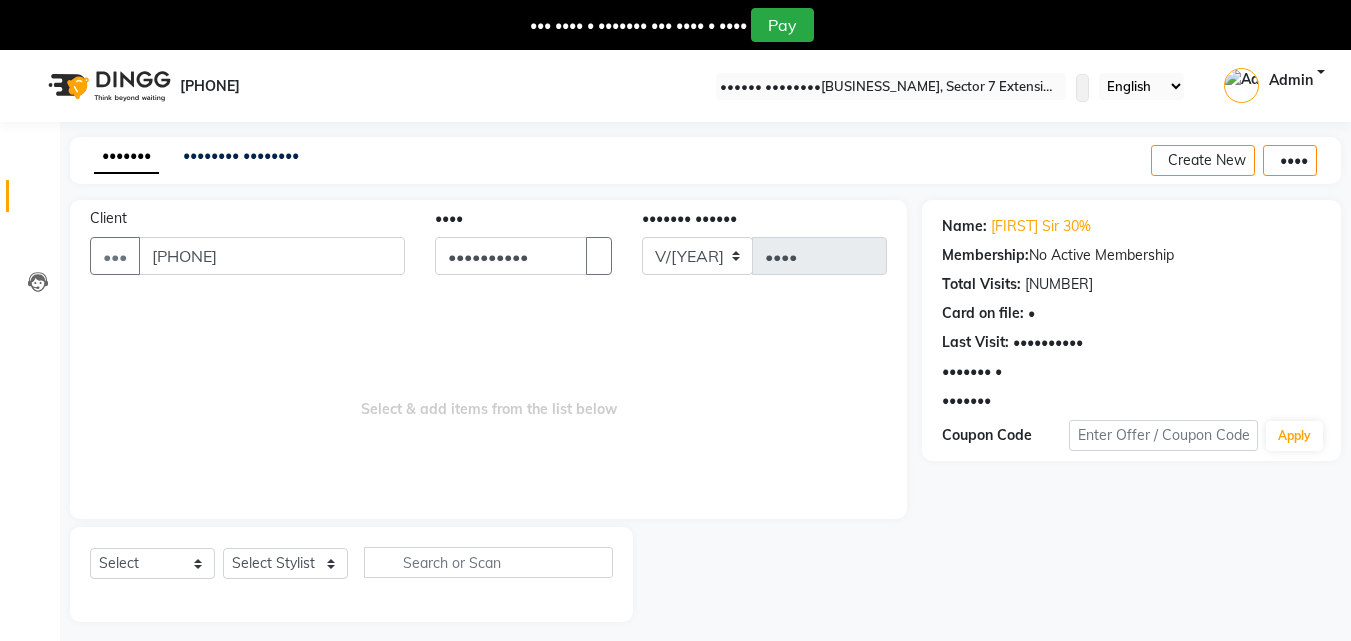 click at bounding box center [991, 401] 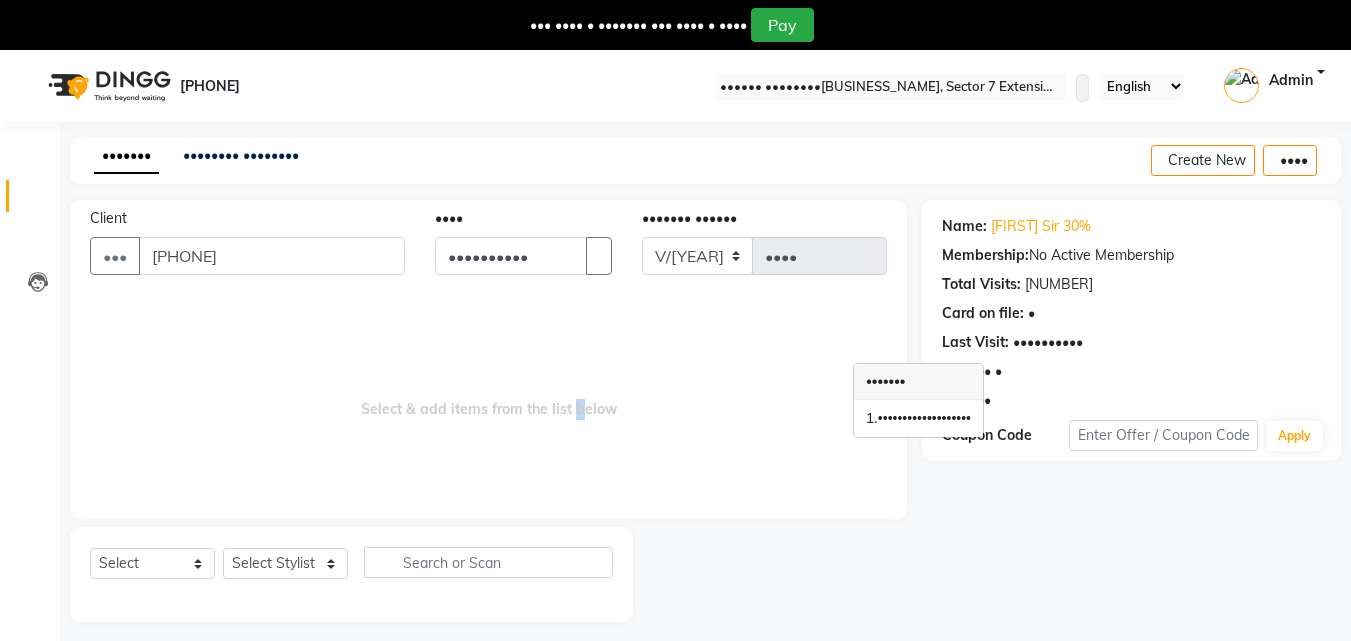 click on "Select & add items from the list below" at bounding box center (488, 399) 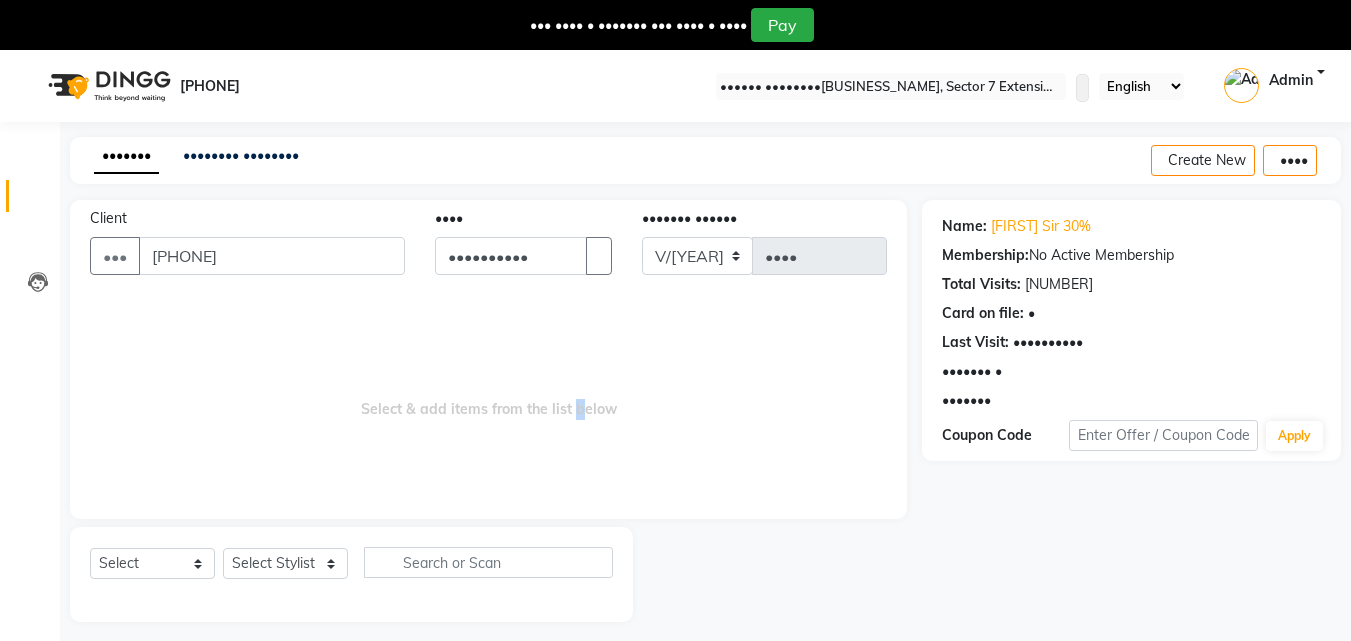 click at bounding box center (991, 401) 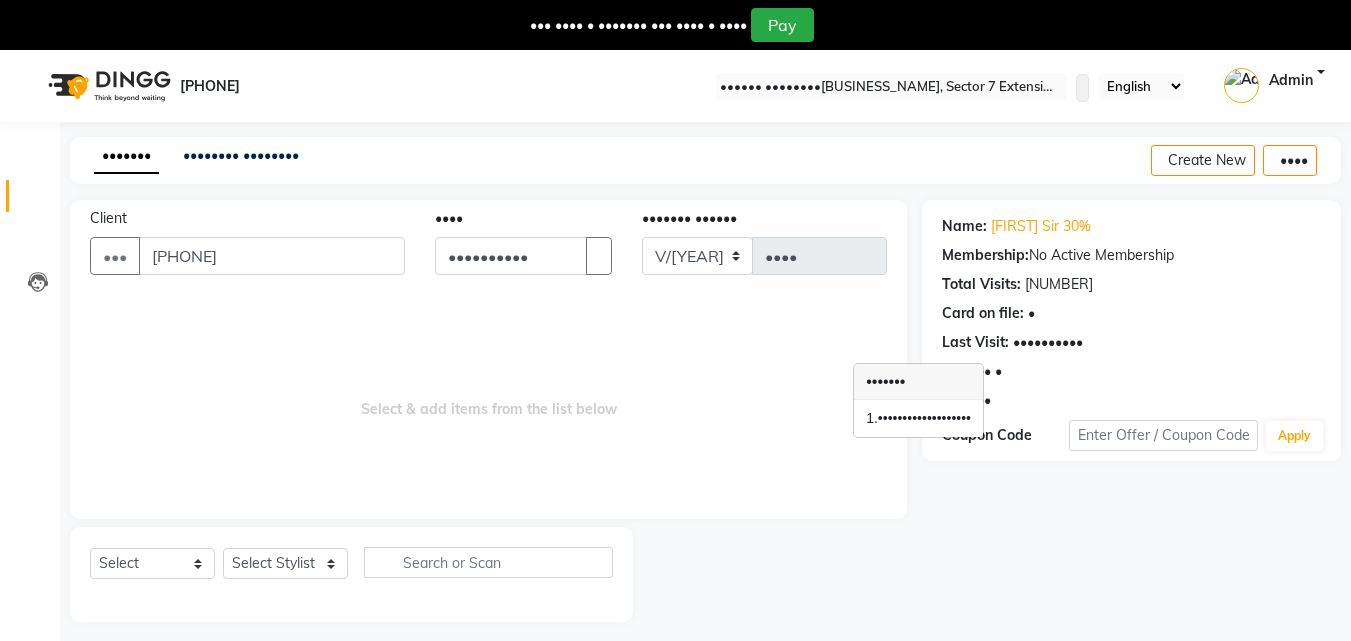 click on "Select & add items from the list below" at bounding box center [488, 399] 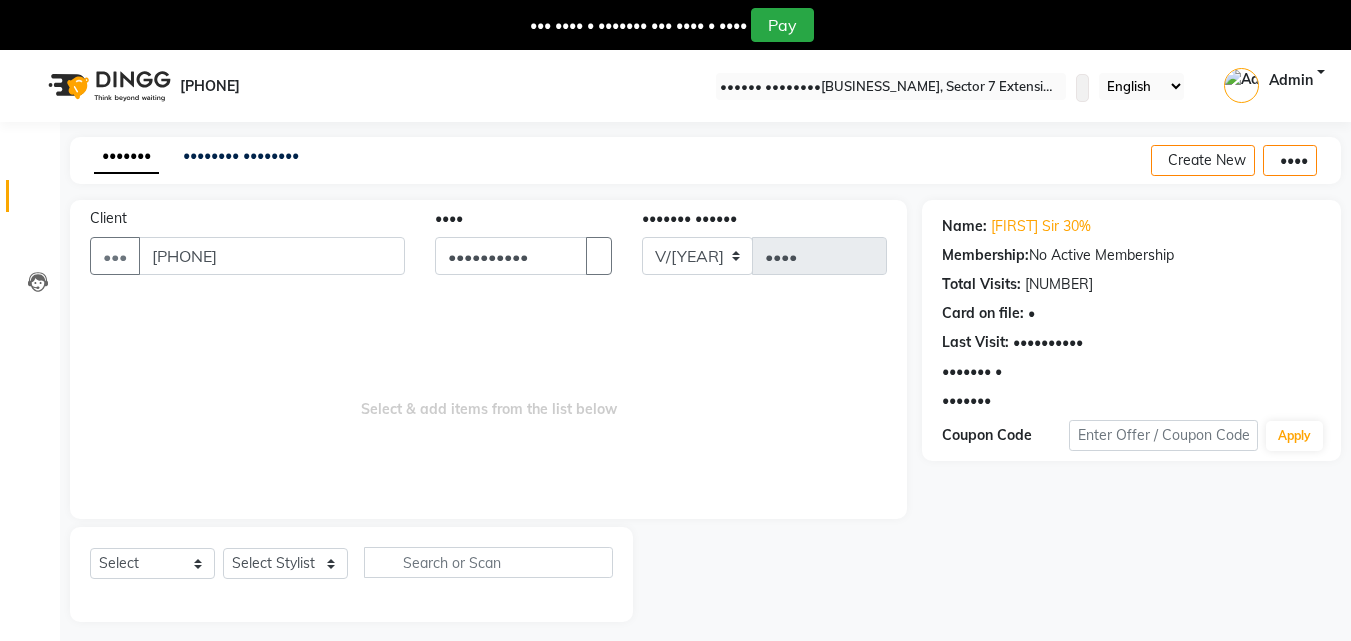 click at bounding box center (991, 401) 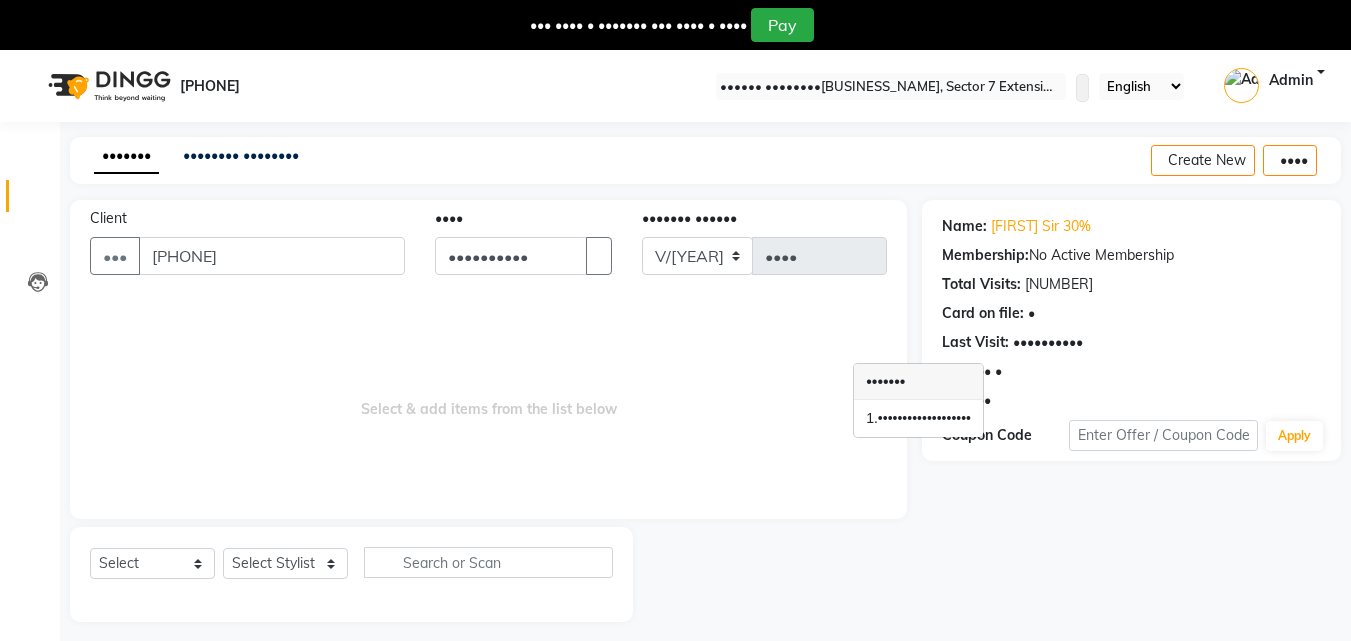click on "Select & add items from the list below" at bounding box center [488, 399] 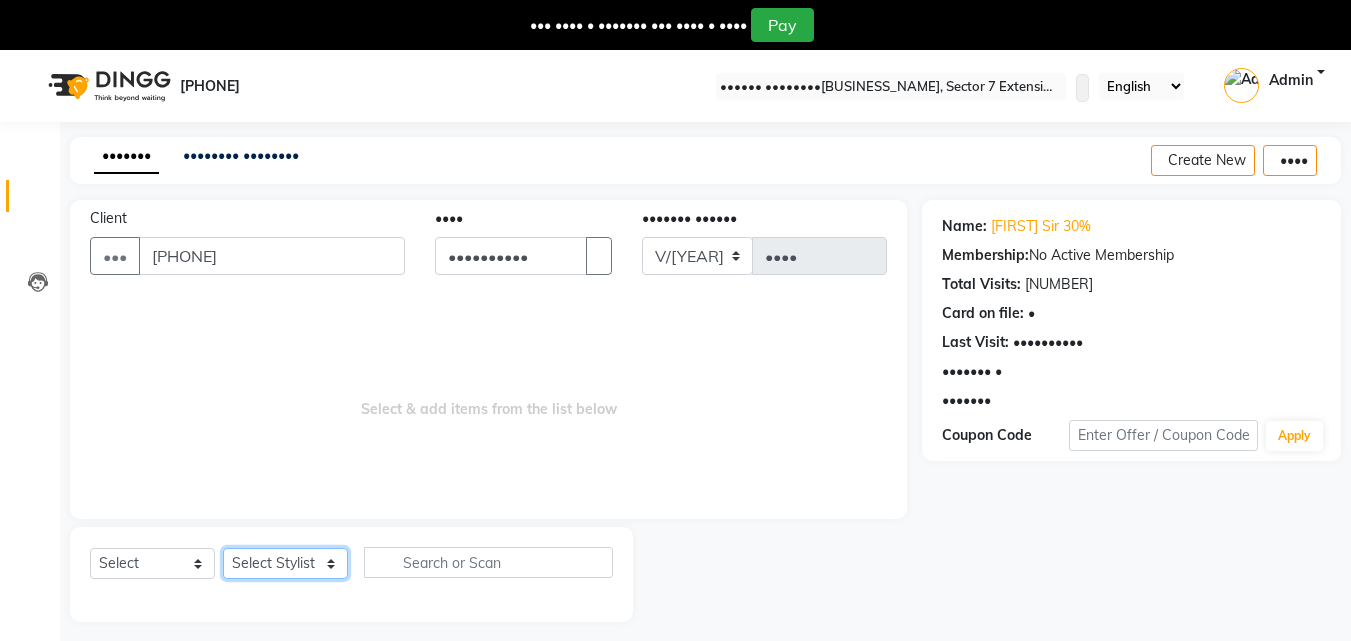 click on "Select Stylist [FIRST] [FIRST] [FIRST] [FIRST] [FIRST] Manager [FIRST] [FIRST] [FIRST] [FIRST] [FIRST]" at bounding box center (285, 563) 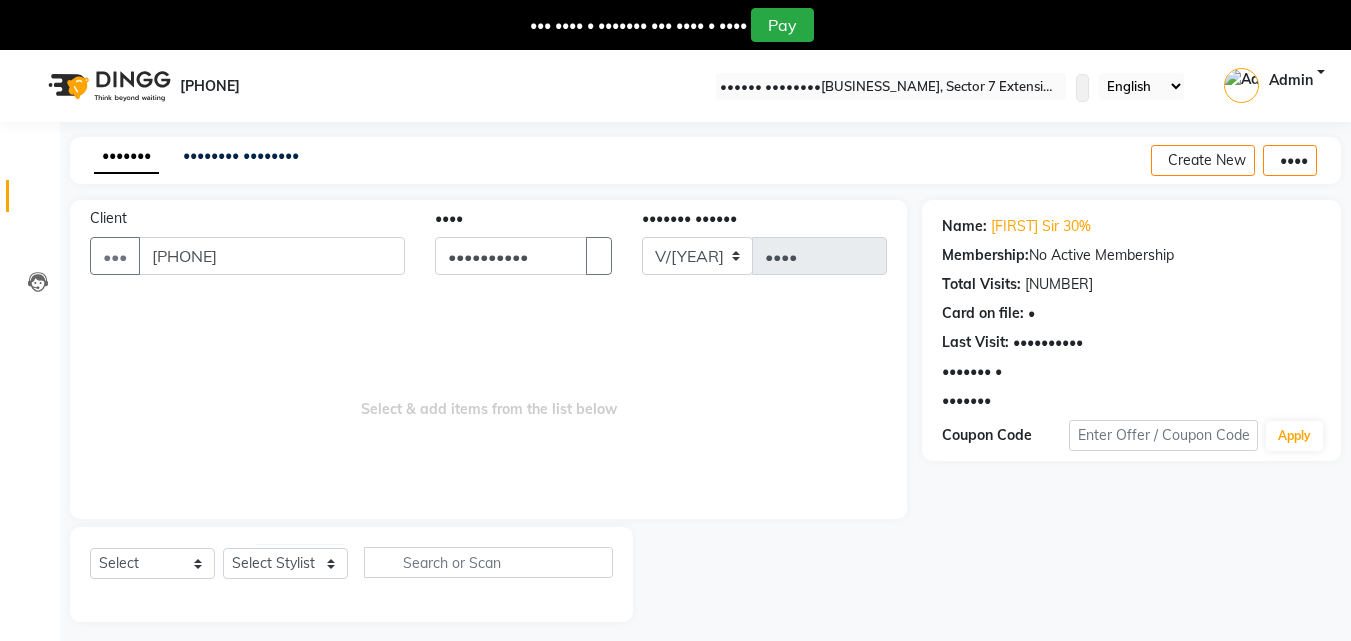 click at bounding box center (991, 400) 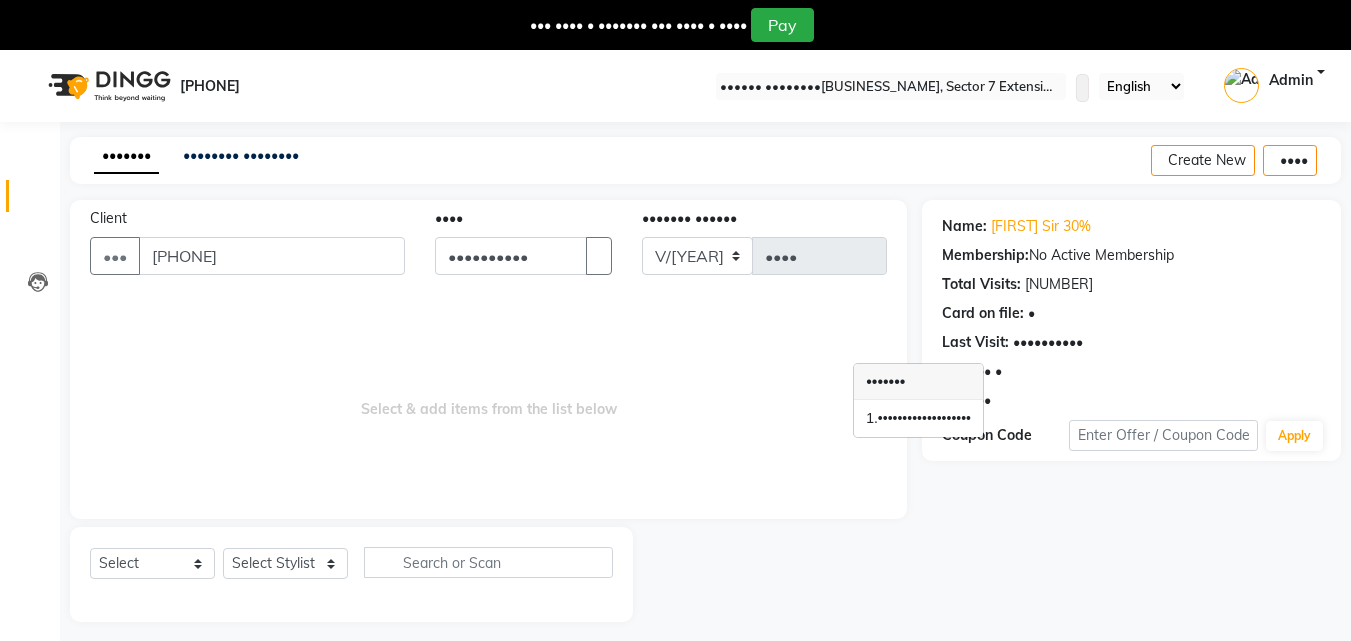 click on "Client +[COUNTRY_CODE] [PHONE] Date [DATE] Invoice Number [INVOICE_ID] [INVOICE_ID]-[YEAR] [NUMBER] Select add items from the list below" at bounding box center [488, 359] 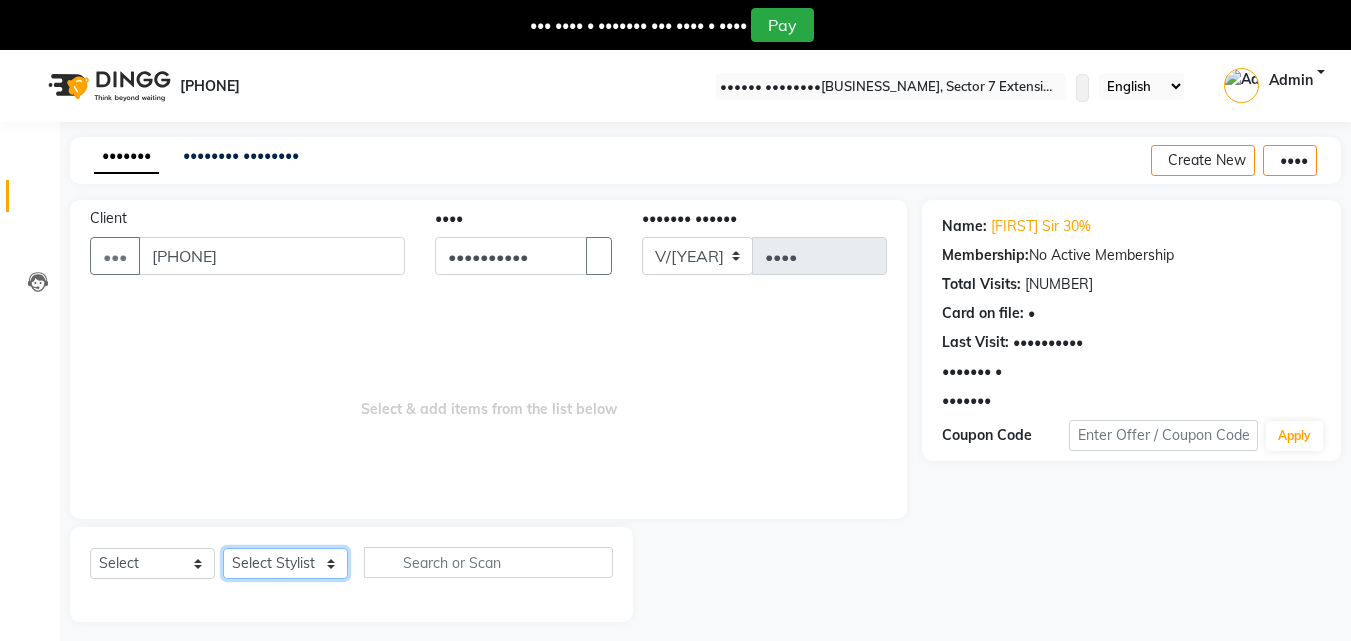 click on "Select Stylist [FIRST] [FIRST] [FIRST] [FIRST] [FIRST] Manager [FIRST] [FIRST] [FIRST] [FIRST] [FIRST]" at bounding box center (285, 563) 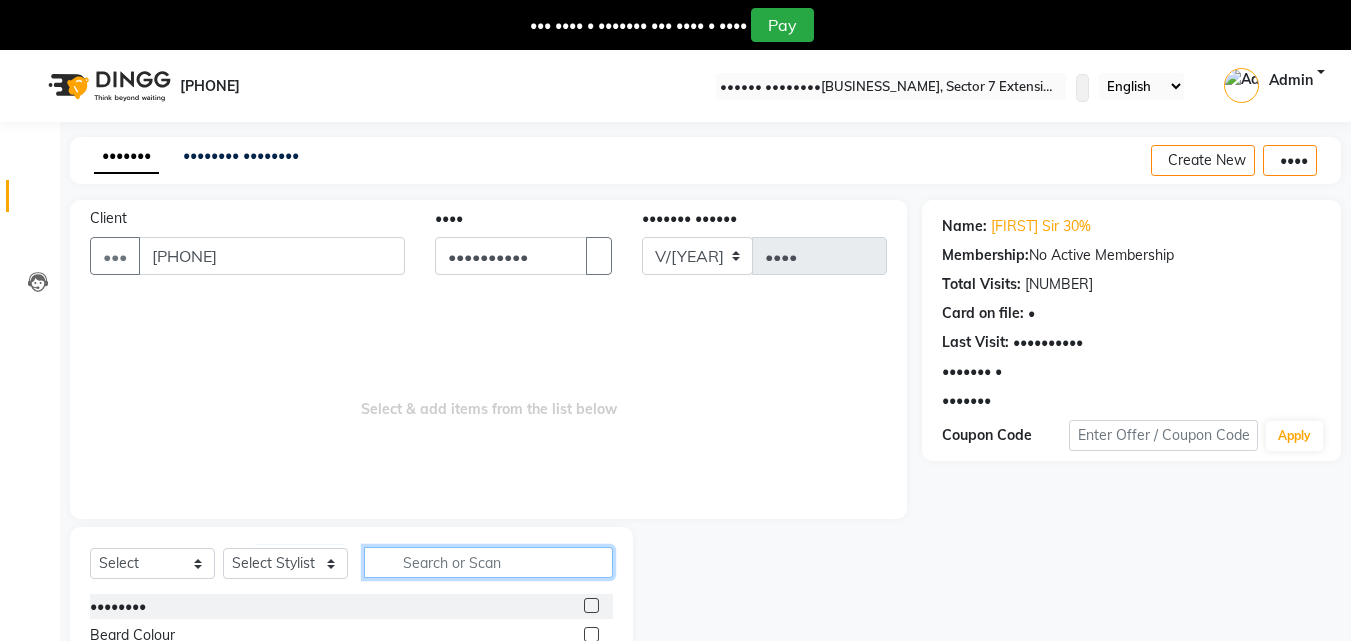 click at bounding box center [488, 562] 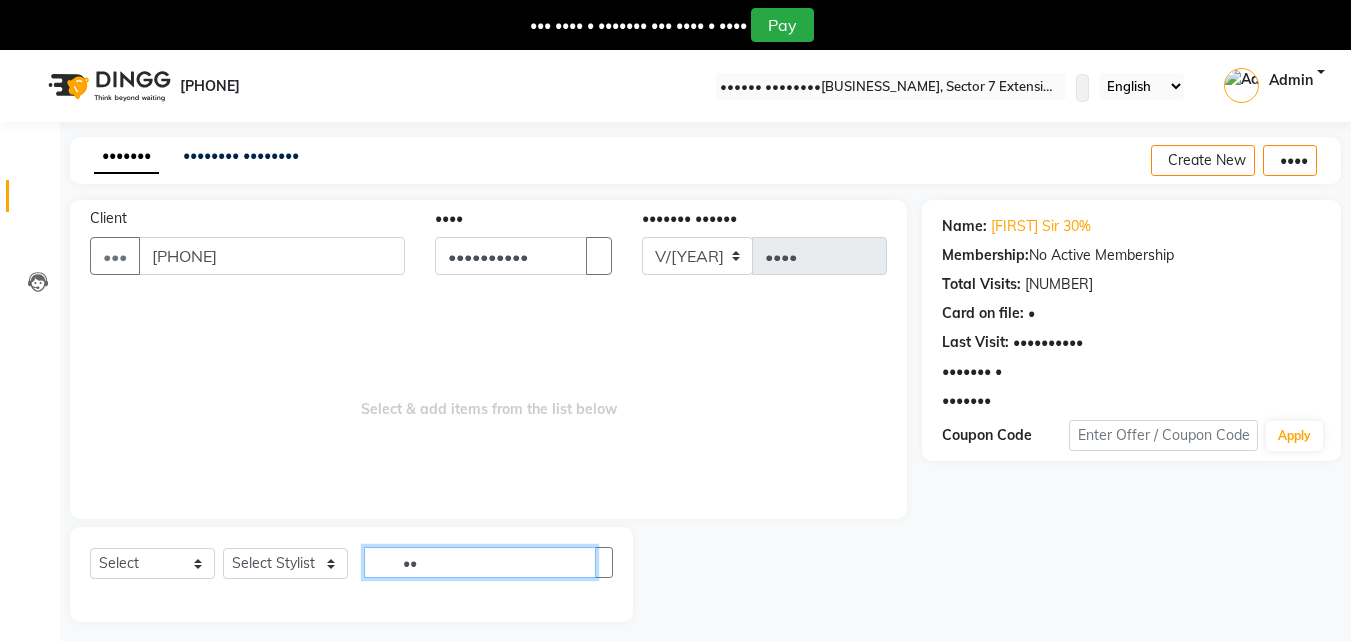 click on "••" at bounding box center [480, 562] 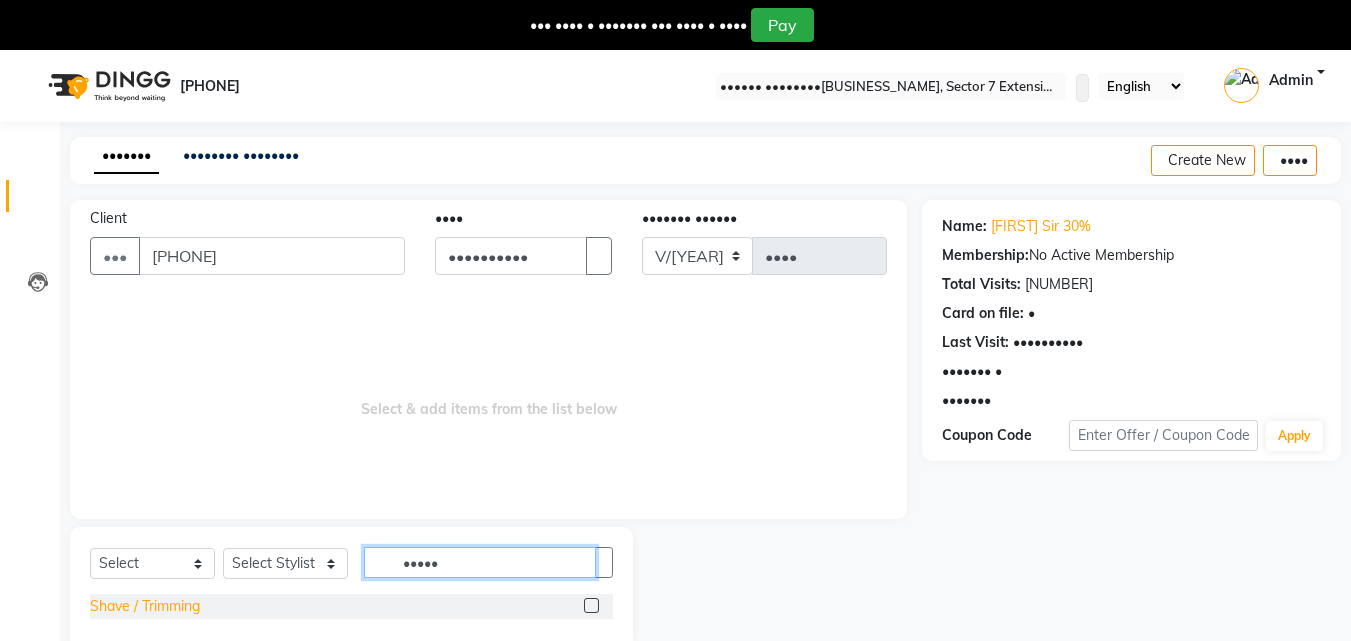 type on "•••••" 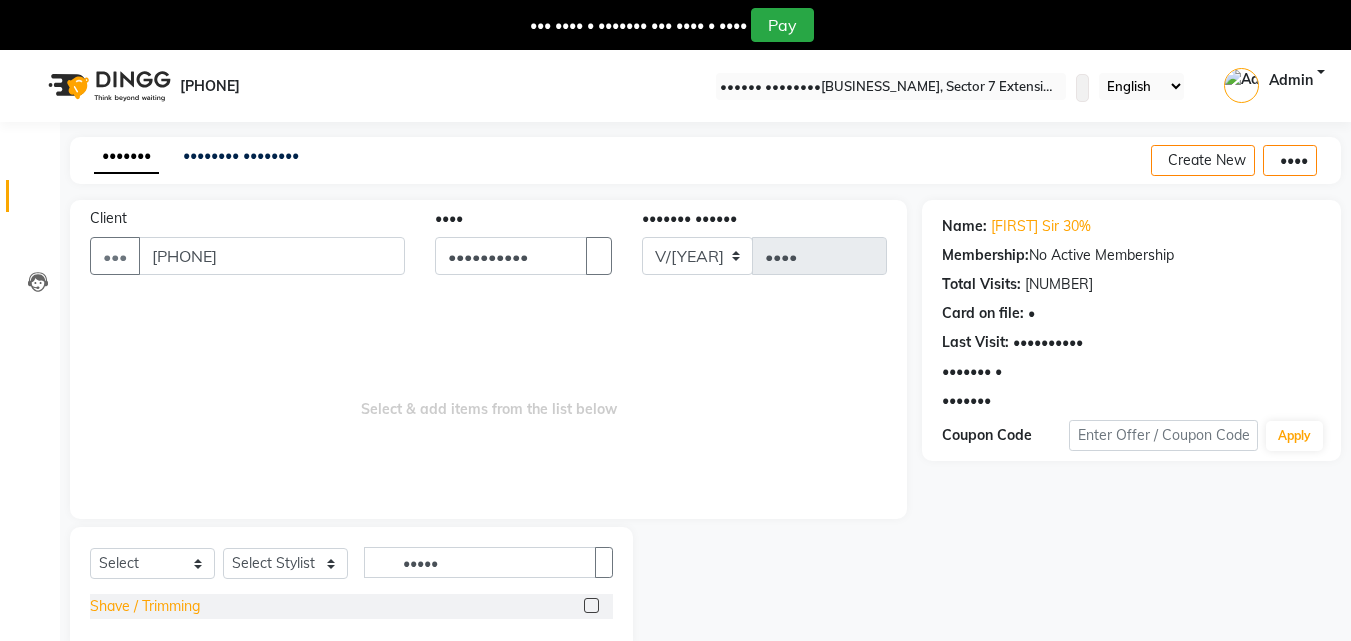 click on "Shave / Trimming" at bounding box center (145, 606) 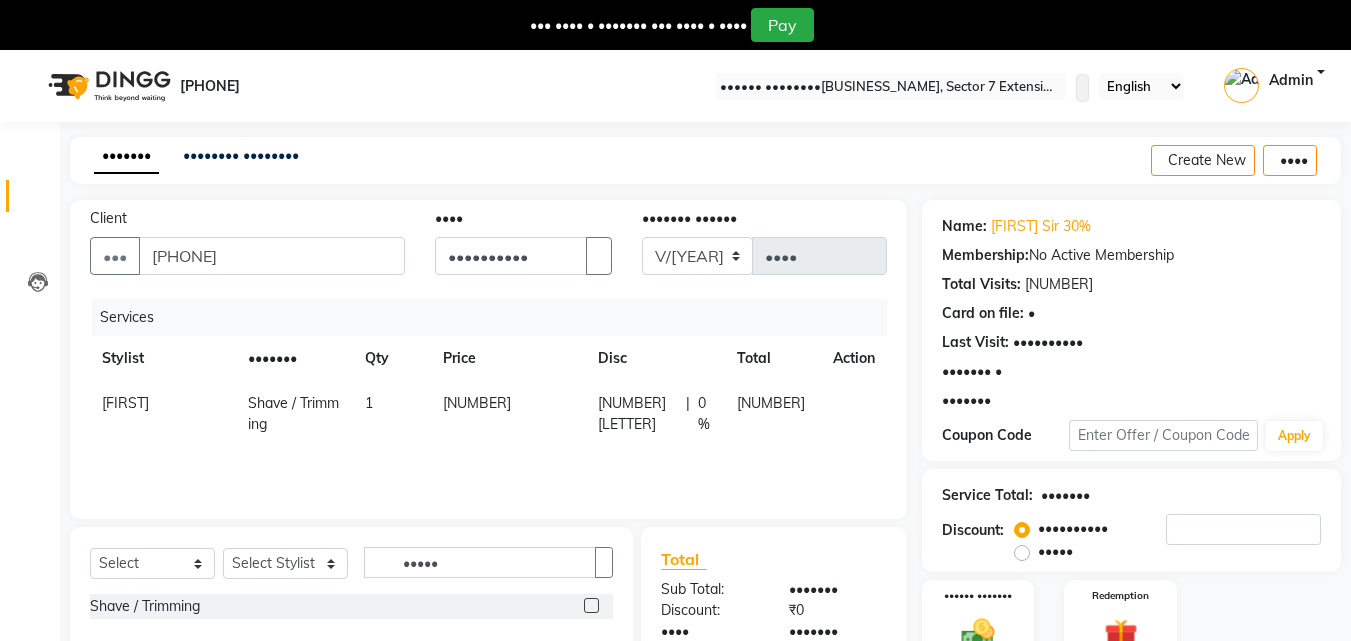 click on "[NUMBER]" at bounding box center (508, 414) 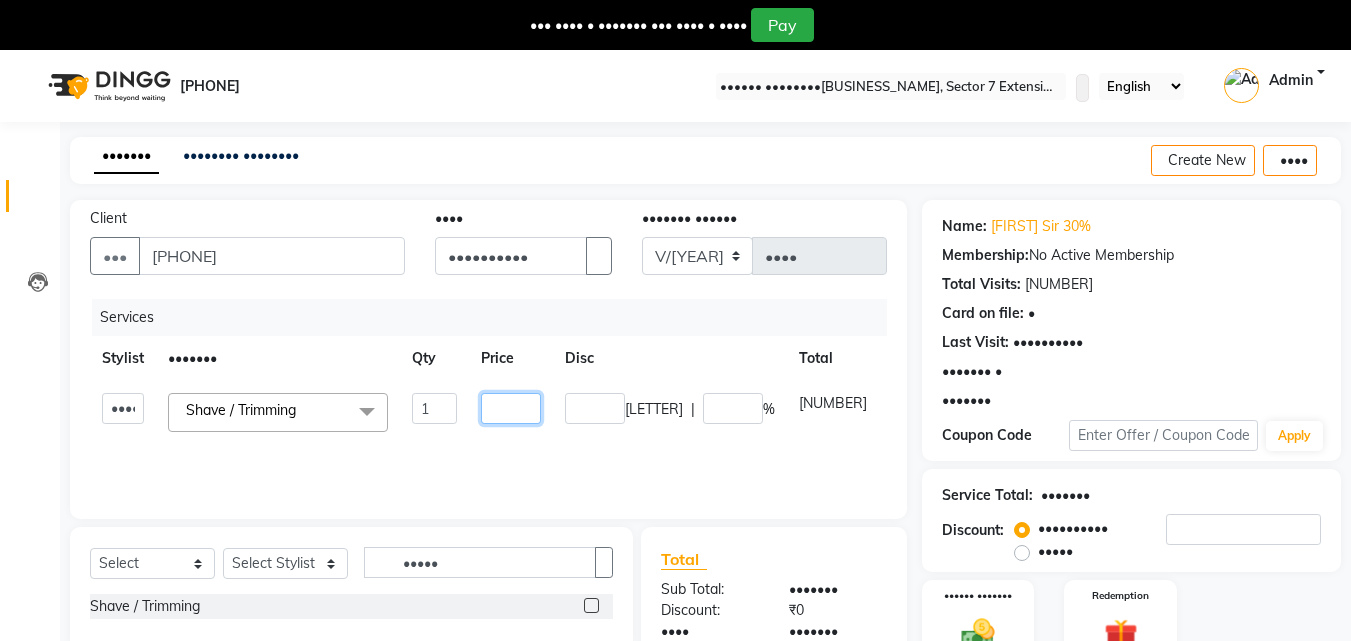 click on "[NUMBER]" at bounding box center [434, 408] 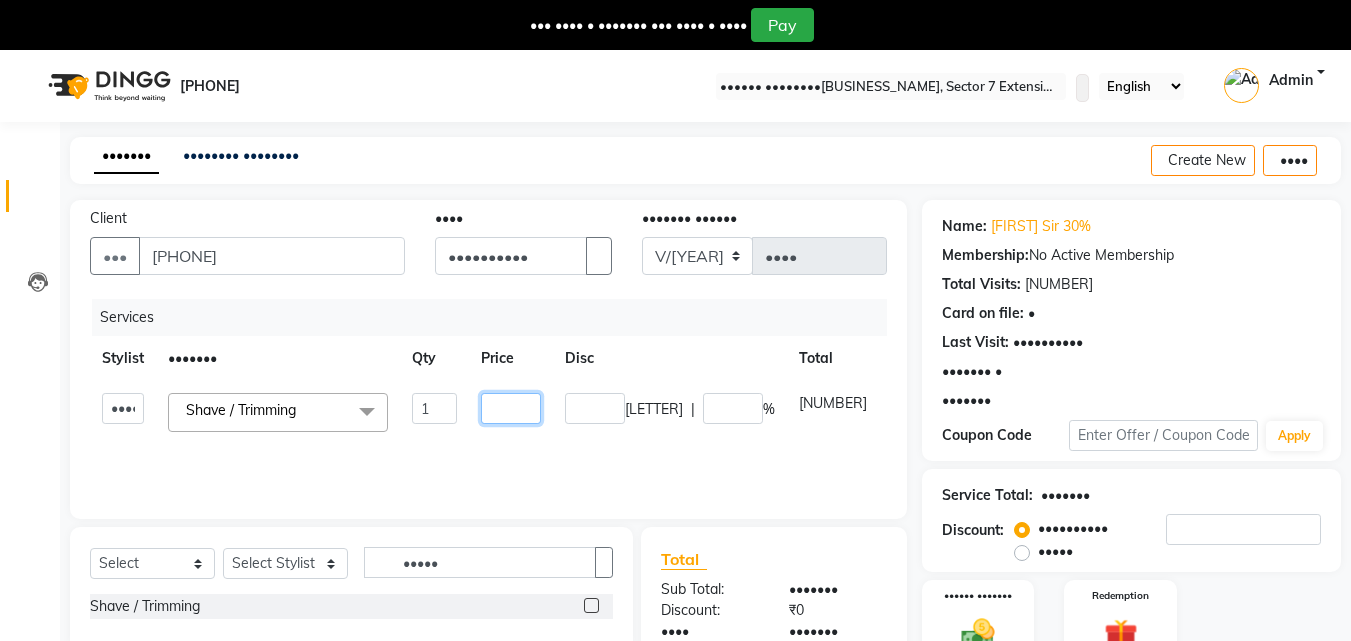 type on "1" 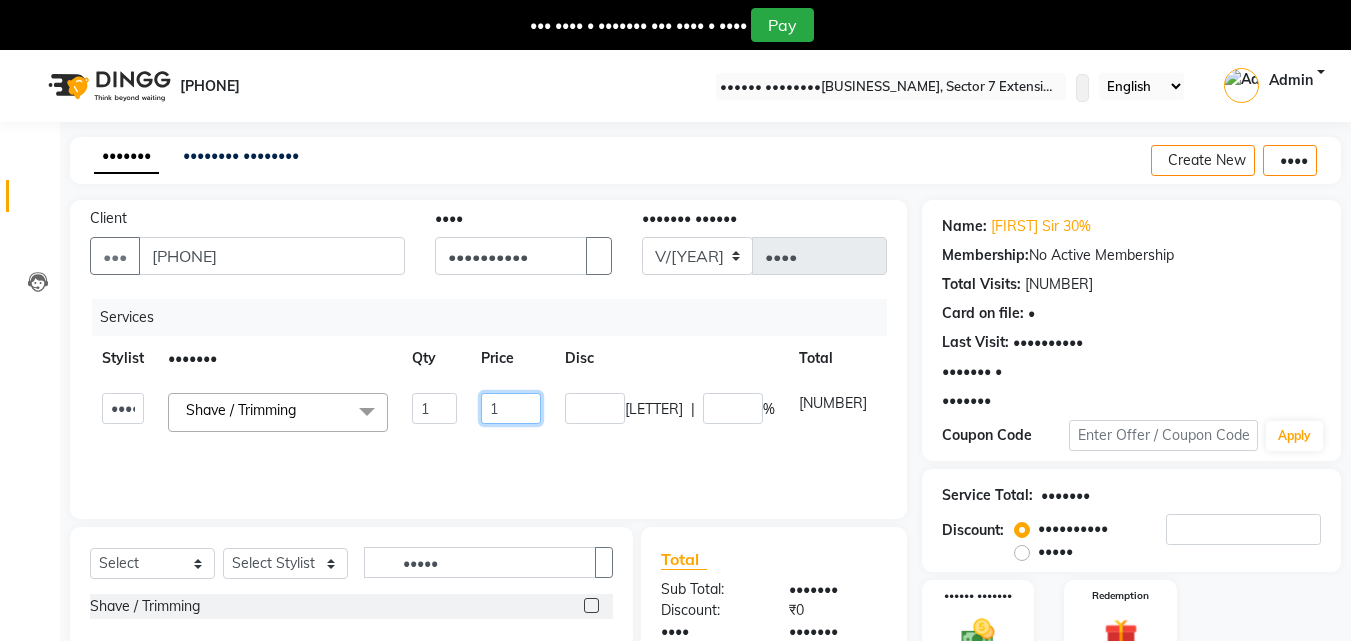 type 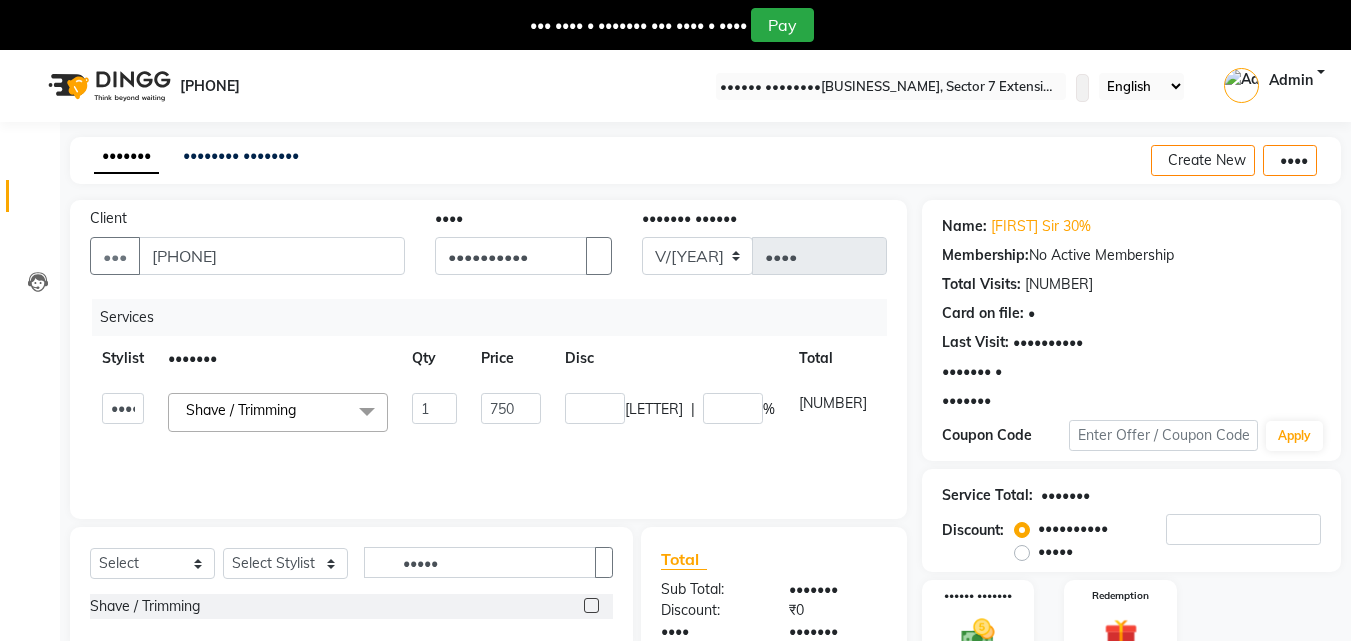 click on "•••••••• ••••••• ••••••• ••• ••••• •••• ••••• ••••••  •••••••   ••••••   •••••••   •••••   •••••••   •••••••   •••••   •••••   •••••• ••••••   ••••••  ••••• • ••••••••  • •••••••• ••••• •••••• ••••• •••• ••• ••••• •••• ••• •••• ••• •••• ••• •••• ••••••• ••••••• • ••••••••••• ••••• • •••••••• ••••• ••••••• •••• ••••••• •••• •••• ••• •••••• •• ••••• •••••• •• •••• •••• ••••••• ••••••• ••••••• •••• ••• •••• ••• •••• ••••••••• ••••• ••• ••••• •••••• ••••• ••••••••• ••••••• ••••••••• •••• •••••••••••• ••• •••• •••••••••••• ••• •••• ••••••••• •••• ••••••••••••• •••••• •••• ••••••••••••• ••••••••• •••• •••••••••••••••• ••••••••• •••• •••••••••••• ••••• ••••••••• •••• ••••••••••••••• ••••••••• ••••••••••• ••••••• ••••••••••••••• •••• •••• ••• ••• ••••• • •••••••• • •••• ••• ••••••••••••• •••• • •••••••• •••••••••••••••••••• ••• •••••••••••••• ••••• •••••••••••••• •••• ••••• •••• •••••••••• ••••• •••• •••••••• •••• •••••••••• •••• •••••••• ••••• •••••••••• ••••• •••••••• •••• •••••••••• •••• •••••••• ••••••• •••• • •" at bounding box center [488, 399] 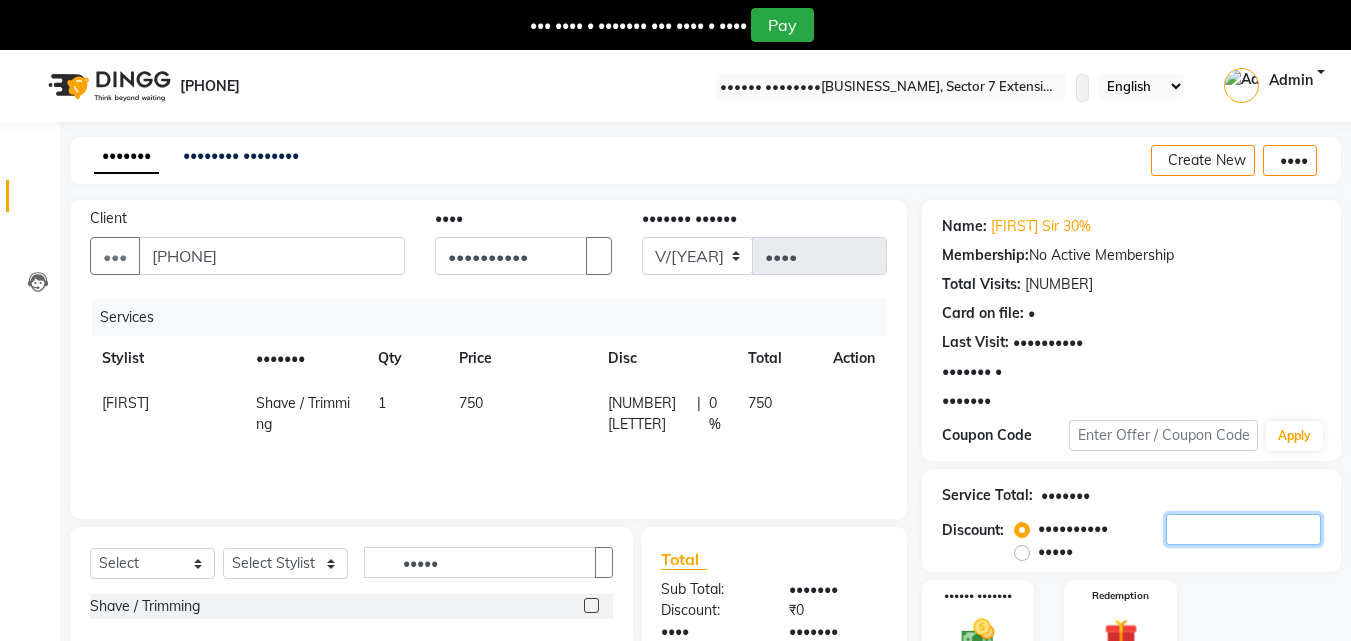 click on "•" at bounding box center [1243, 529] 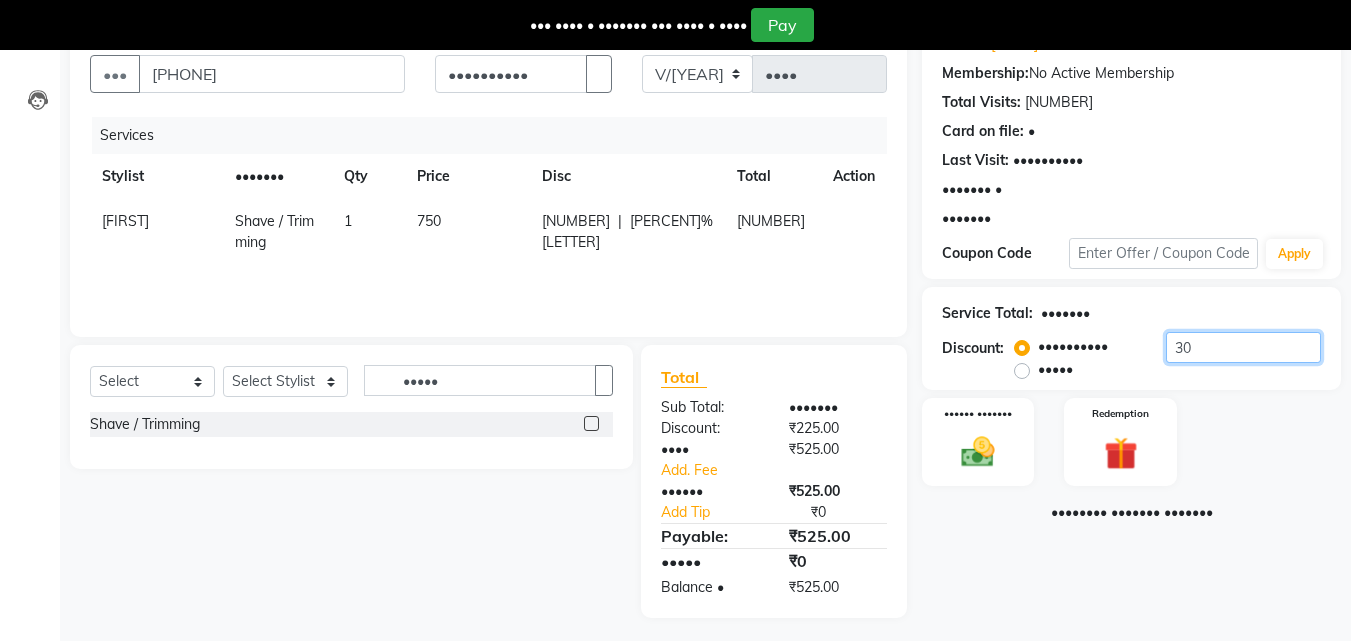 scroll, scrollTop: 188, scrollLeft: 0, axis: vertical 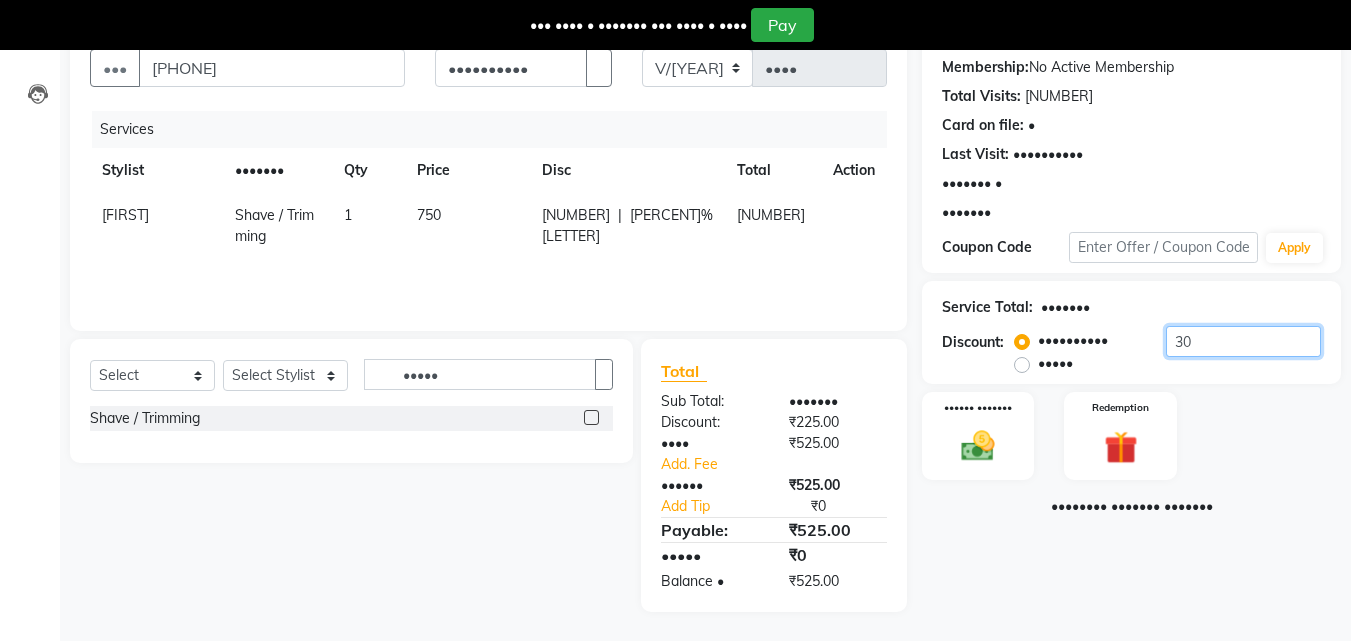 type on "30" 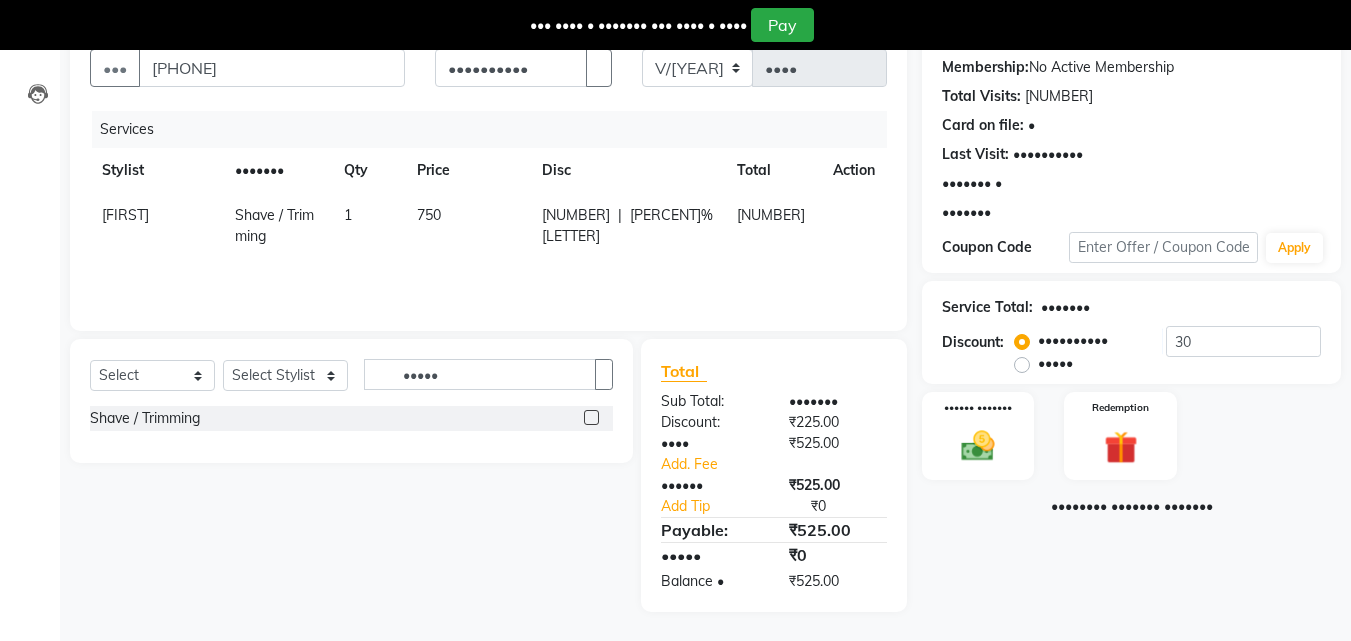 click at bounding box center [991, 213] 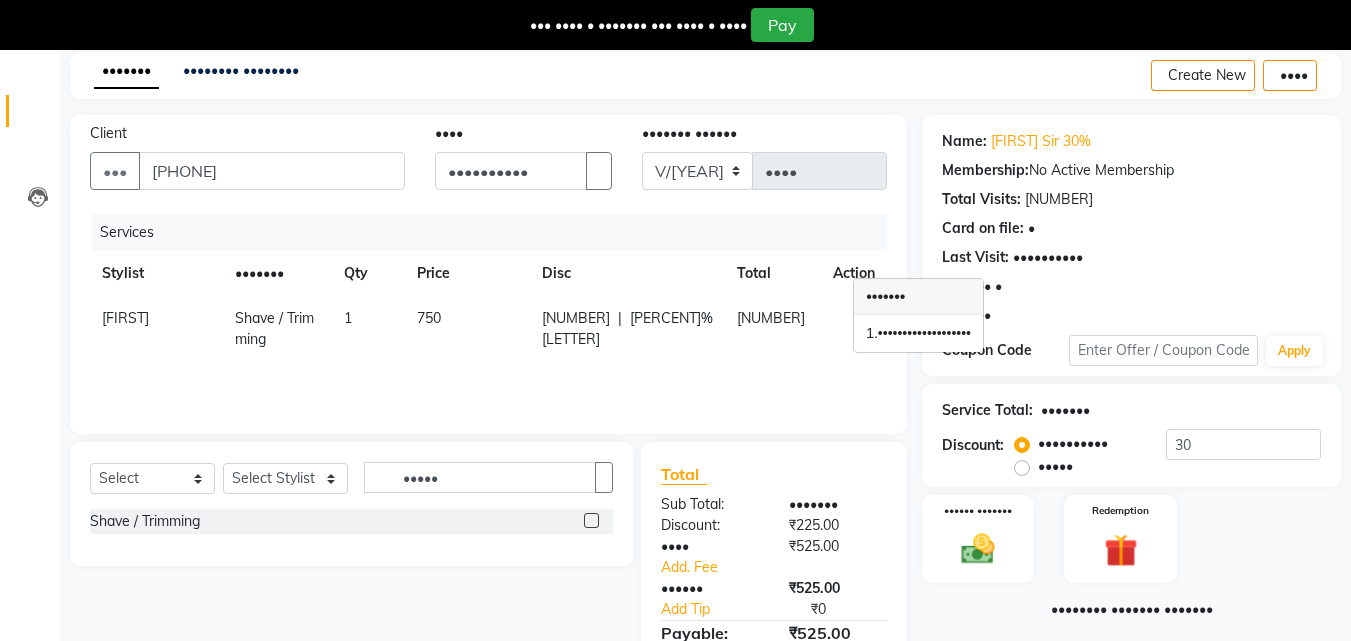 scroll, scrollTop: 0, scrollLeft: 0, axis: both 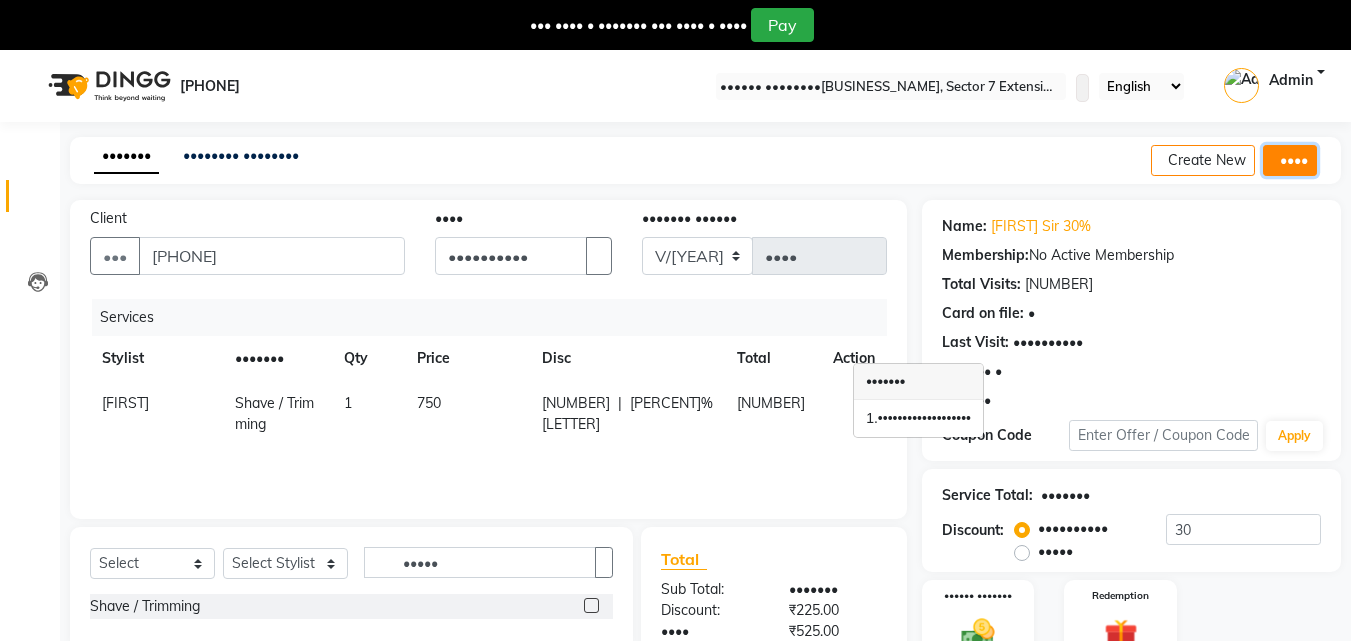 click on "••••" at bounding box center (1290, 160) 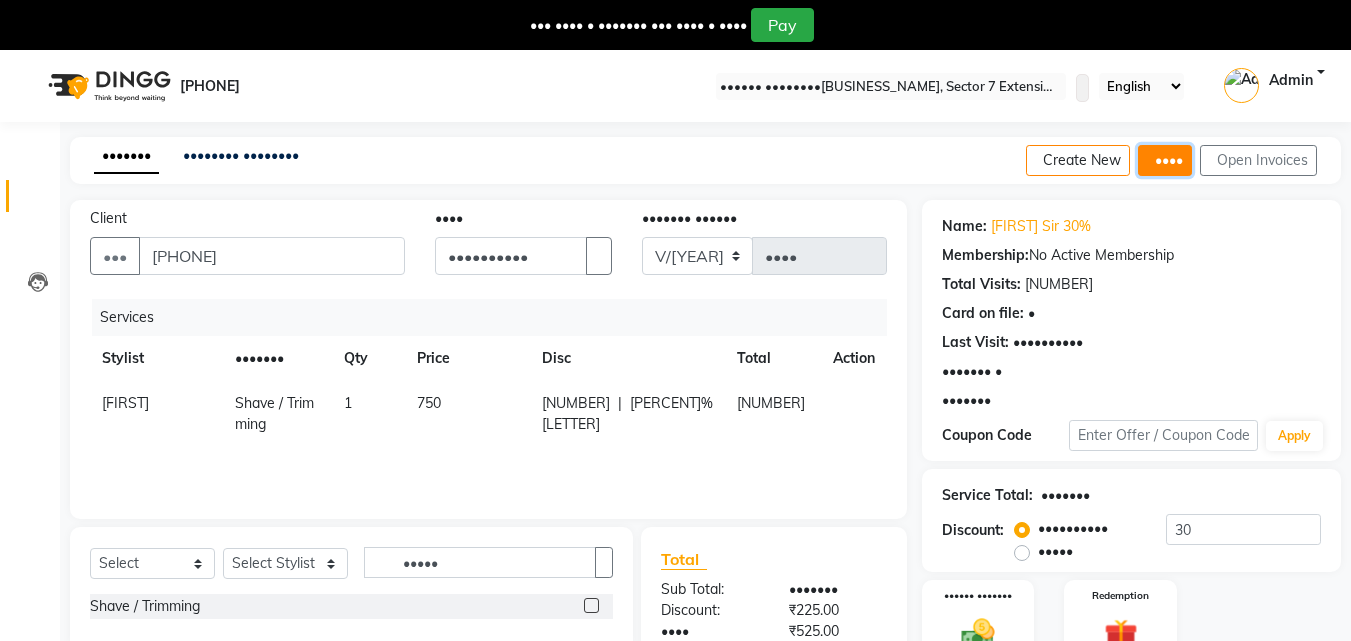 click on "••••" at bounding box center [1165, 160] 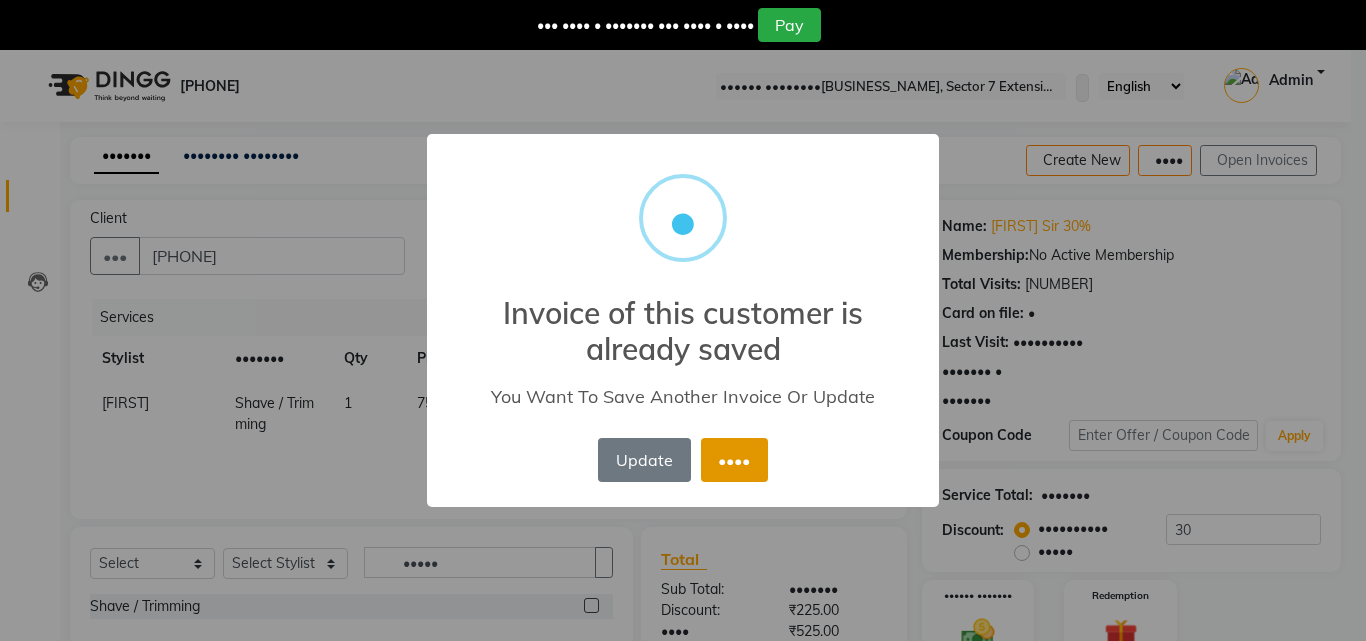 click on "••••" at bounding box center [734, 460] 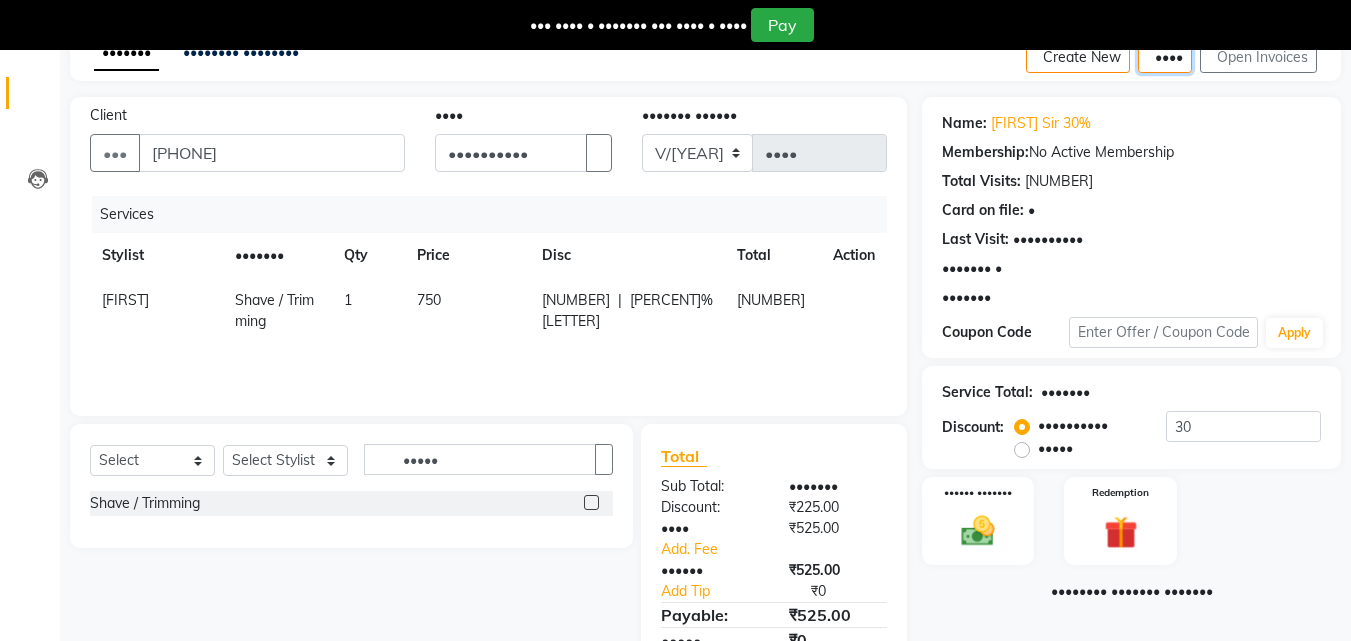 scroll, scrollTop: 188, scrollLeft: 0, axis: vertical 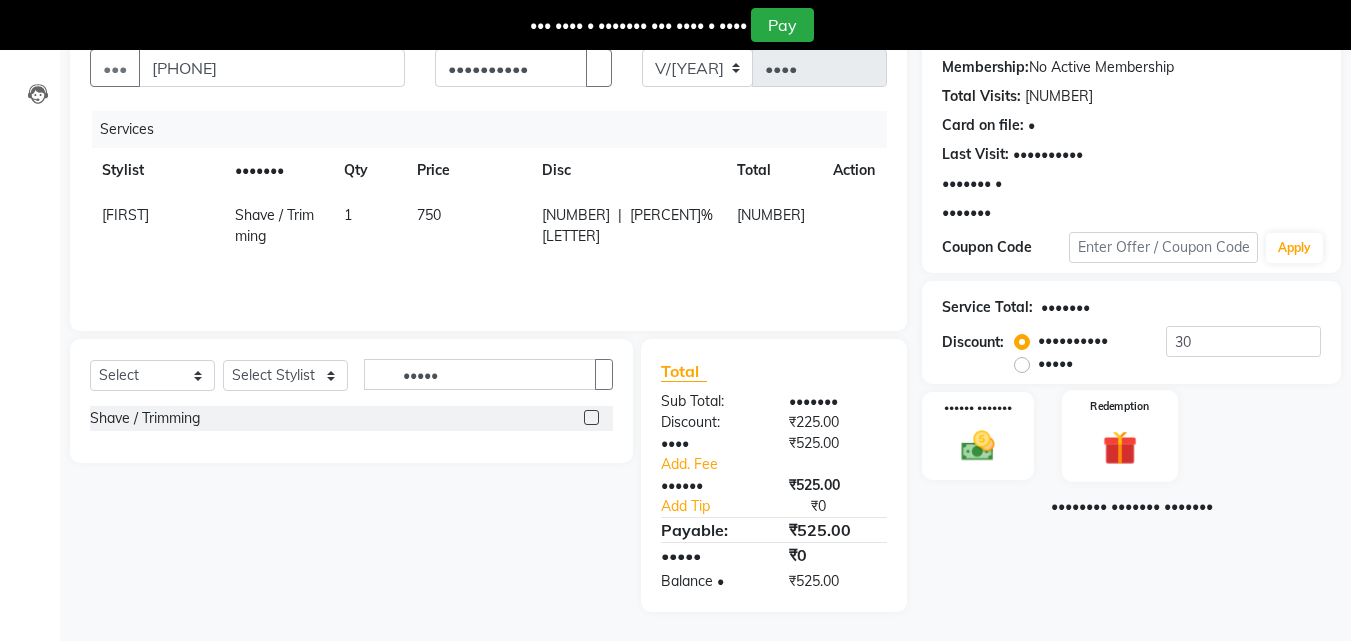 click on "Redemption" at bounding box center [978, 407] 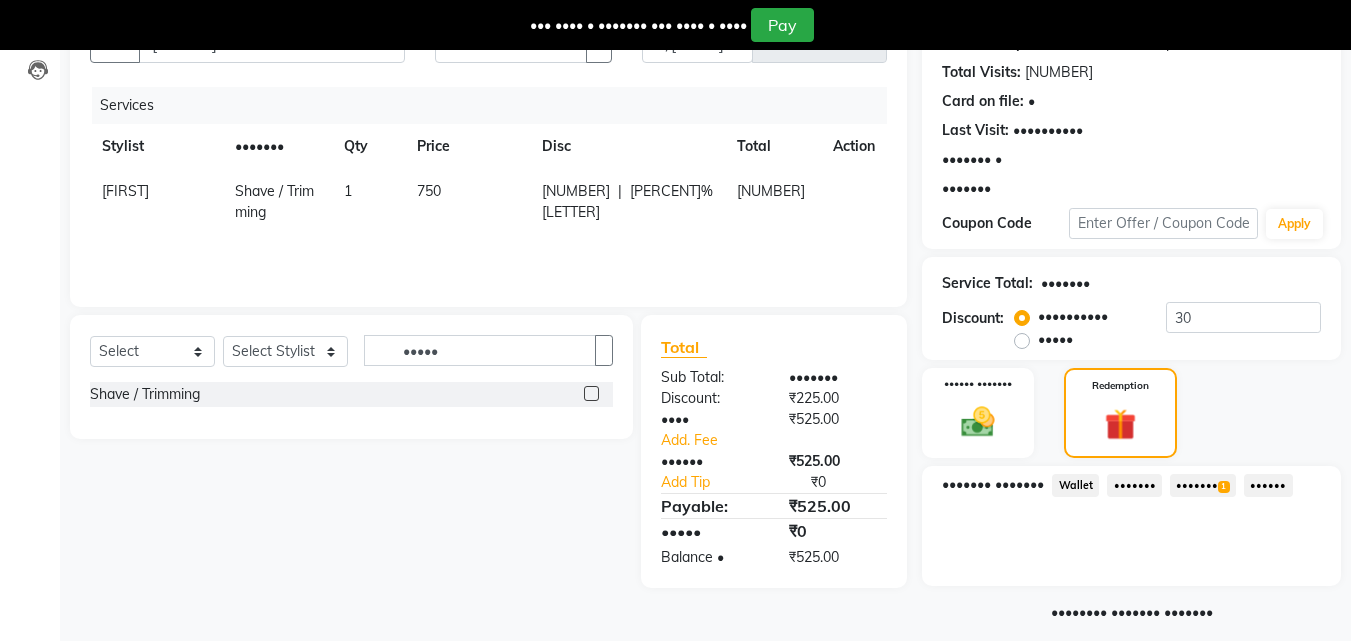 scroll, scrollTop: 234, scrollLeft: 0, axis: vertical 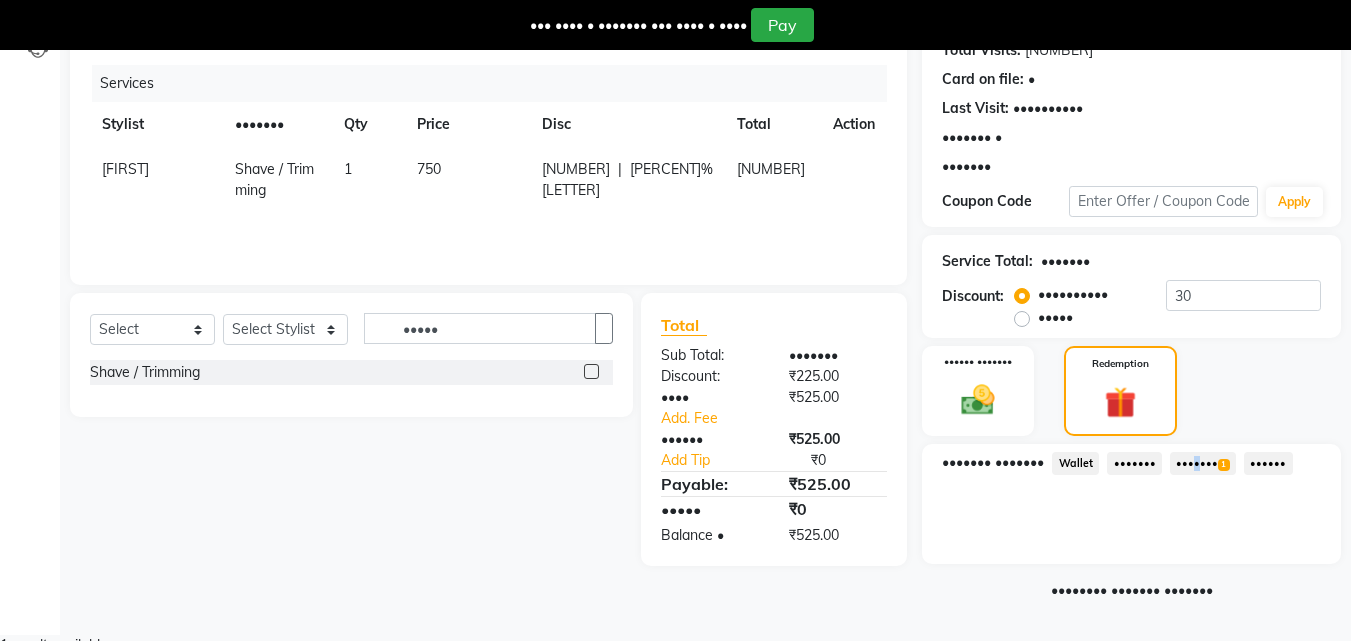 click on "•••••••  •" at bounding box center (1075, 463) 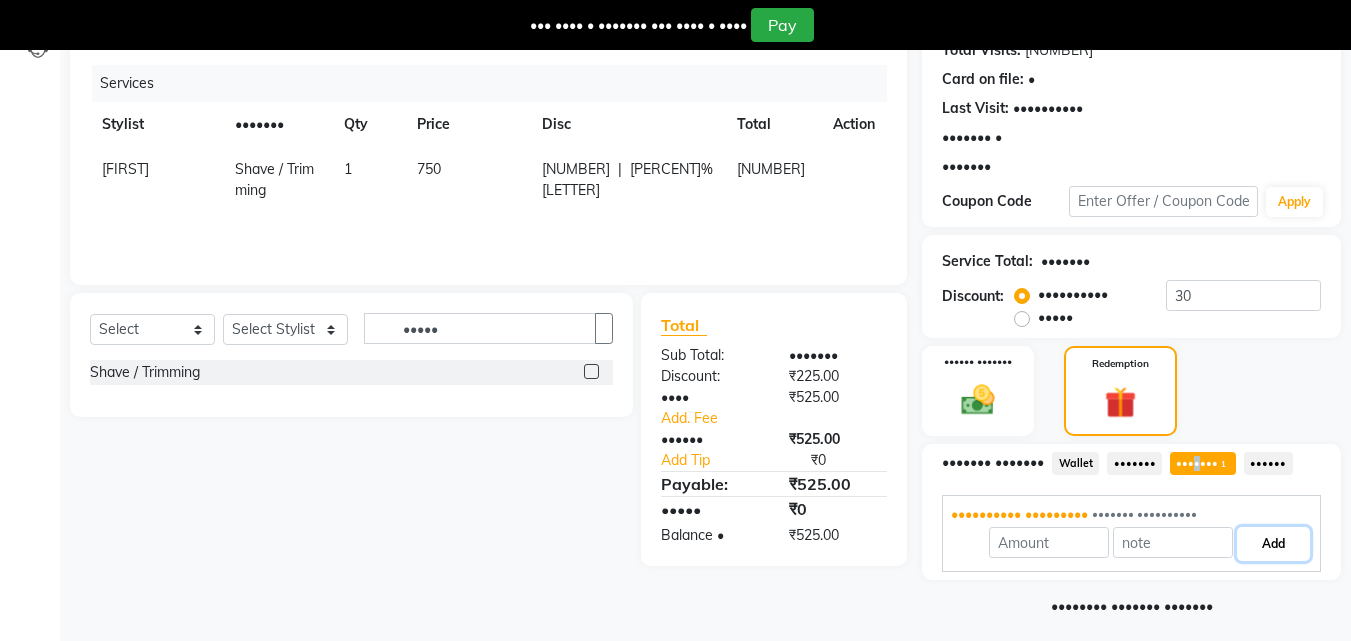 click on "Add" at bounding box center [1273, 544] 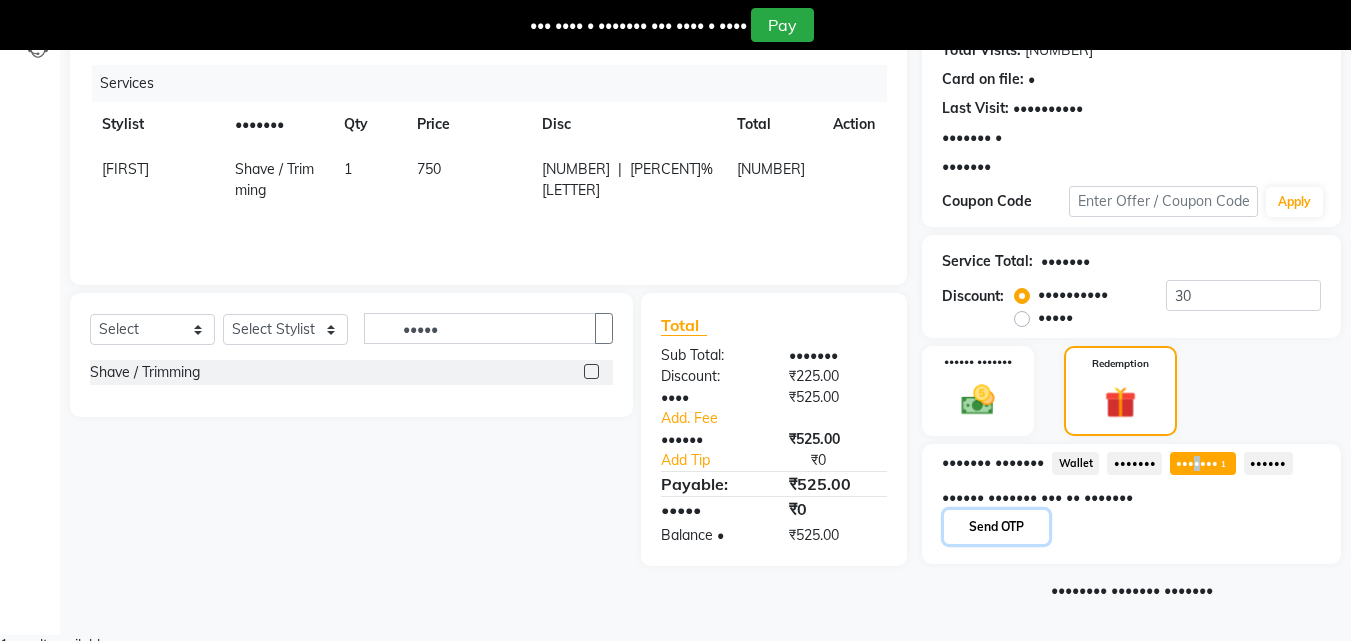 click on "Send OTP" at bounding box center (996, 527) 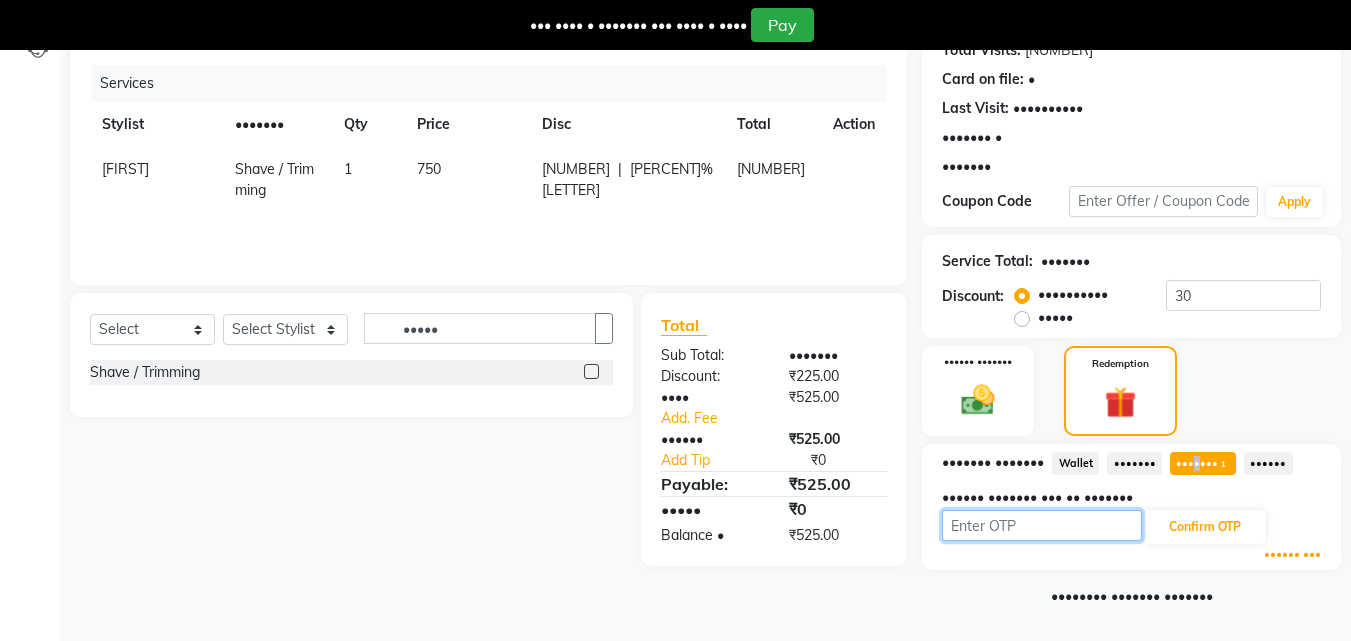 click at bounding box center (1042, 525) 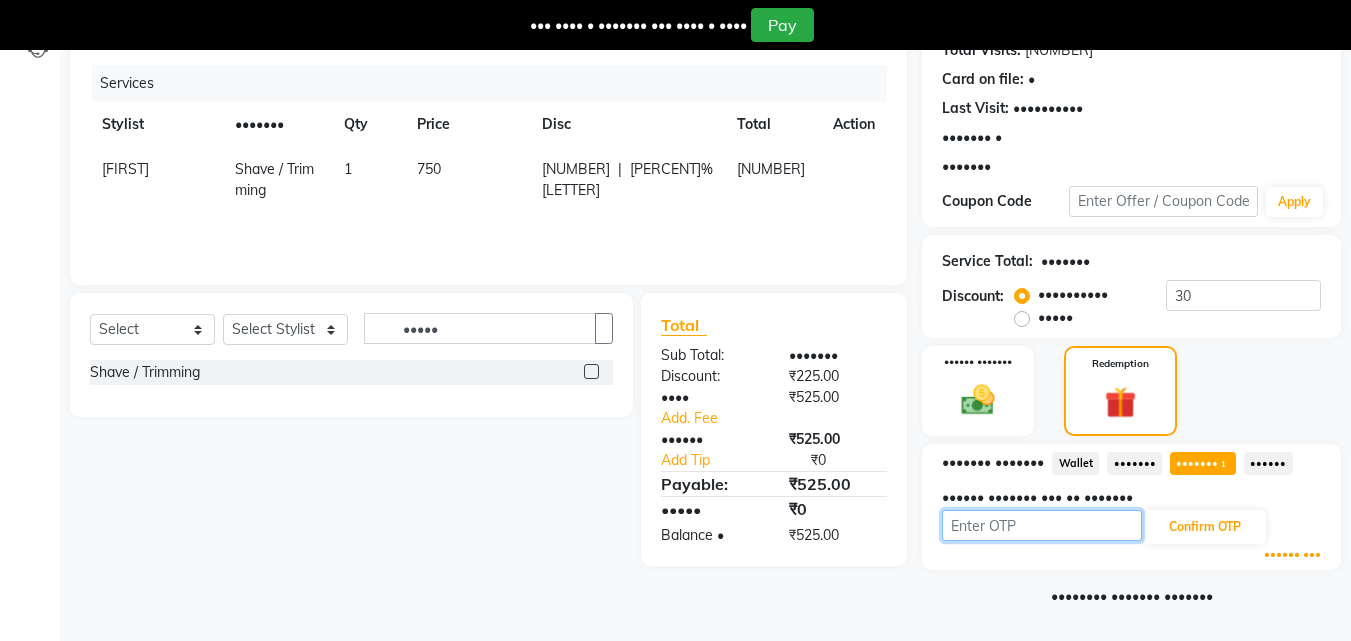 click at bounding box center (1042, 525) 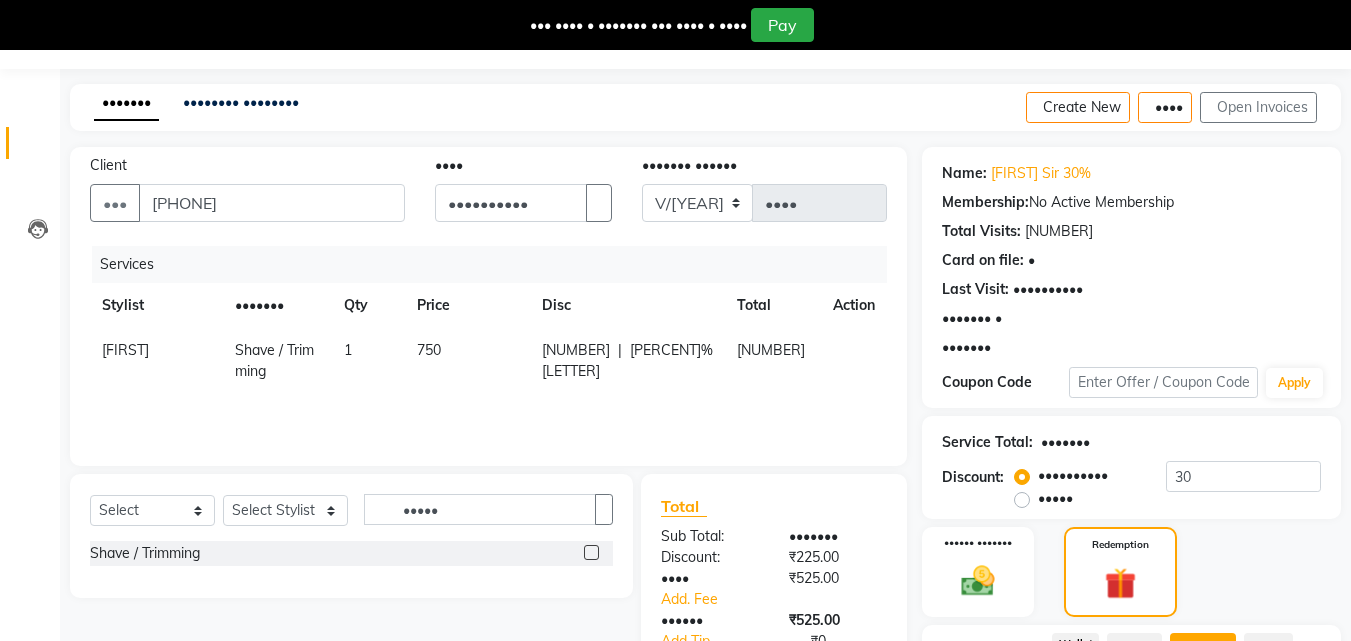 scroll, scrollTop: 0, scrollLeft: 0, axis: both 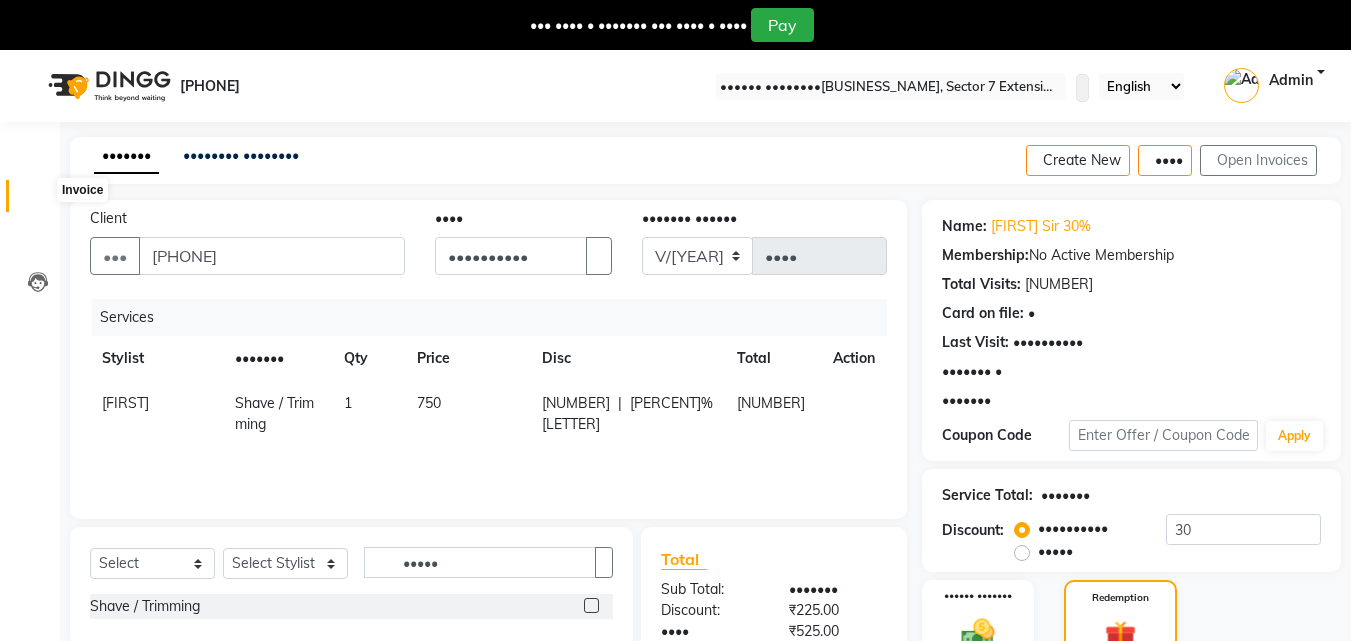 click on "Invoice" at bounding box center (30, 196) 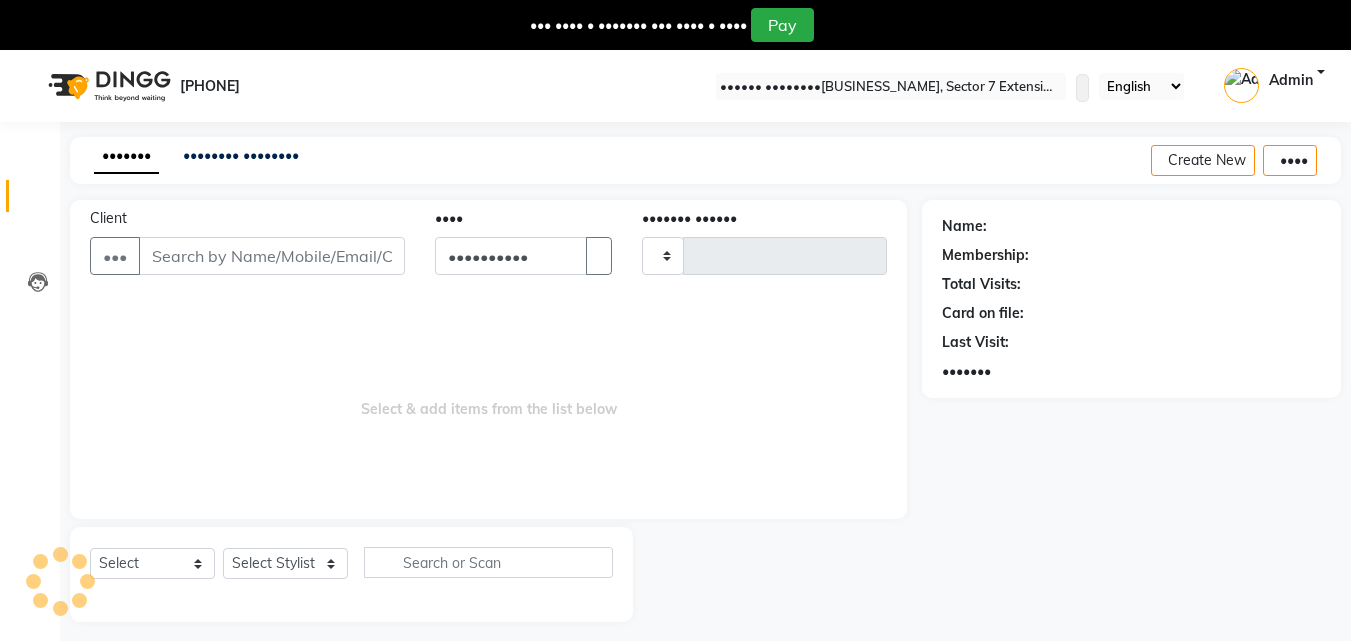 scroll, scrollTop: 50, scrollLeft: 0, axis: vertical 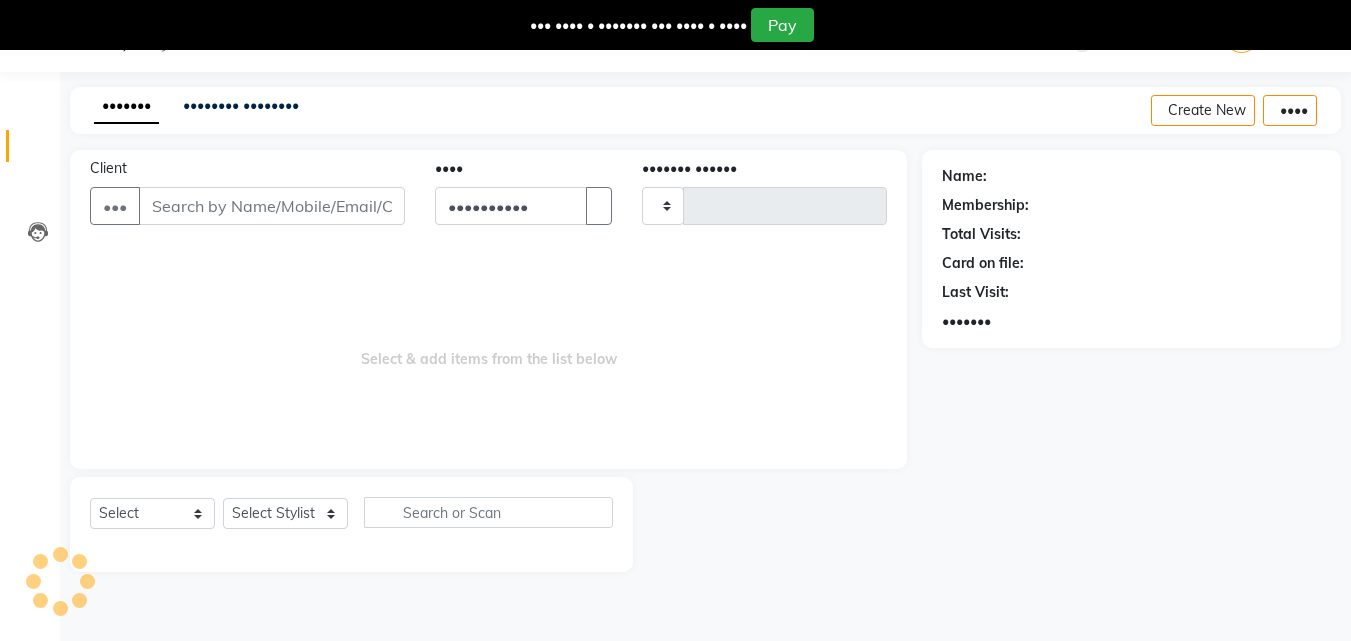 click on "Client" at bounding box center [272, 206] 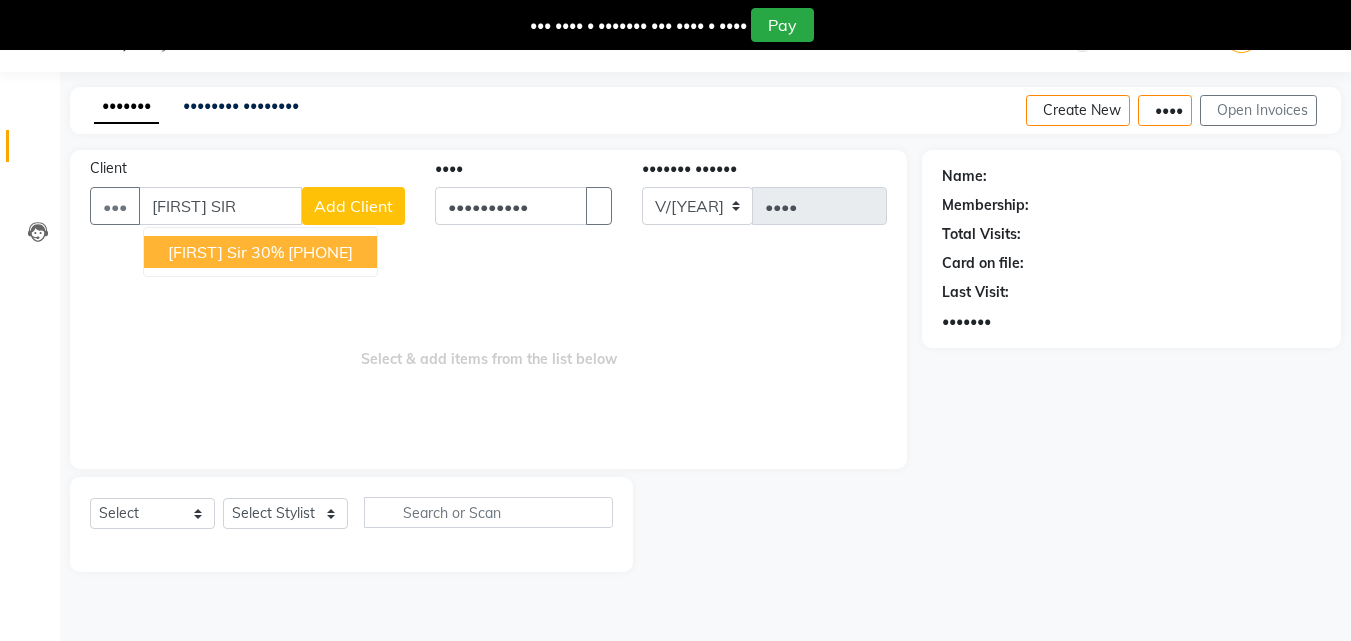 click on "[FIRST] sir 30%" at bounding box center (226, 252) 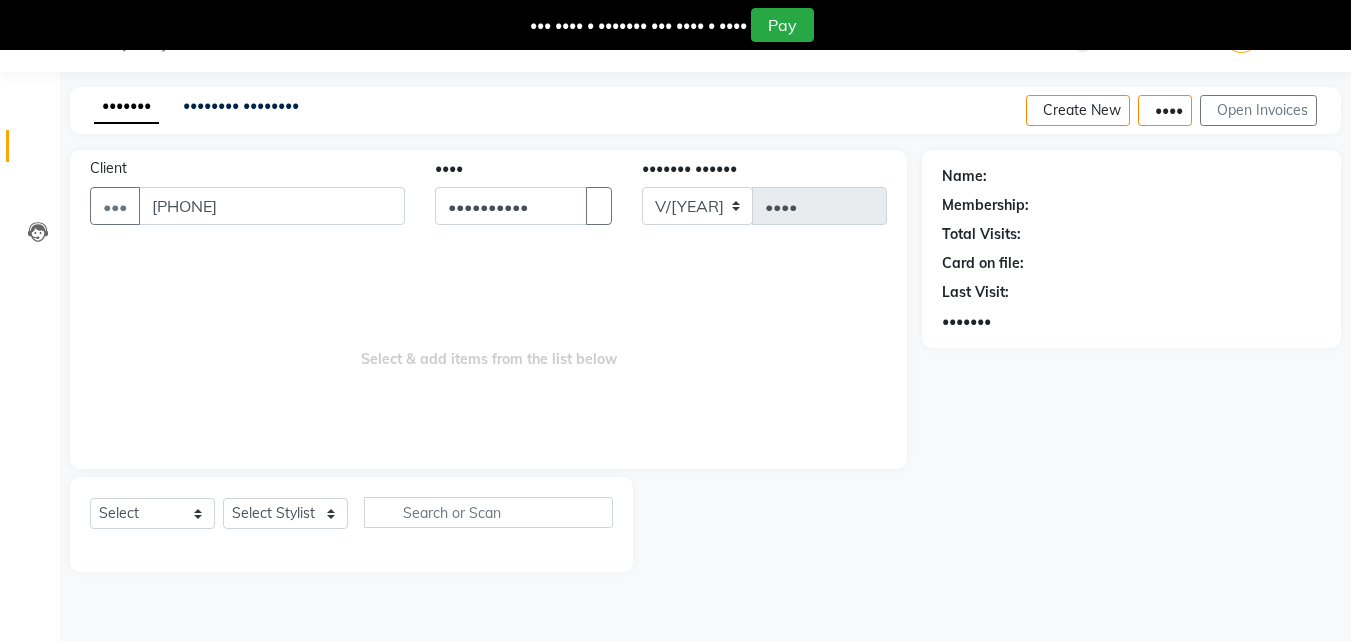 type on "[PHONE]" 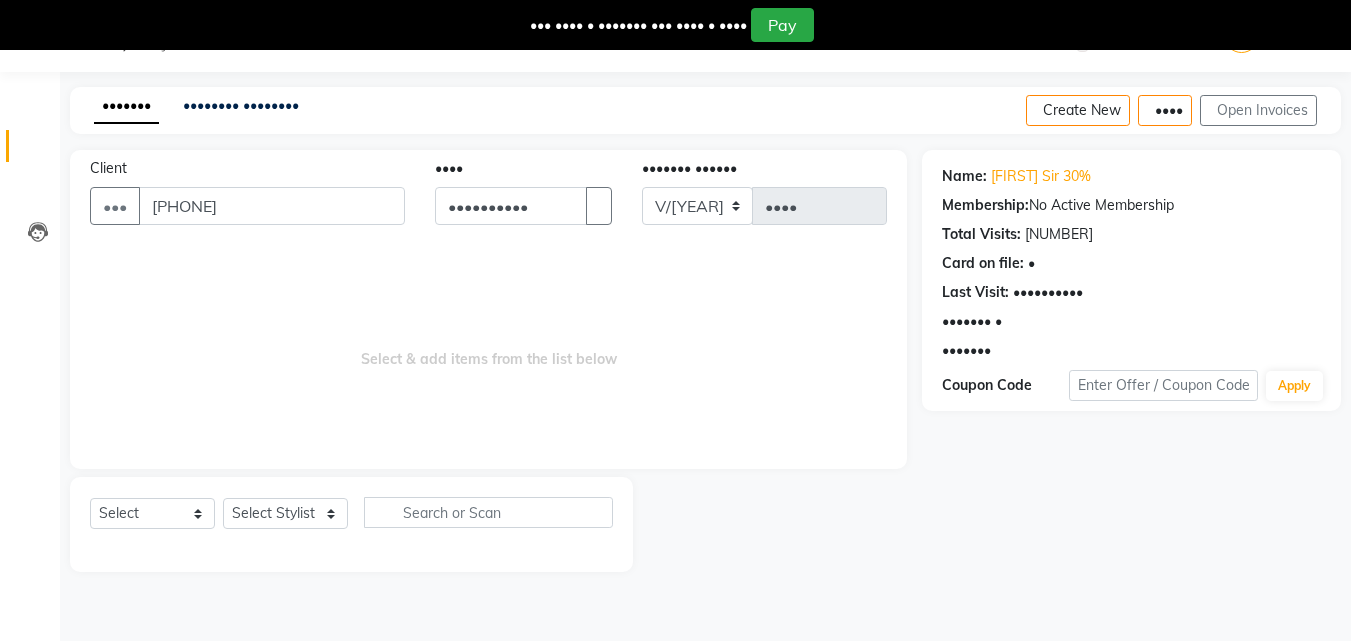 click at bounding box center (991, 351) 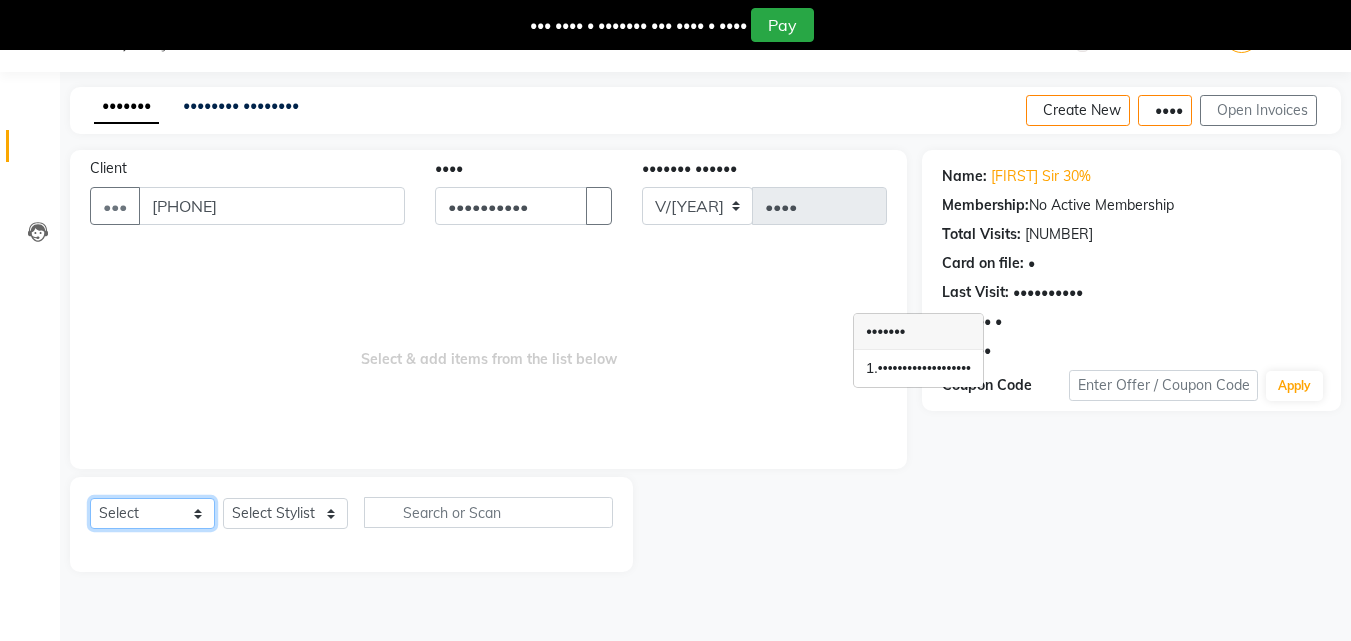 click on "Select  Service  Product  Membership  Package Voucher Prepaid Gift Card" at bounding box center [152, 513] 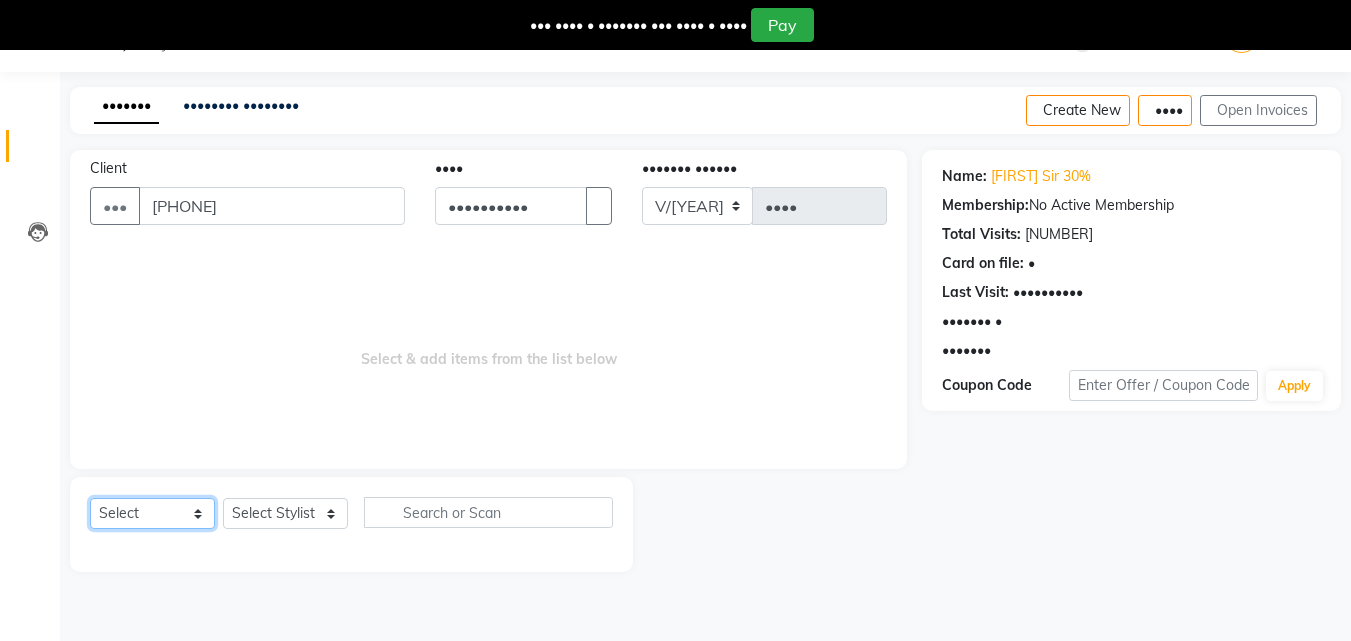 select on "•" 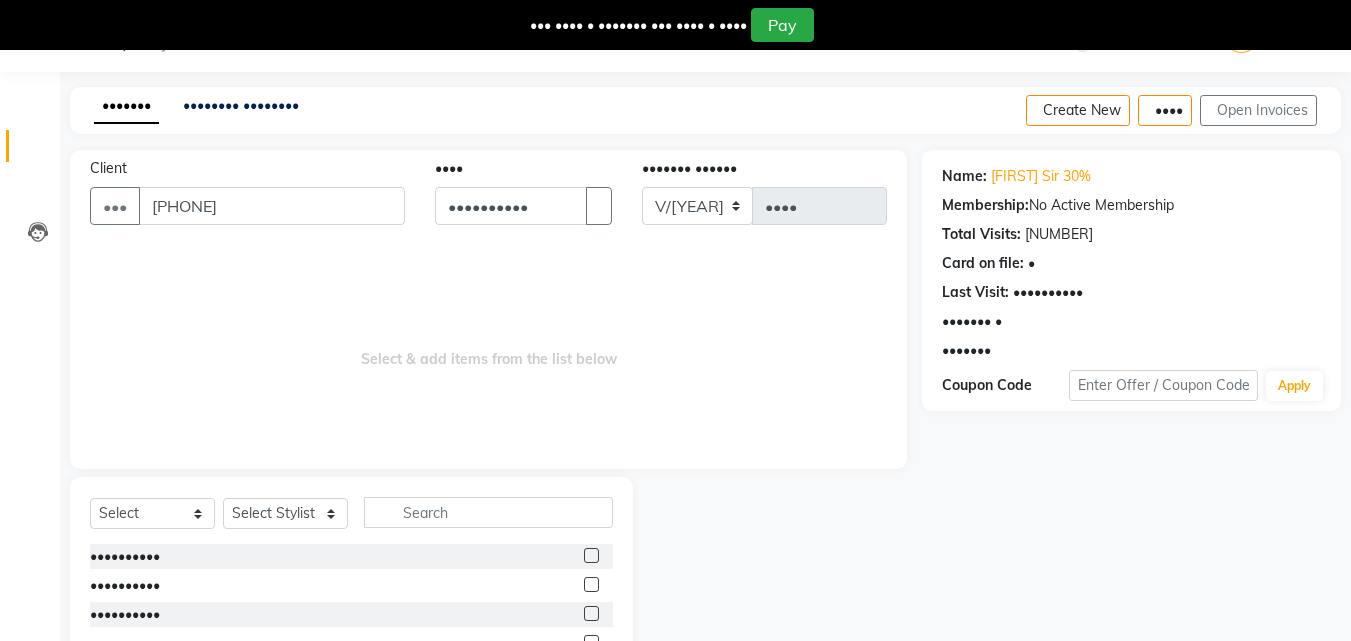 click at bounding box center (591, 555) 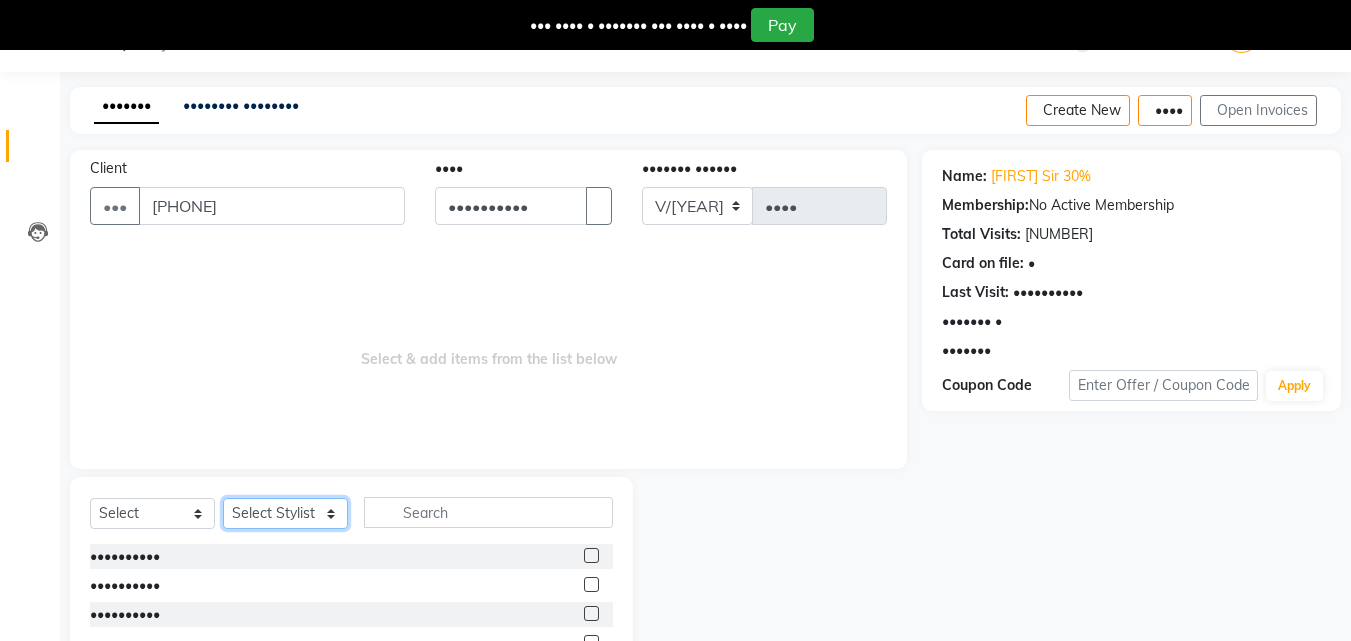click on "Select Stylist [FIRST] [FIRST] [FIRST] [FIRST] [FIRST] Manager [FIRST] [FIRST] [FIRST] [FIRST] [FIRST]" at bounding box center [285, 513] 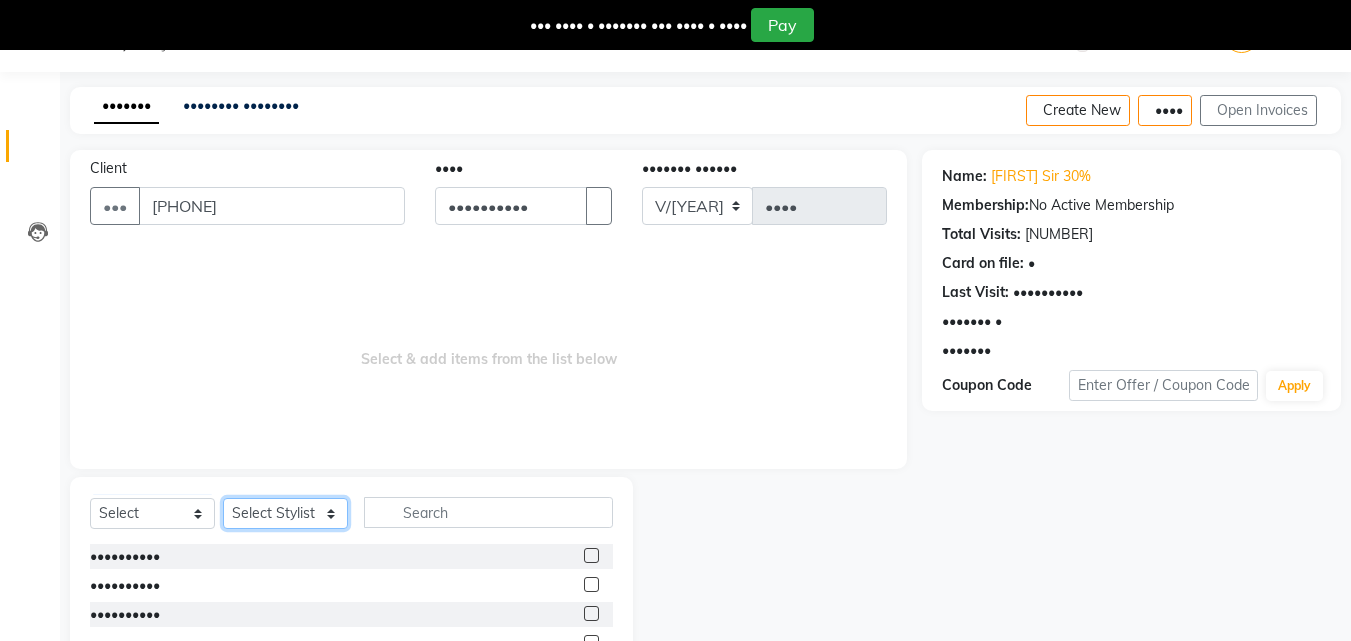 select on "•••••" 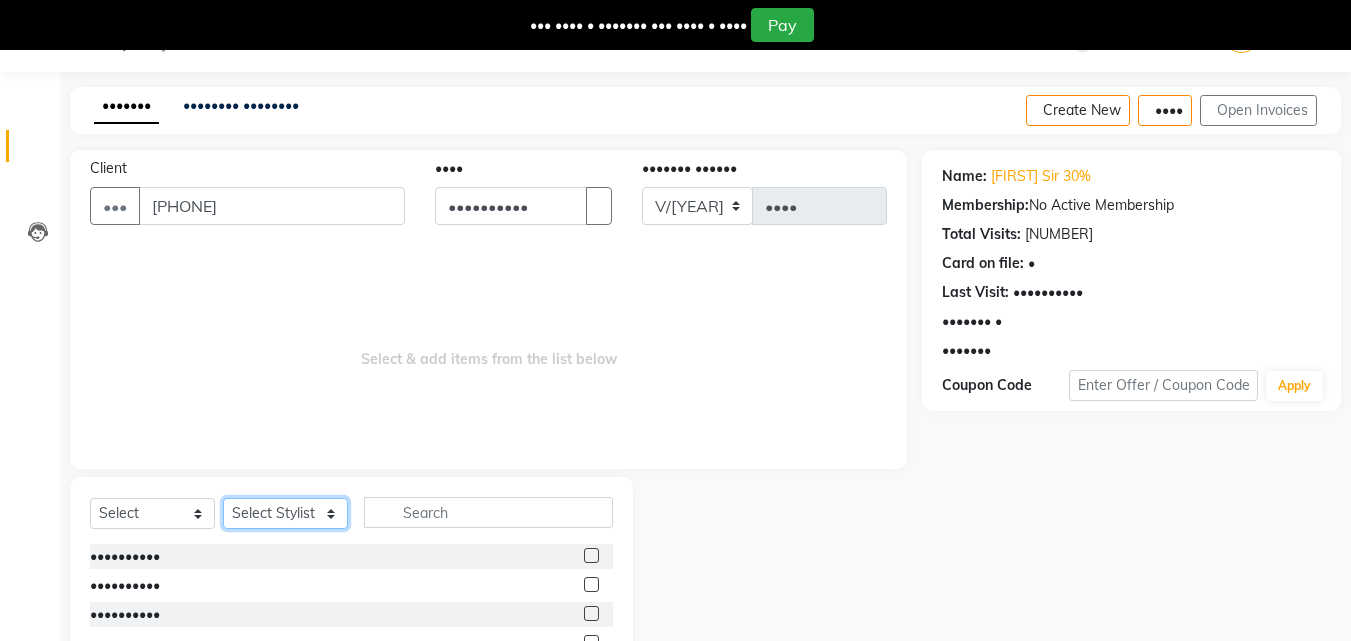 click on "Select Stylist [FIRST] [FIRST] [FIRST] [FIRST] [FIRST] Manager [FIRST] [FIRST] [FIRST] [FIRST] [FIRST]" at bounding box center [285, 513] 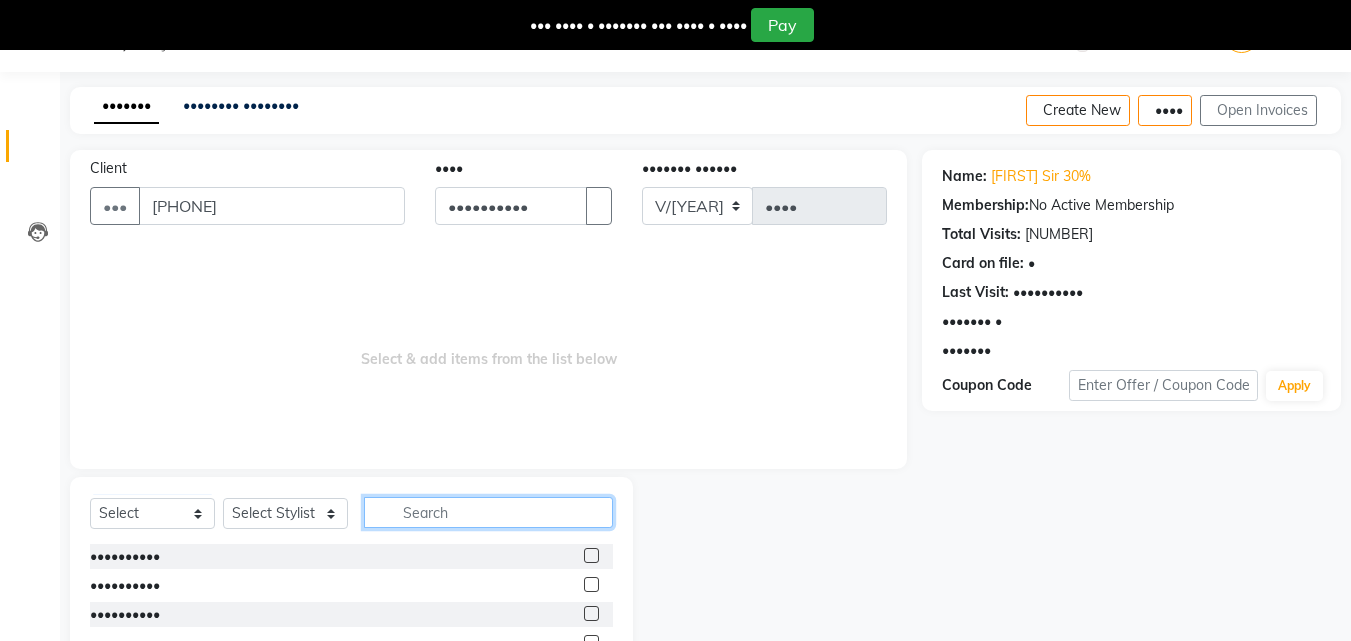 click at bounding box center (488, 512) 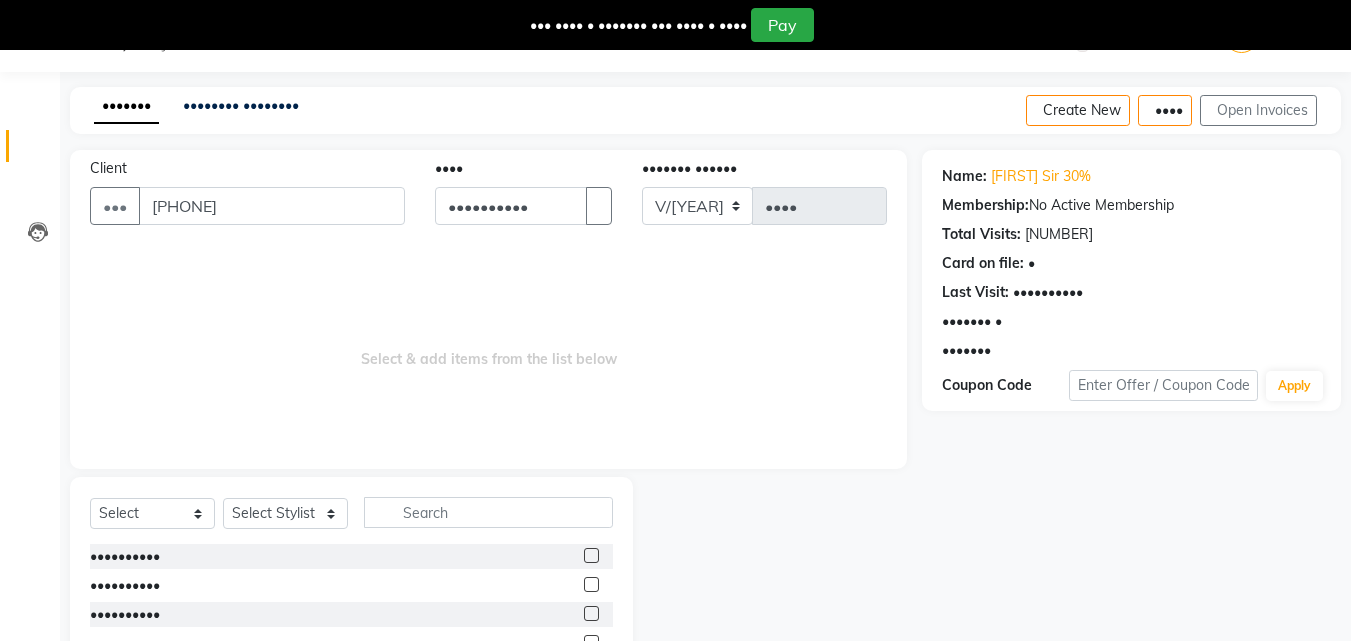 click on "Select Service Product Membership Package Voucher Prepaid Gift Card Select Stylist [FIRST] [FIRST] [FIRST] [FIRST] [FIRST] Manager [FIRST] [FIRST] [FIRST] [FIRST] [FIRST] Membership Membership Membership Membership Membership" at bounding box center (351, 597) 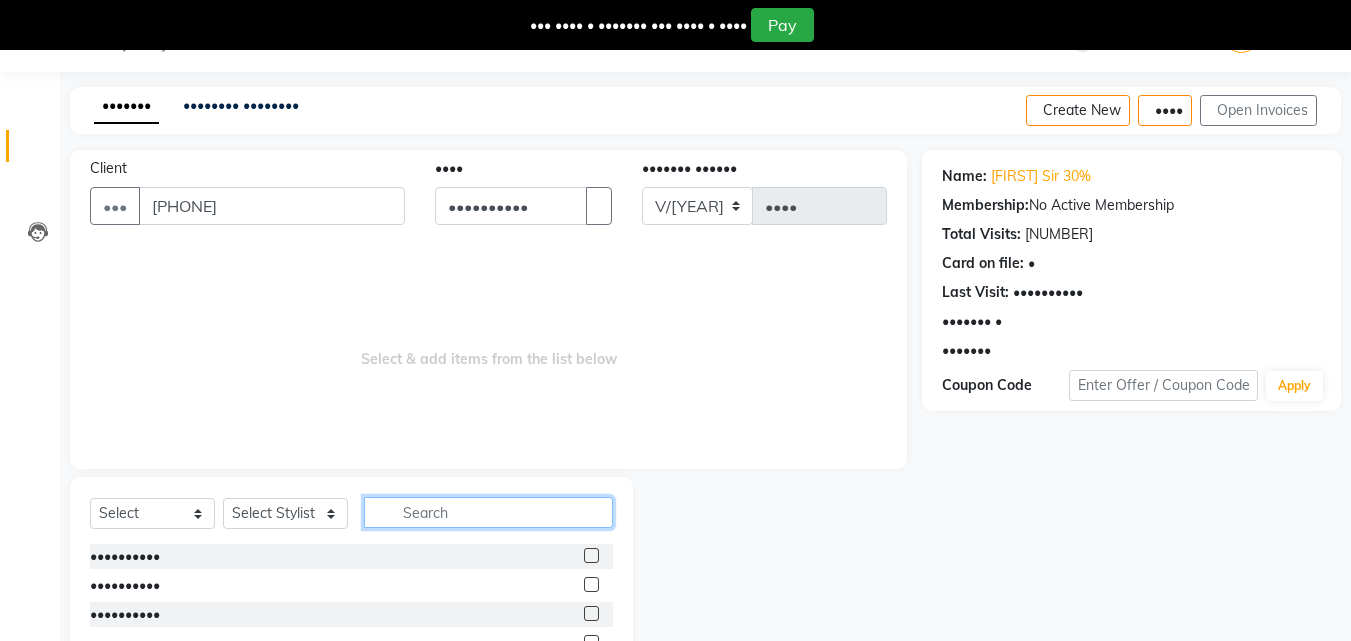 click at bounding box center [488, 512] 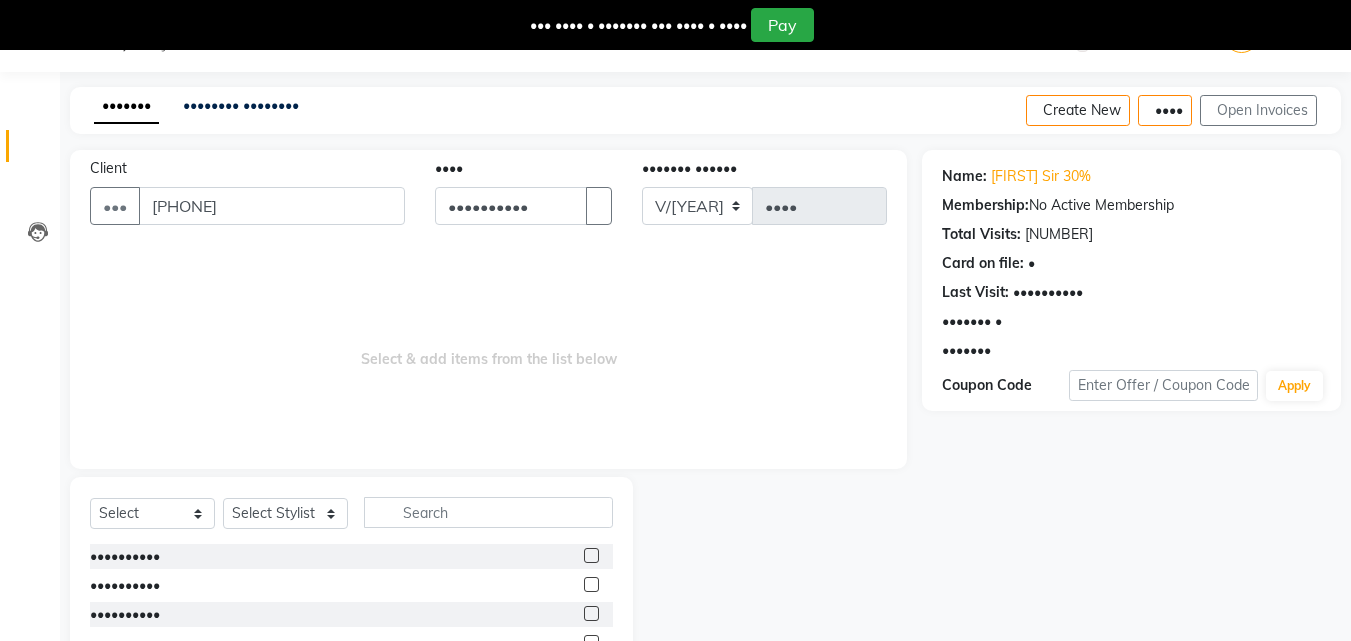 click at bounding box center (591, 555) 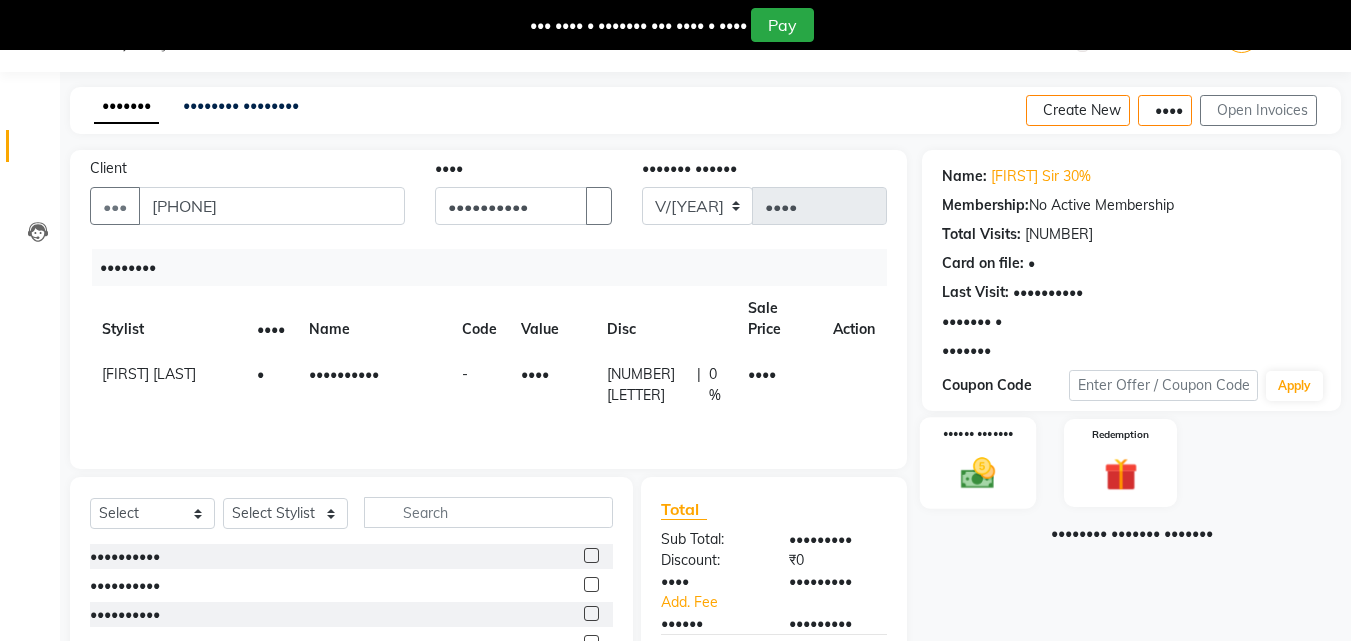 click at bounding box center (978, 474) 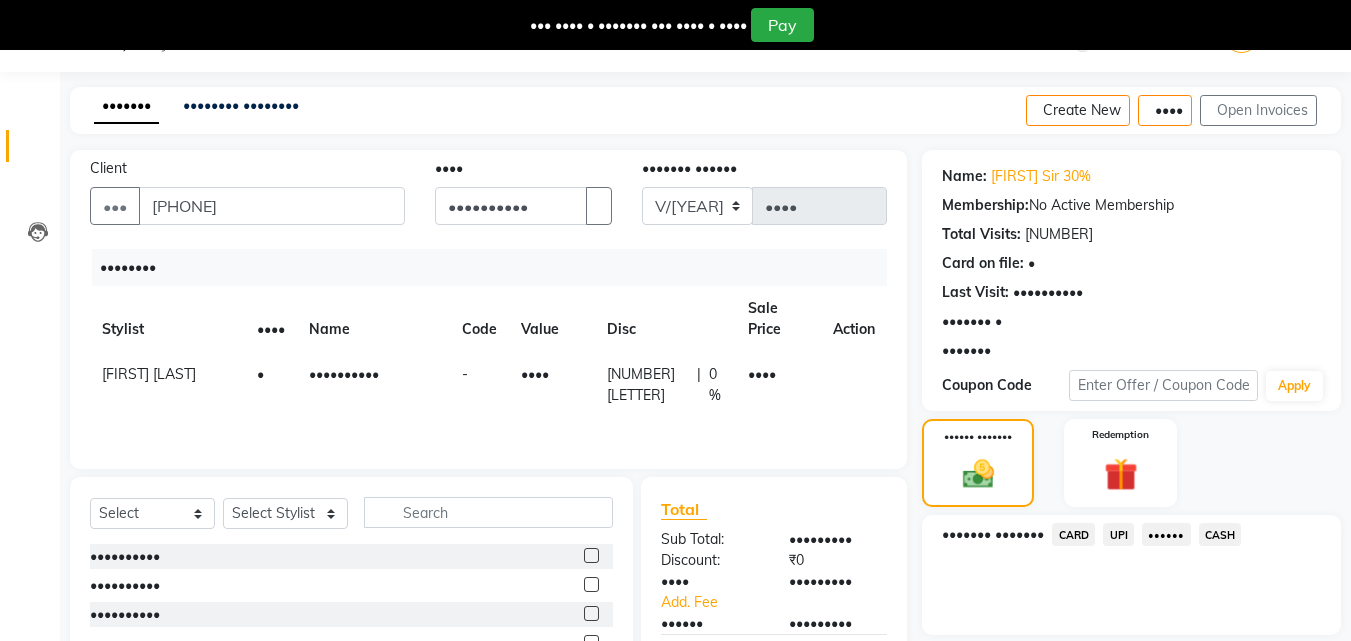 click on "UPI" at bounding box center [1073, 534] 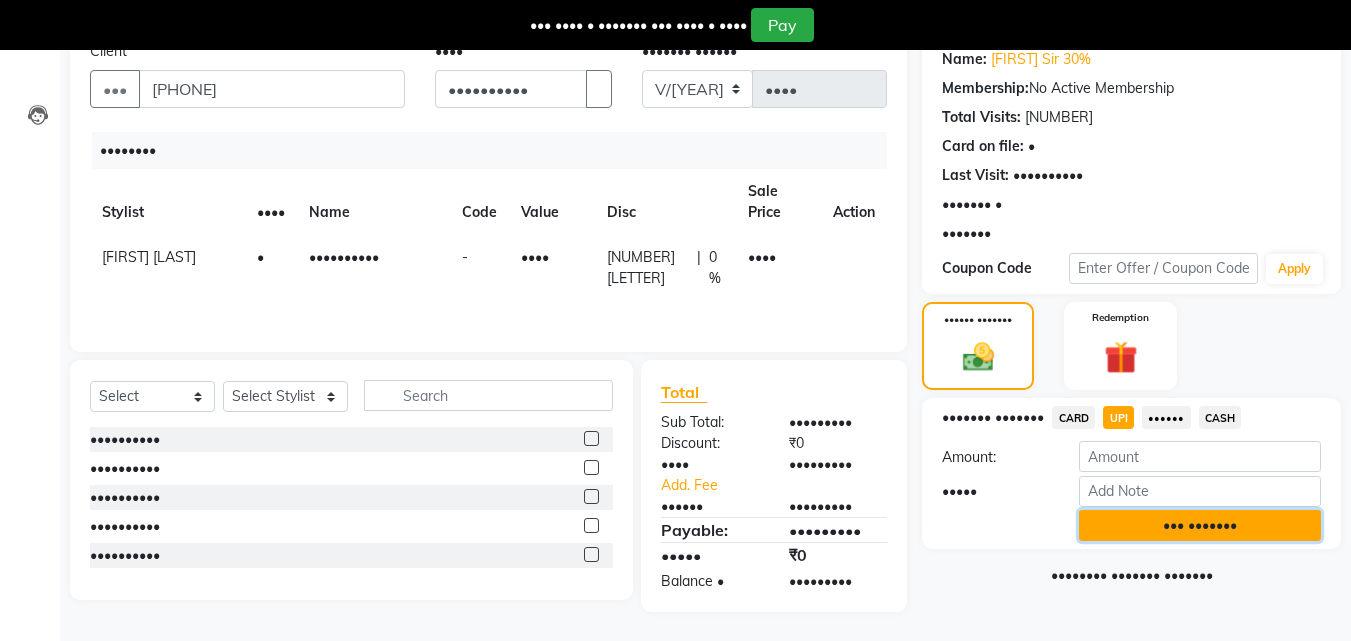 click on "••• •••••••" at bounding box center (1200, 525) 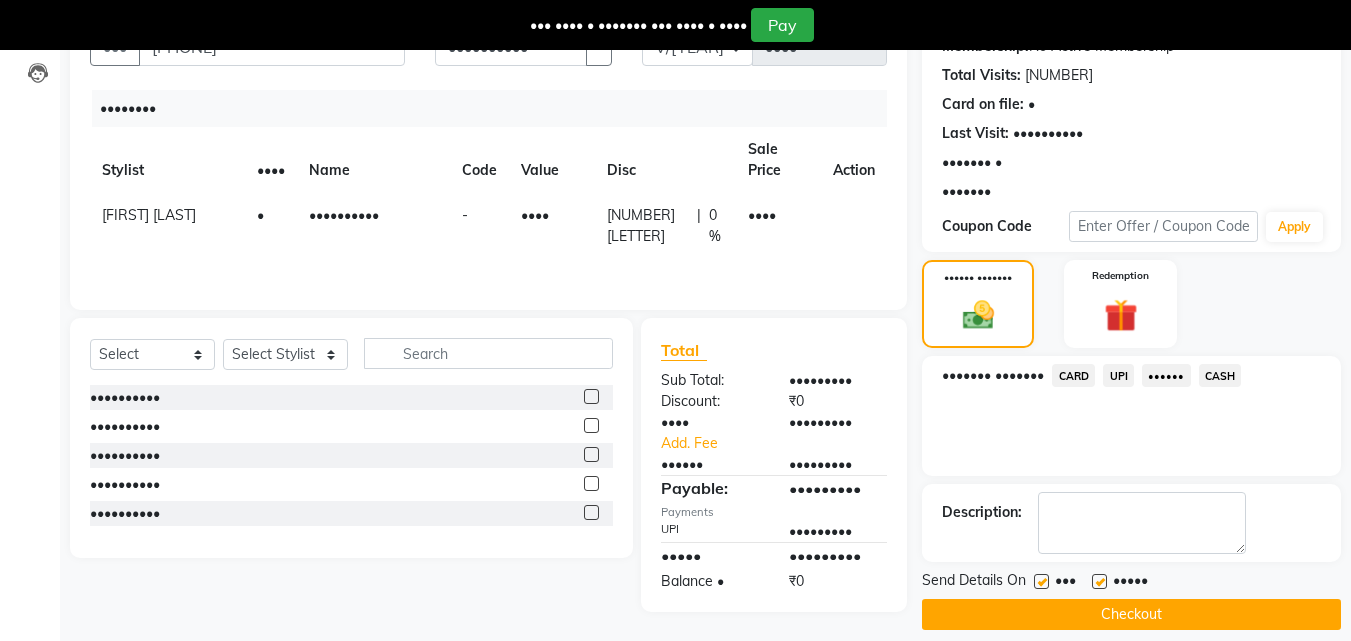 scroll, scrollTop: 231, scrollLeft: 0, axis: vertical 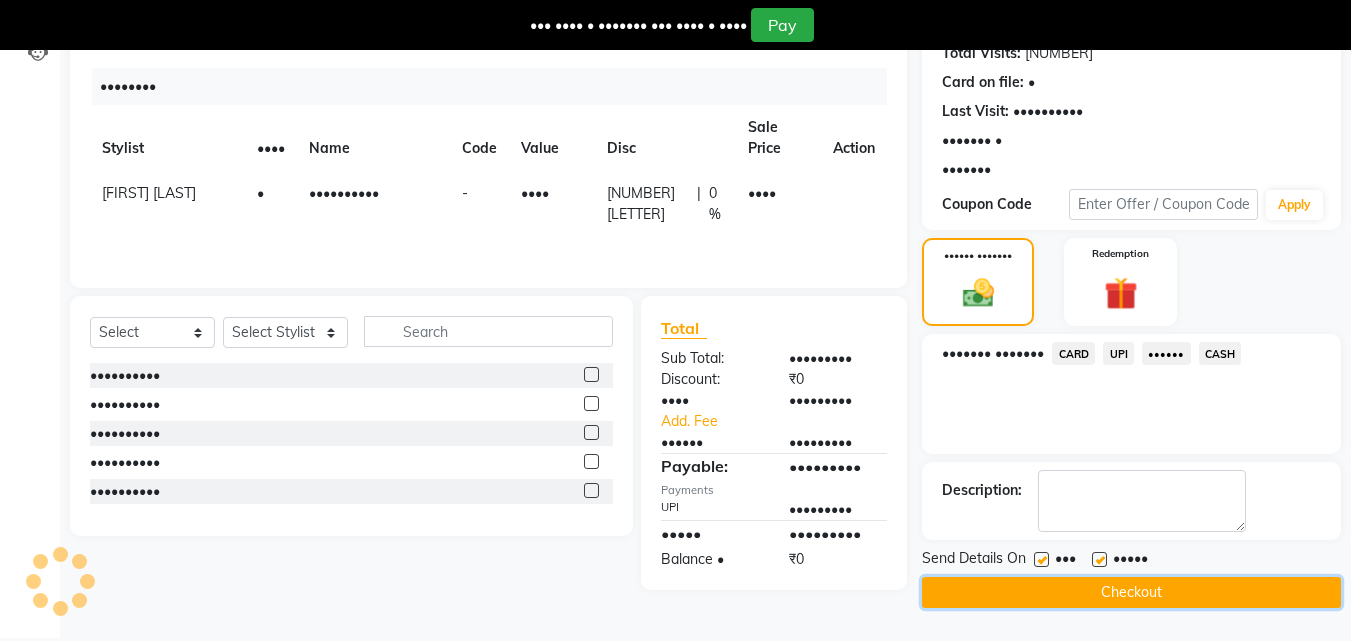 click on "Checkout" at bounding box center (1131, 592) 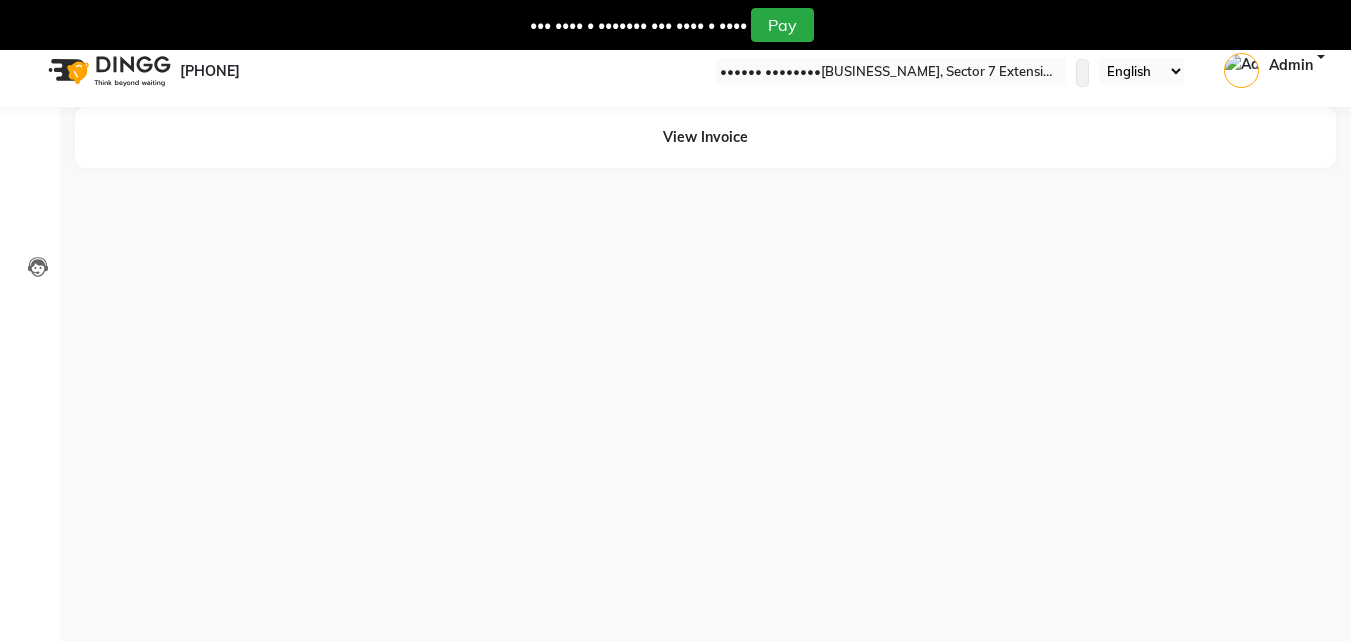 scroll, scrollTop: 0, scrollLeft: 0, axis: both 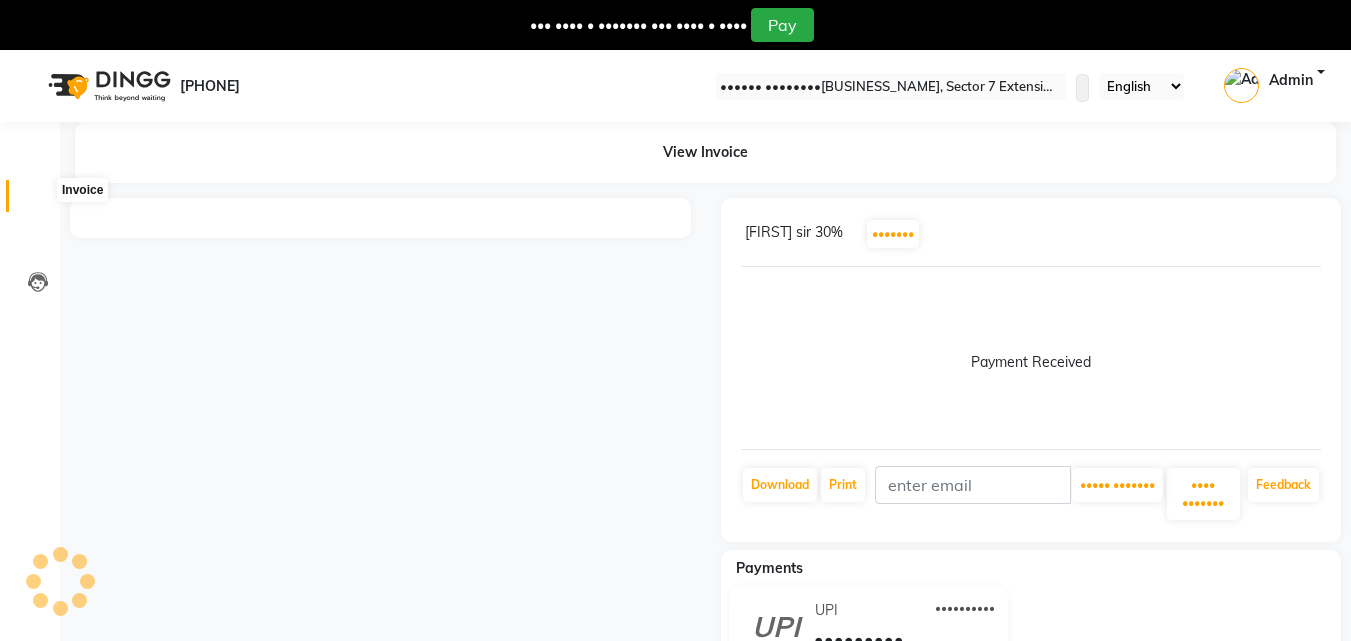 click at bounding box center (37, 201) 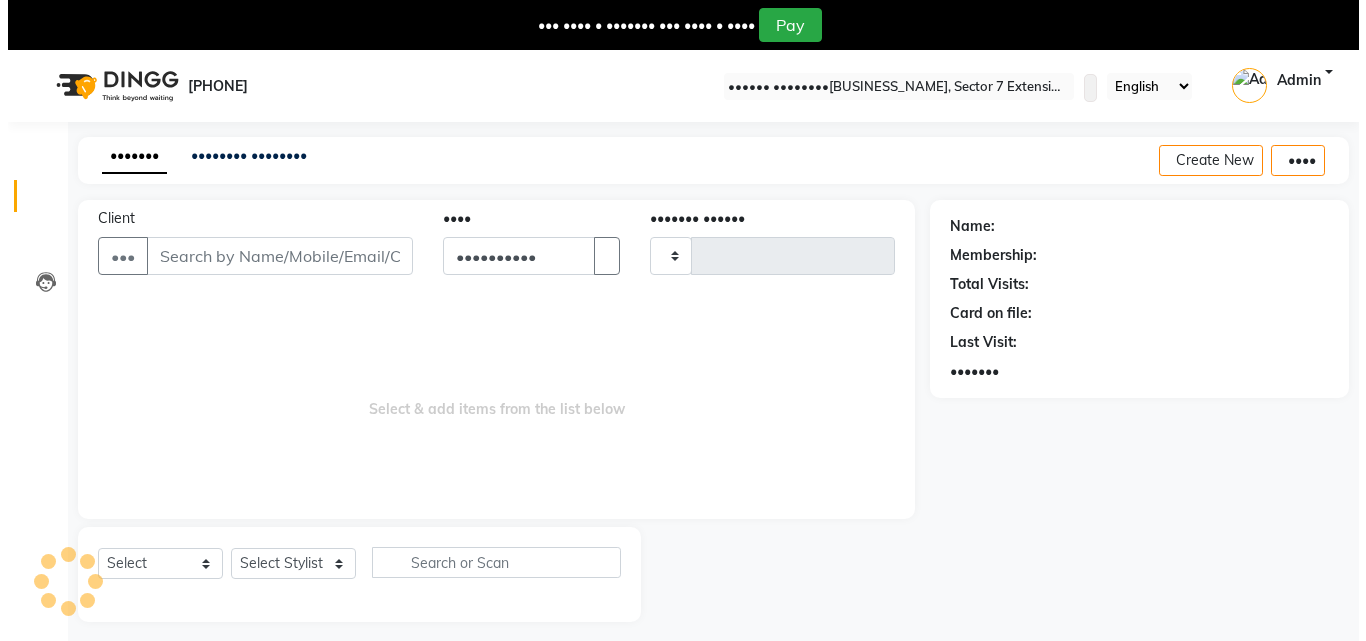 scroll, scrollTop: 50, scrollLeft: 0, axis: vertical 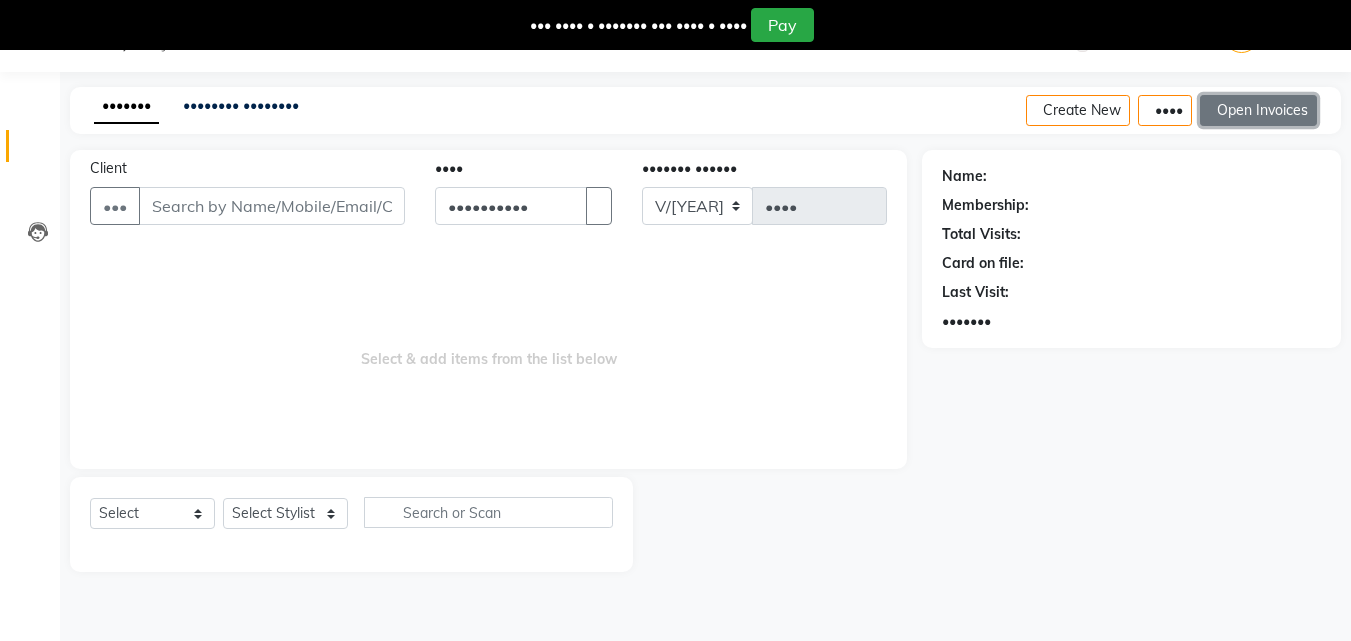 click on "Open Invoices" at bounding box center [1258, 110] 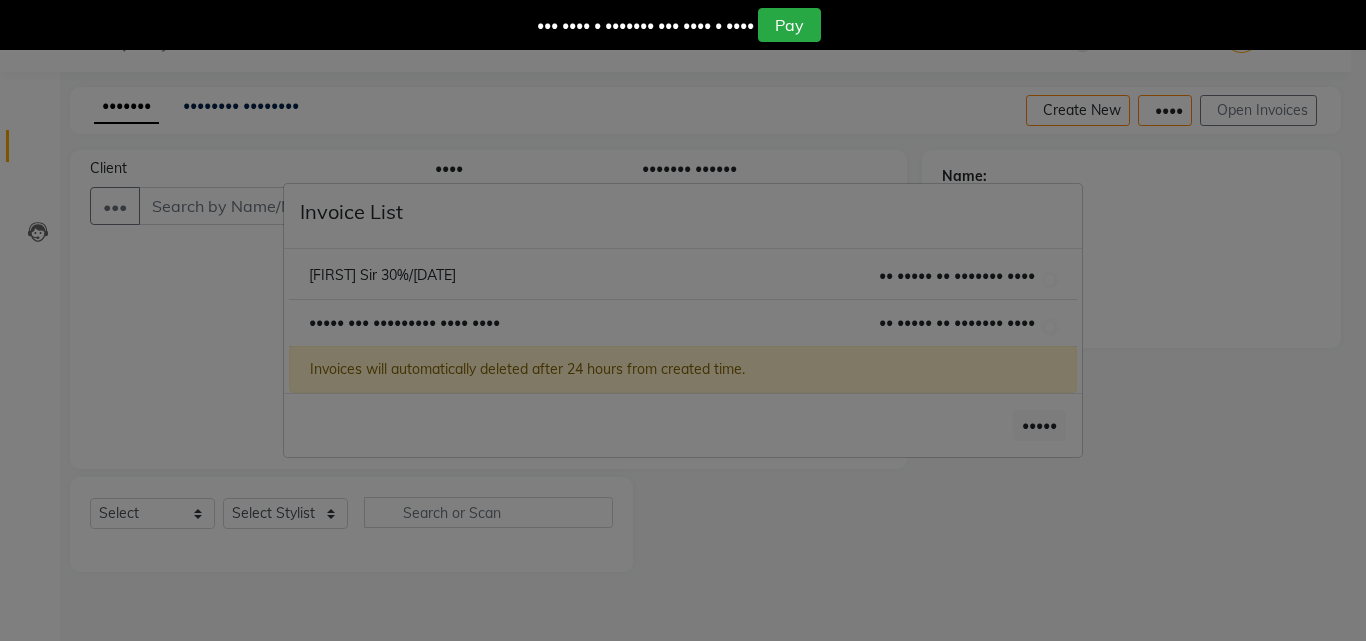 click on "••••• ••• ••••••••• •••• ••••" at bounding box center (382, 275) 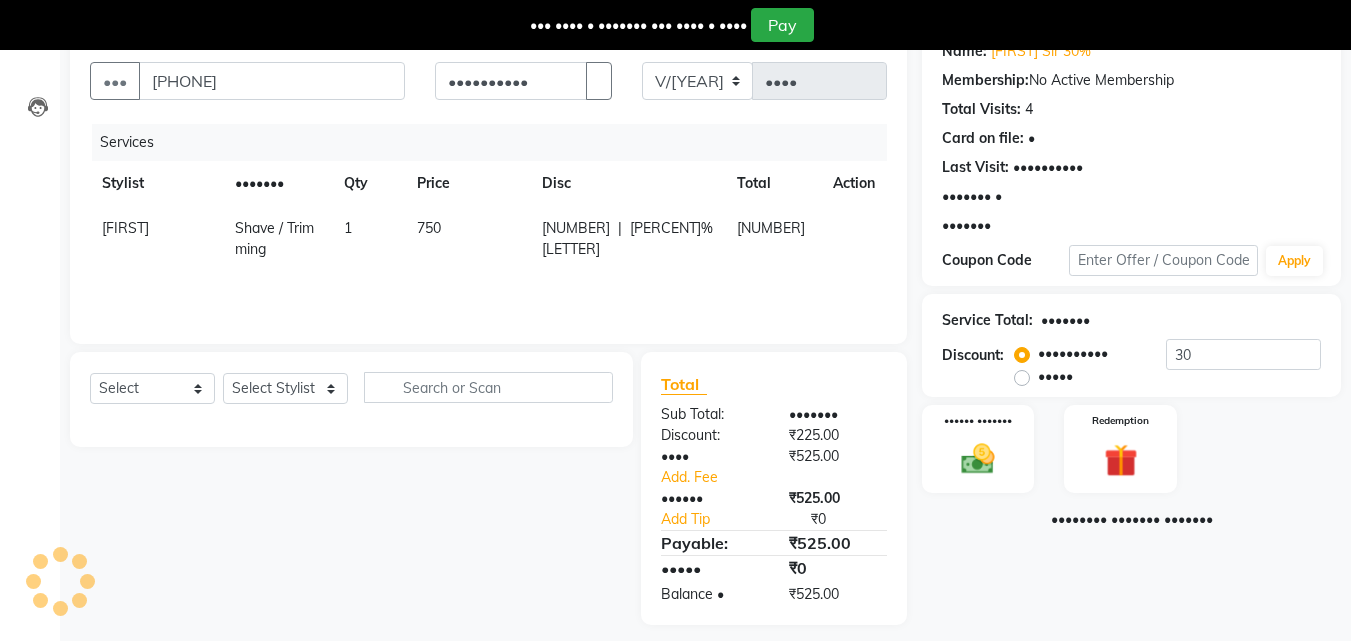 scroll, scrollTop: 188, scrollLeft: 0, axis: vertical 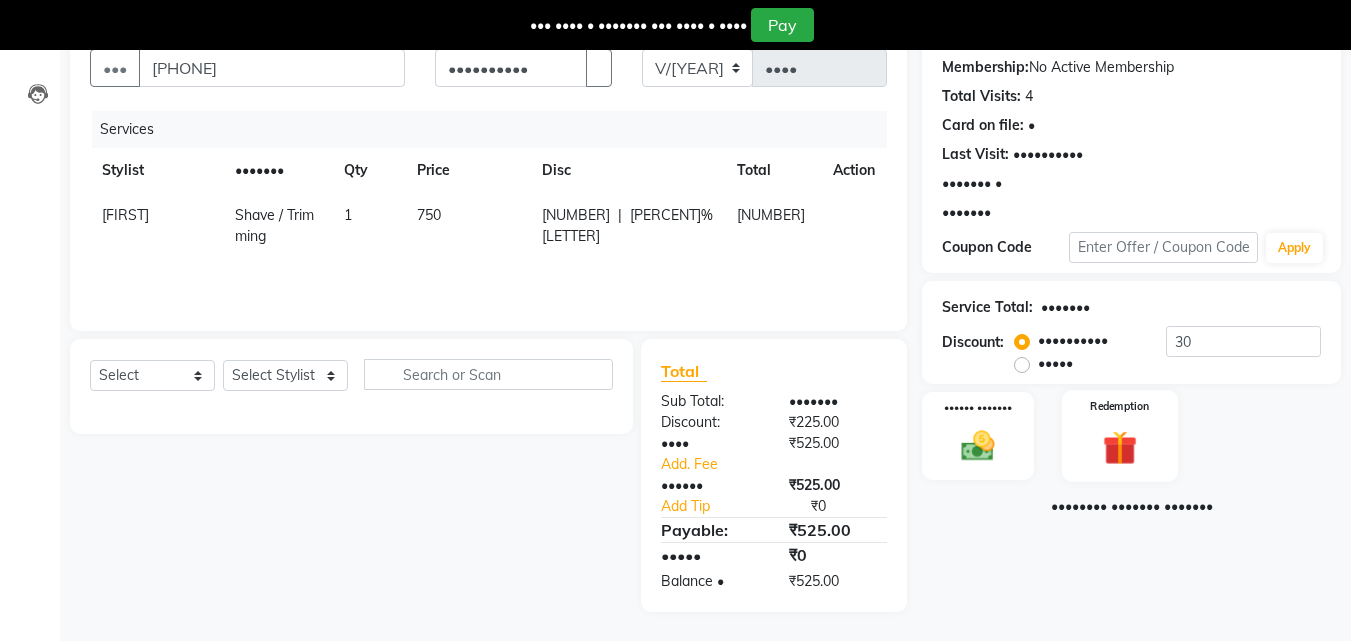 click on "Redemption" at bounding box center [978, 407] 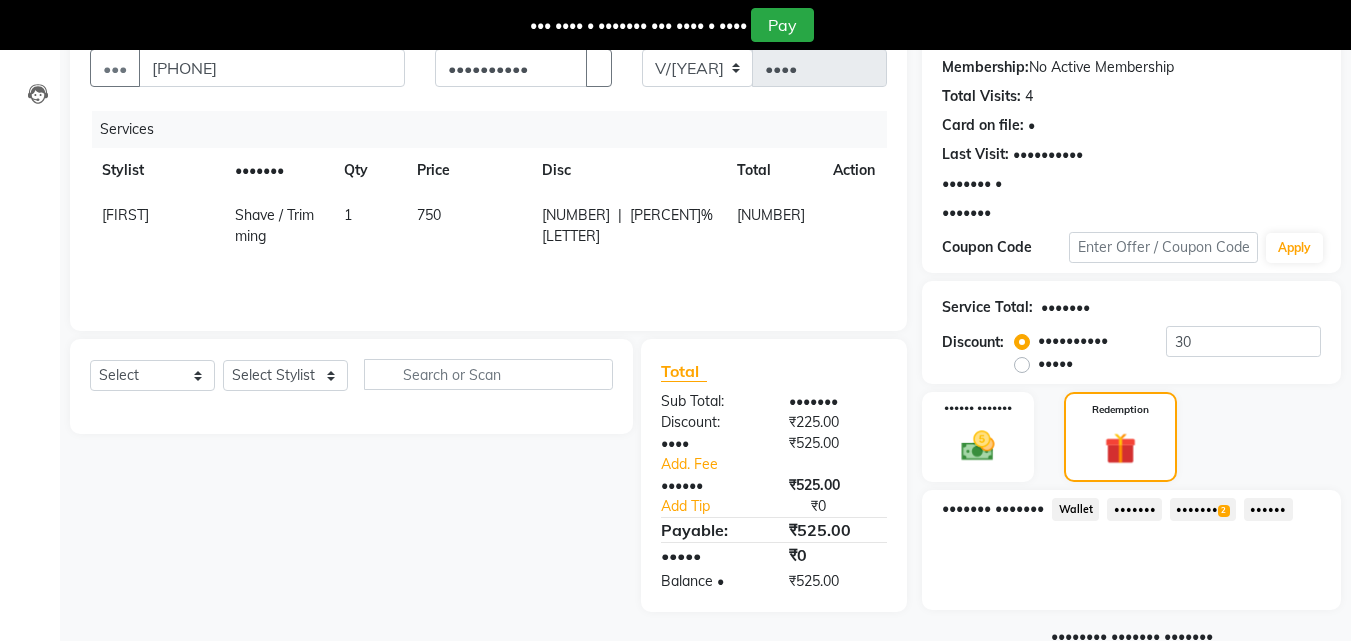 click at bounding box center (991, 213) 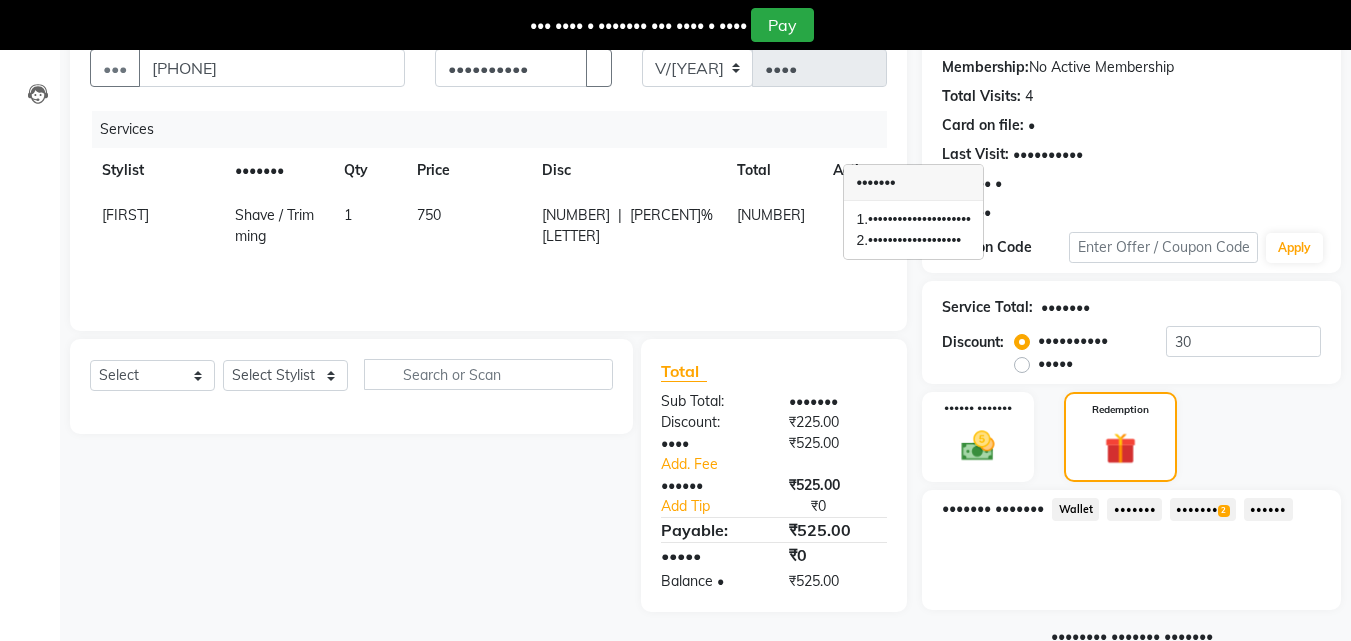 click on "Prepaid  2" at bounding box center [1075, 509] 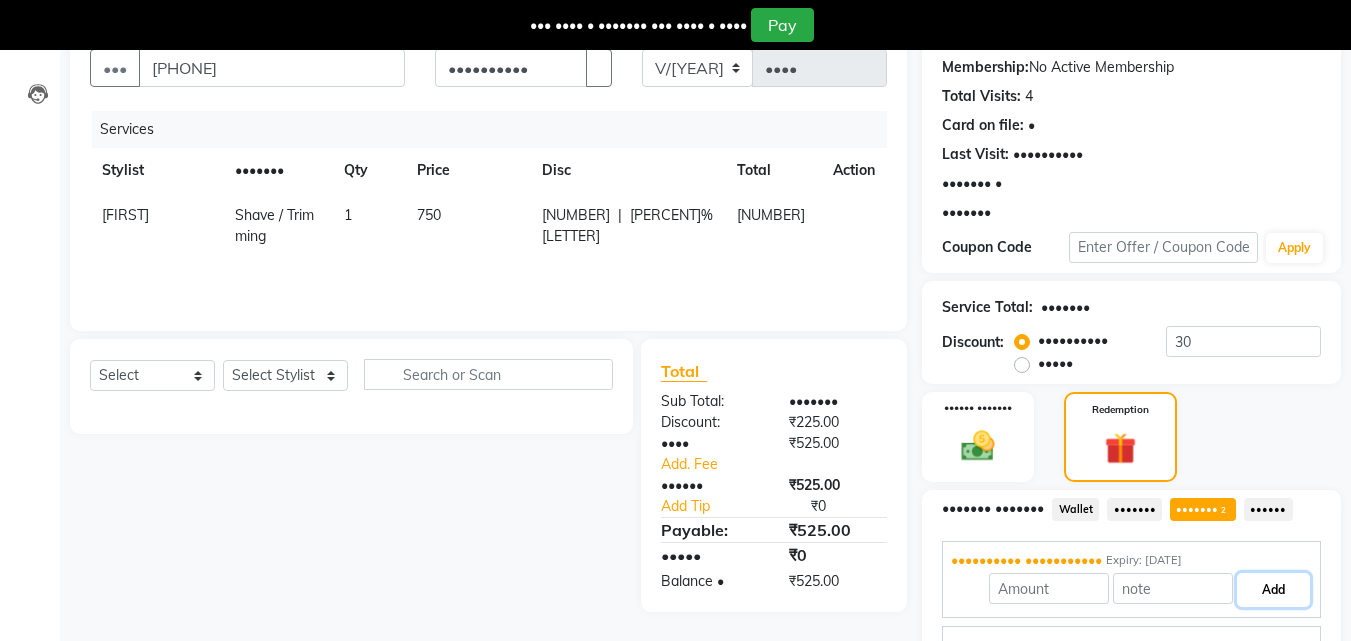 click on "Add" at bounding box center (1273, 590) 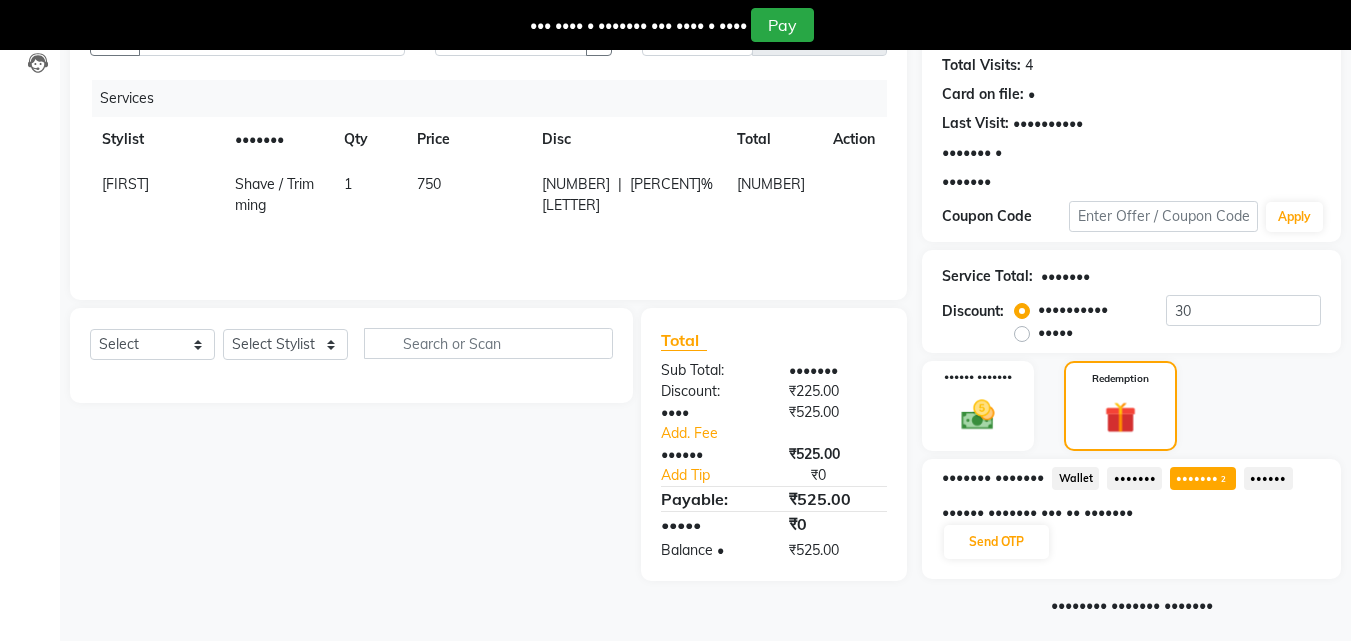 scroll, scrollTop: 235, scrollLeft: 0, axis: vertical 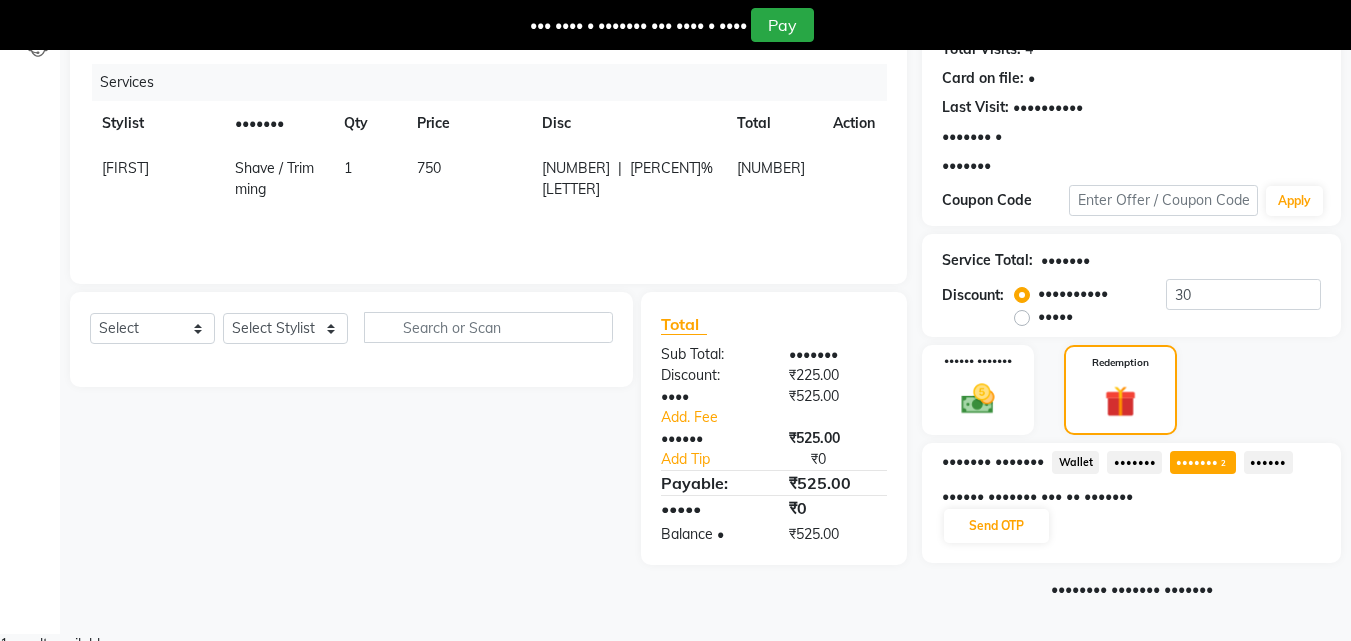 click on "Prepaid  2" at bounding box center [1203, 462] 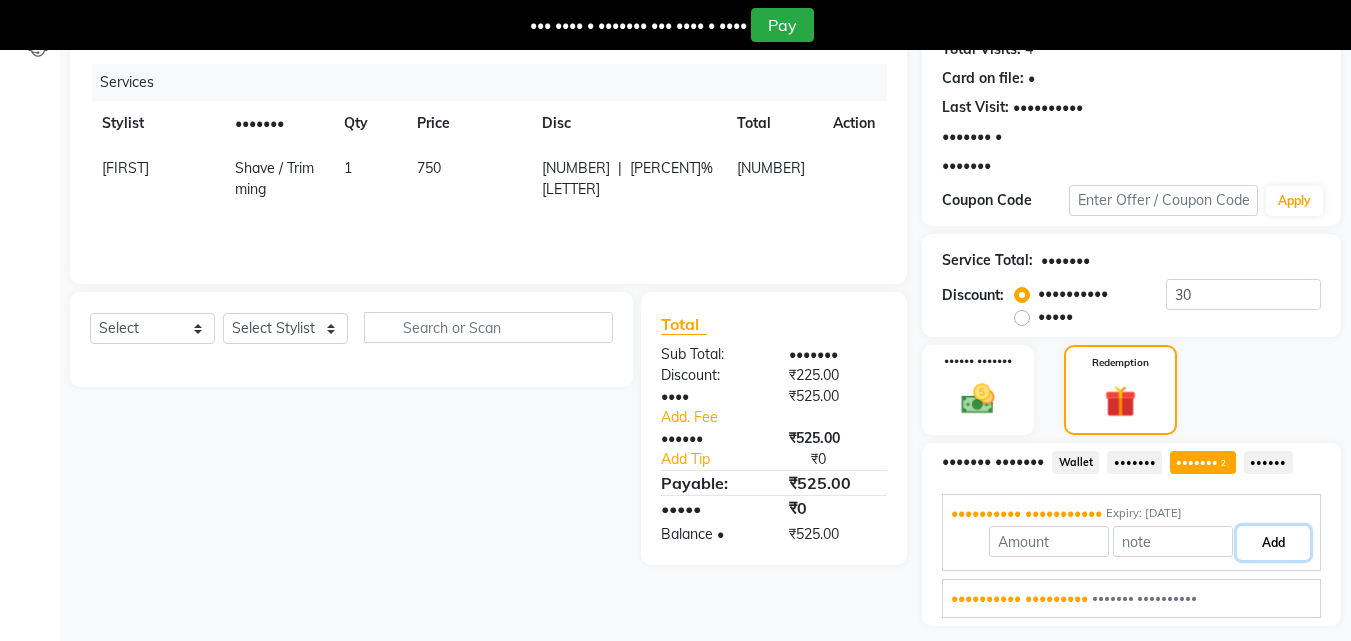 click on "Add" at bounding box center [1273, 543] 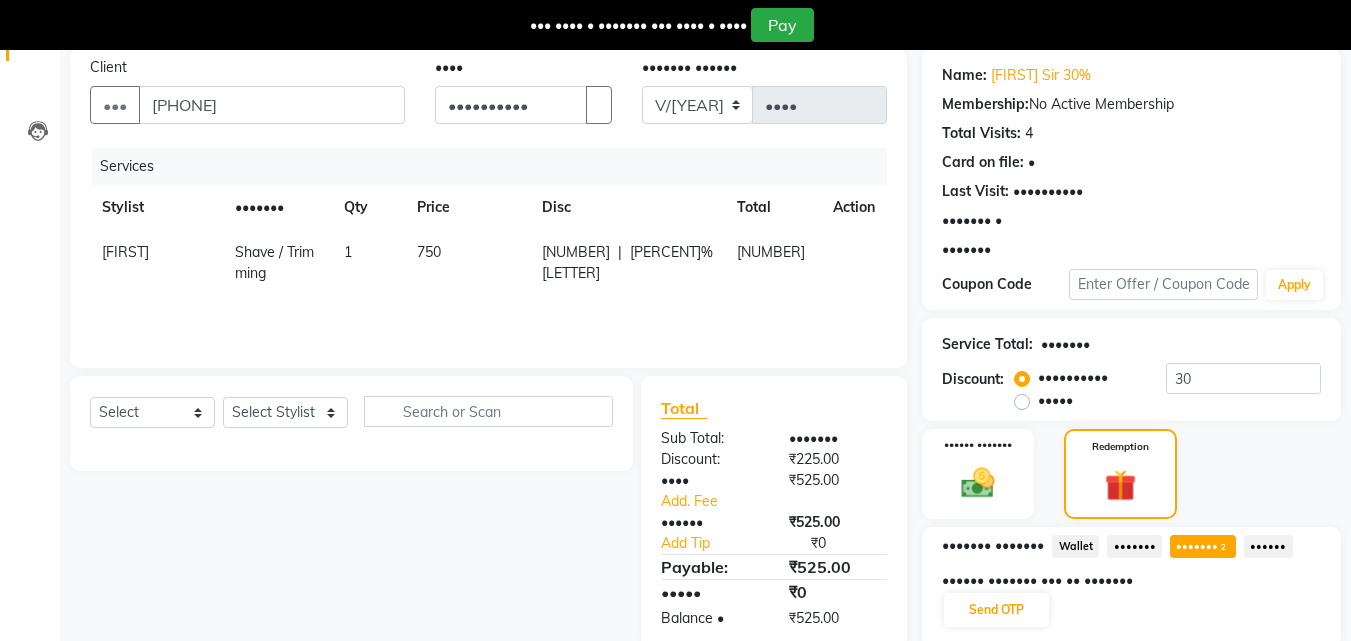 scroll, scrollTop: 0, scrollLeft: 0, axis: both 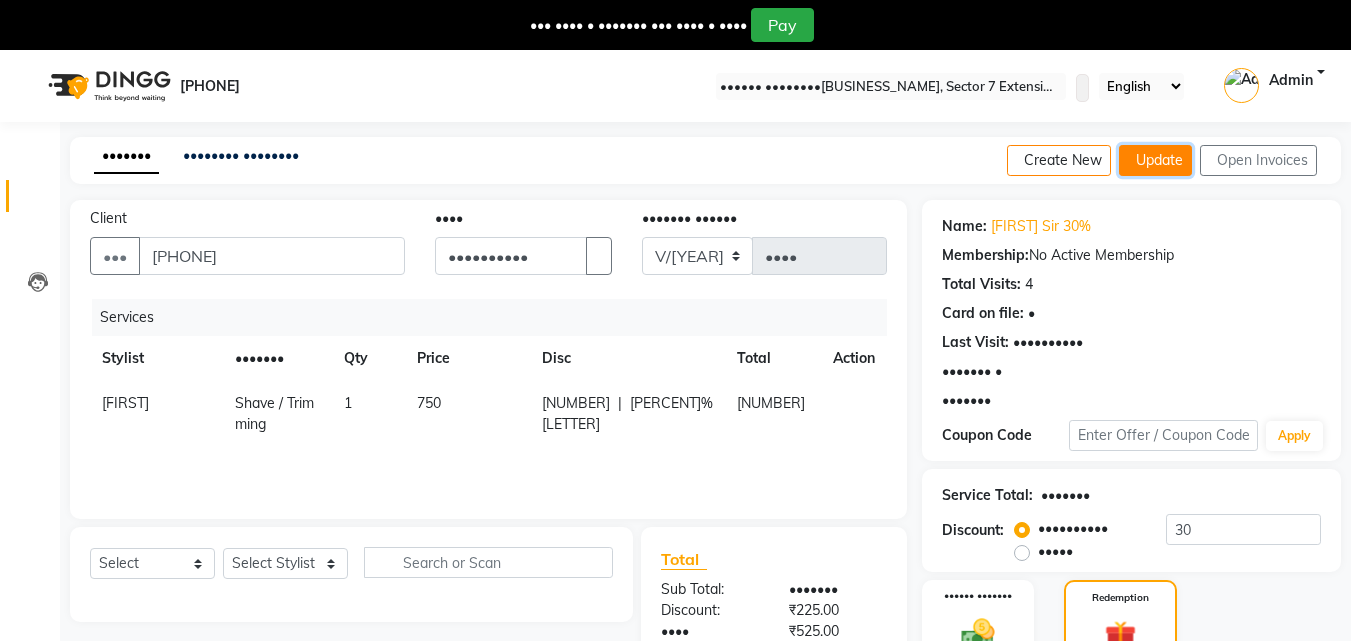 click on "Update" at bounding box center [1155, 160] 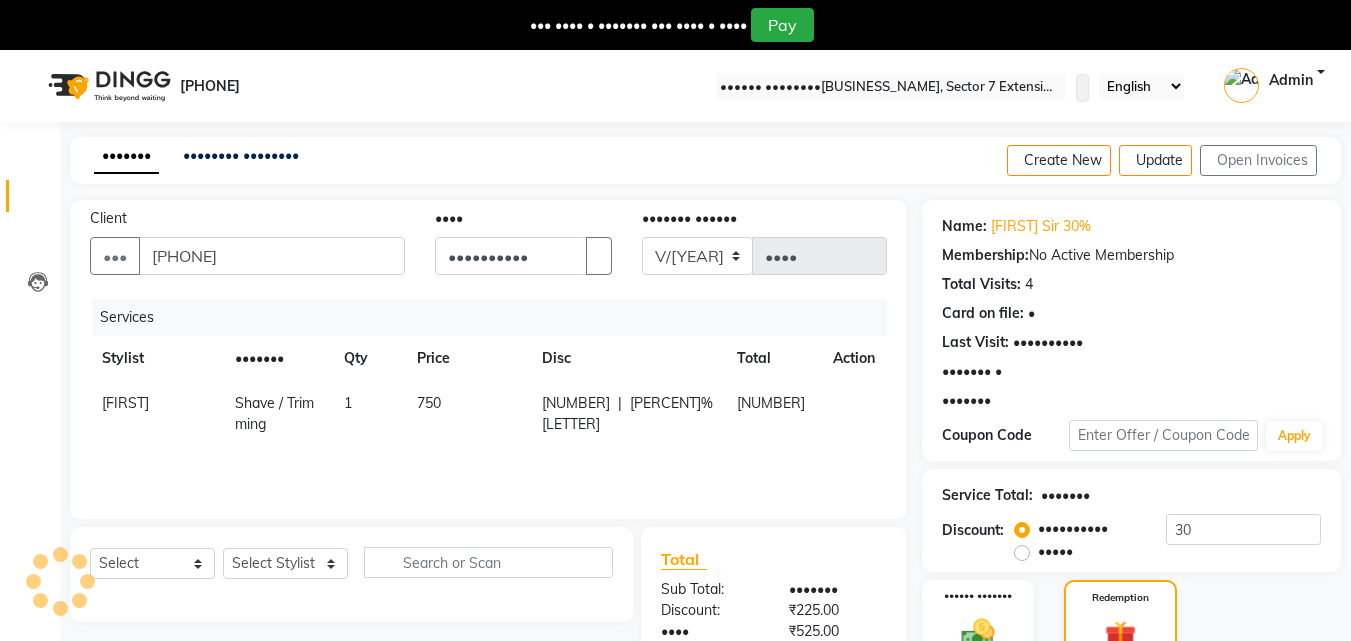 click at bounding box center (60, 581) 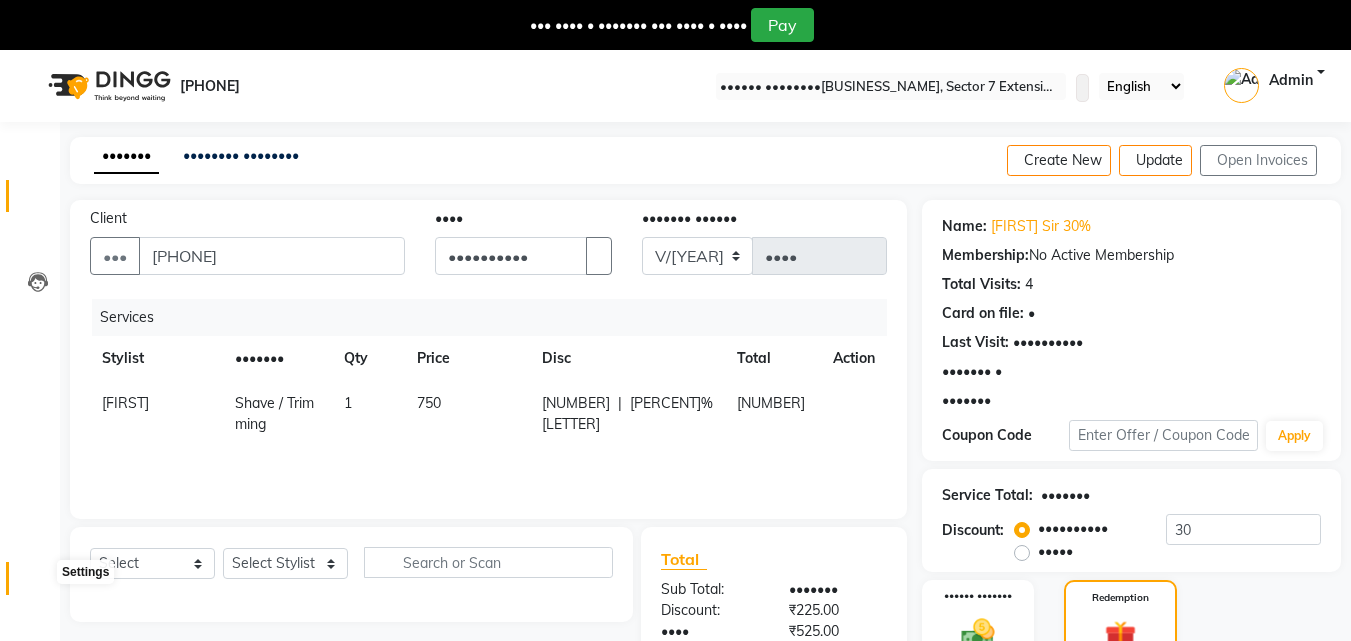 click at bounding box center (38, 583) 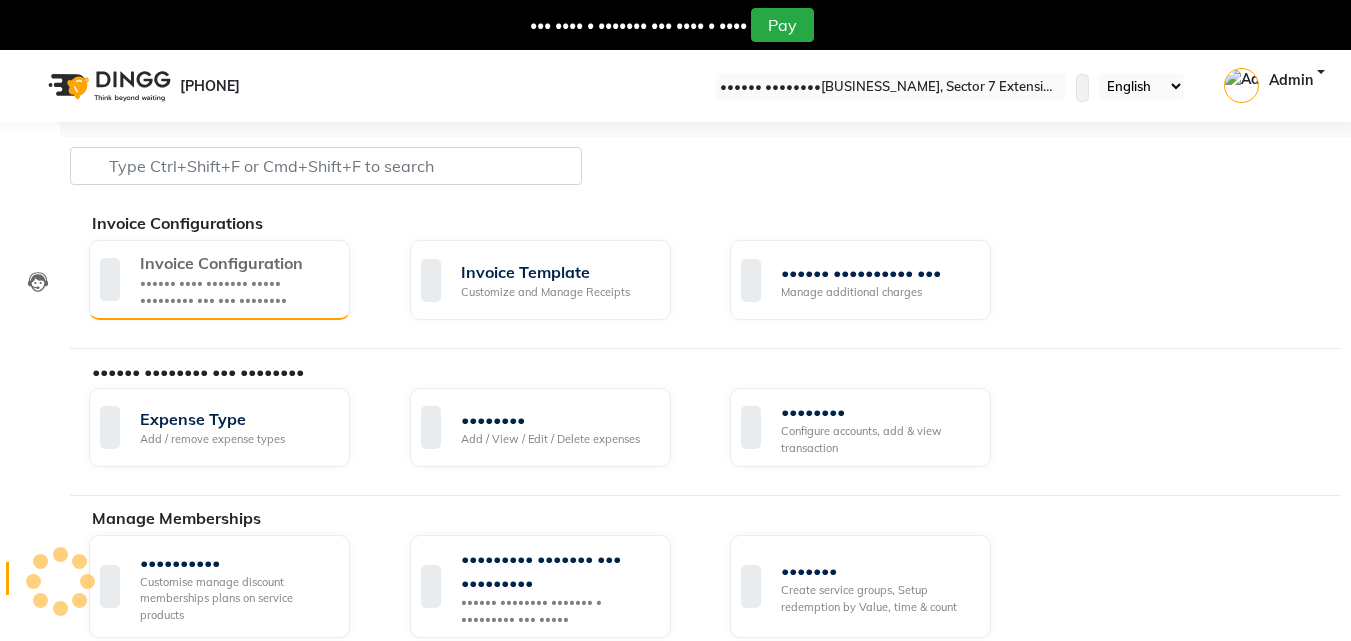 click on "•••••• •••• ••••••• ••••• ••••••••• ••• ••• ••••••••" at bounding box center (237, 291) 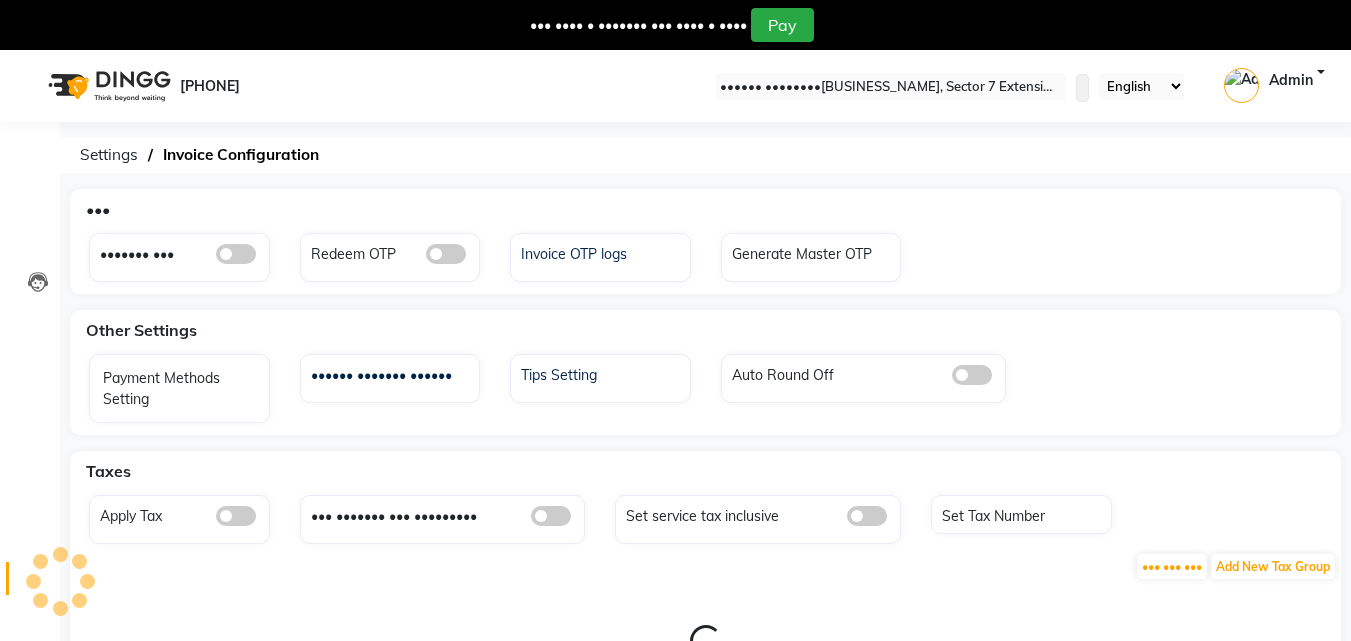 click at bounding box center (236, 254) 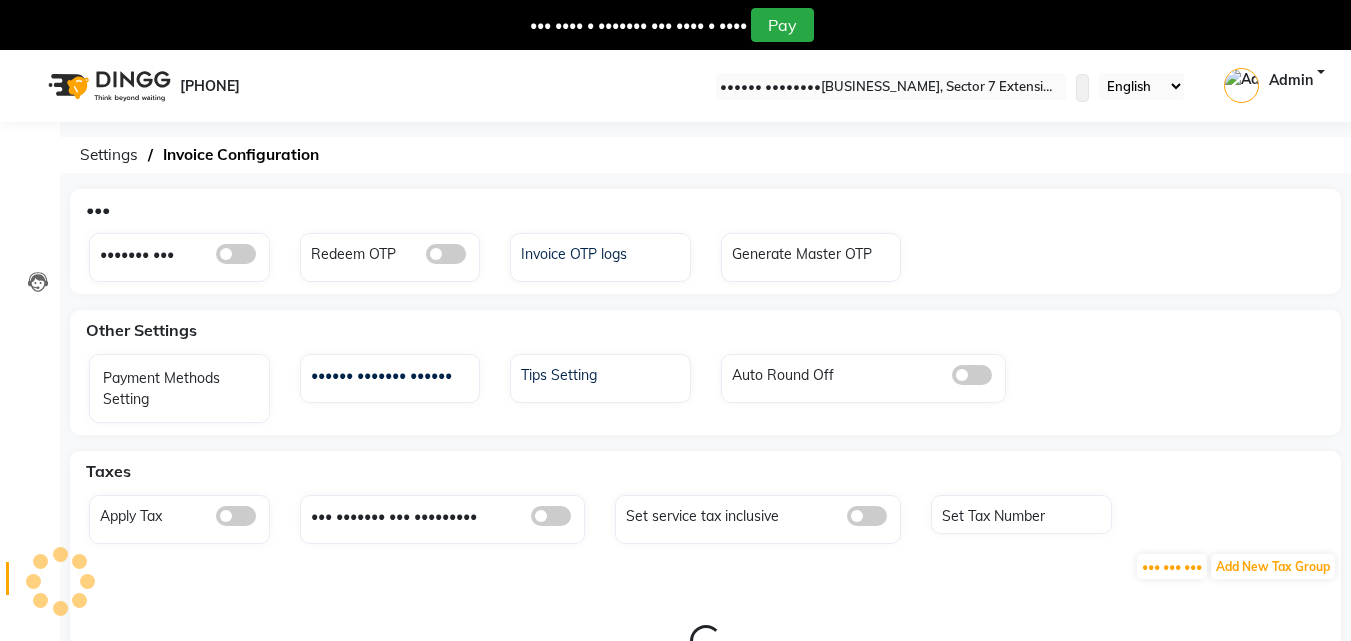 click at bounding box center (216, 259) 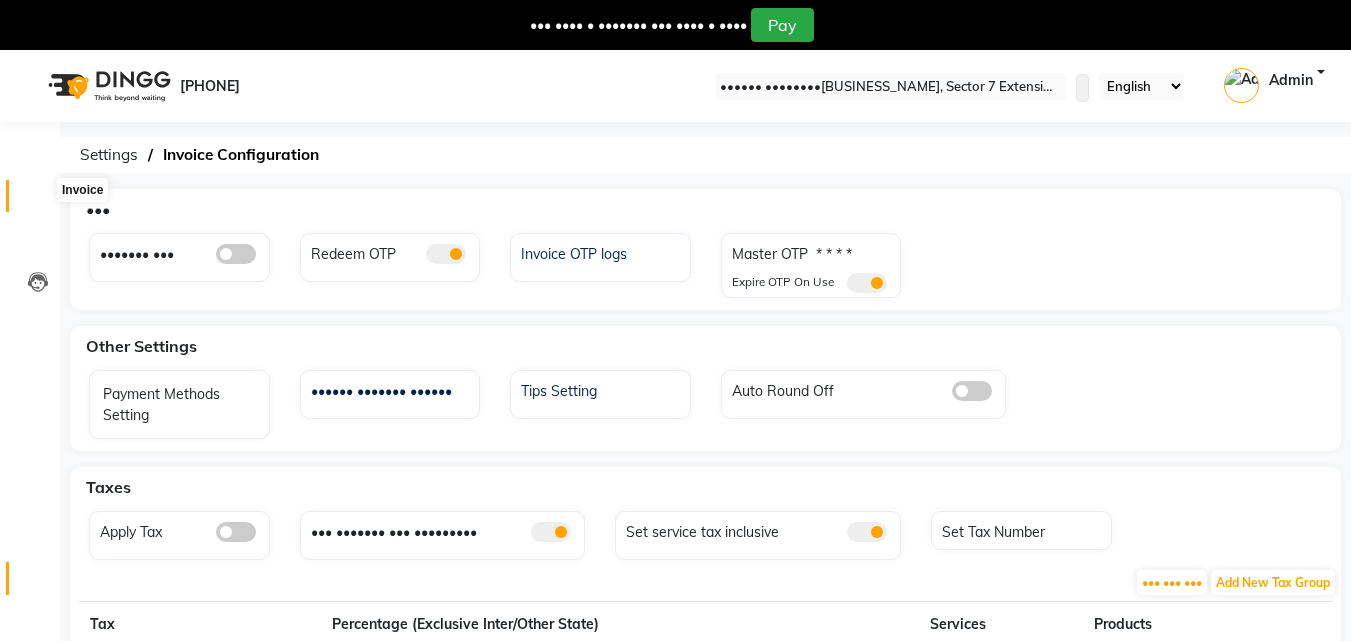 click at bounding box center (38, 201) 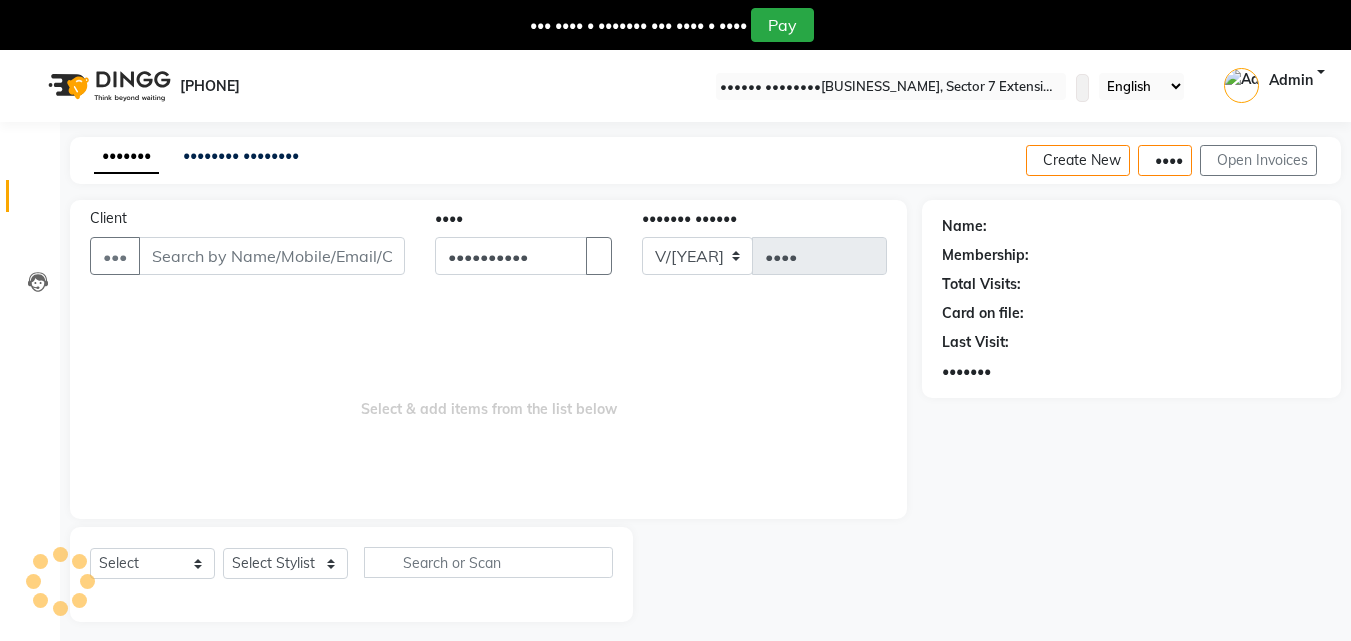scroll, scrollTop: 50, scrollLeft: 0, axis: vertical 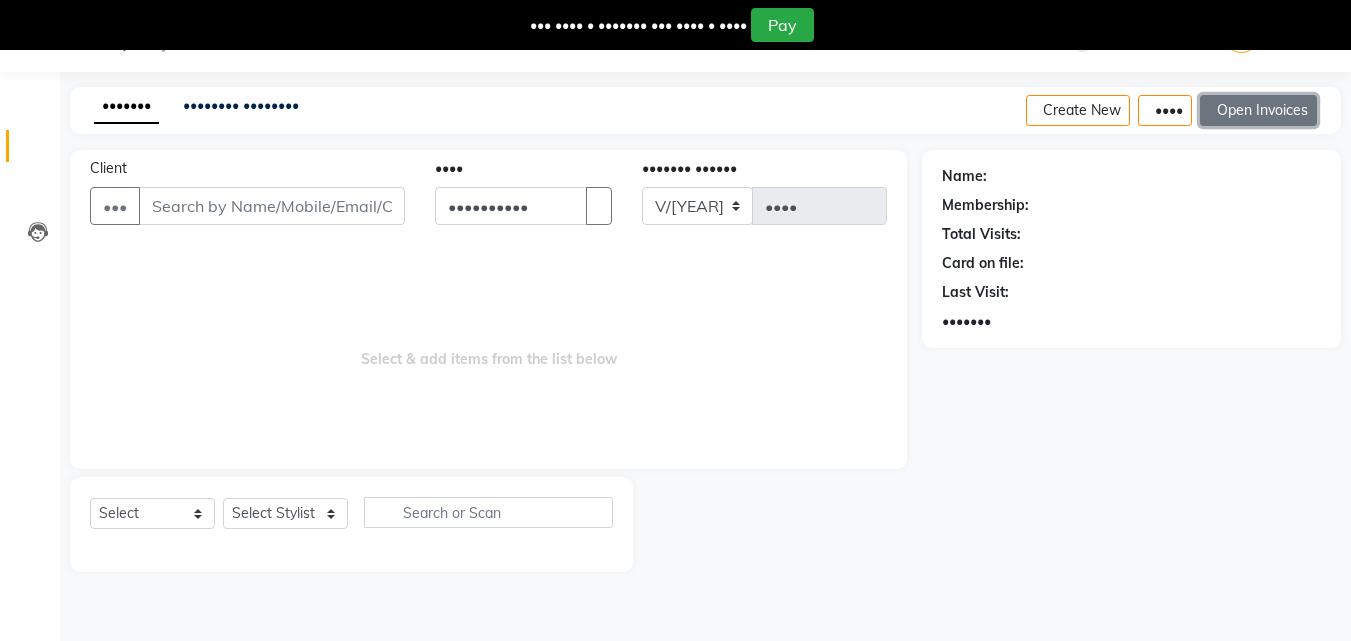 click at bounding box center (1213, 110) 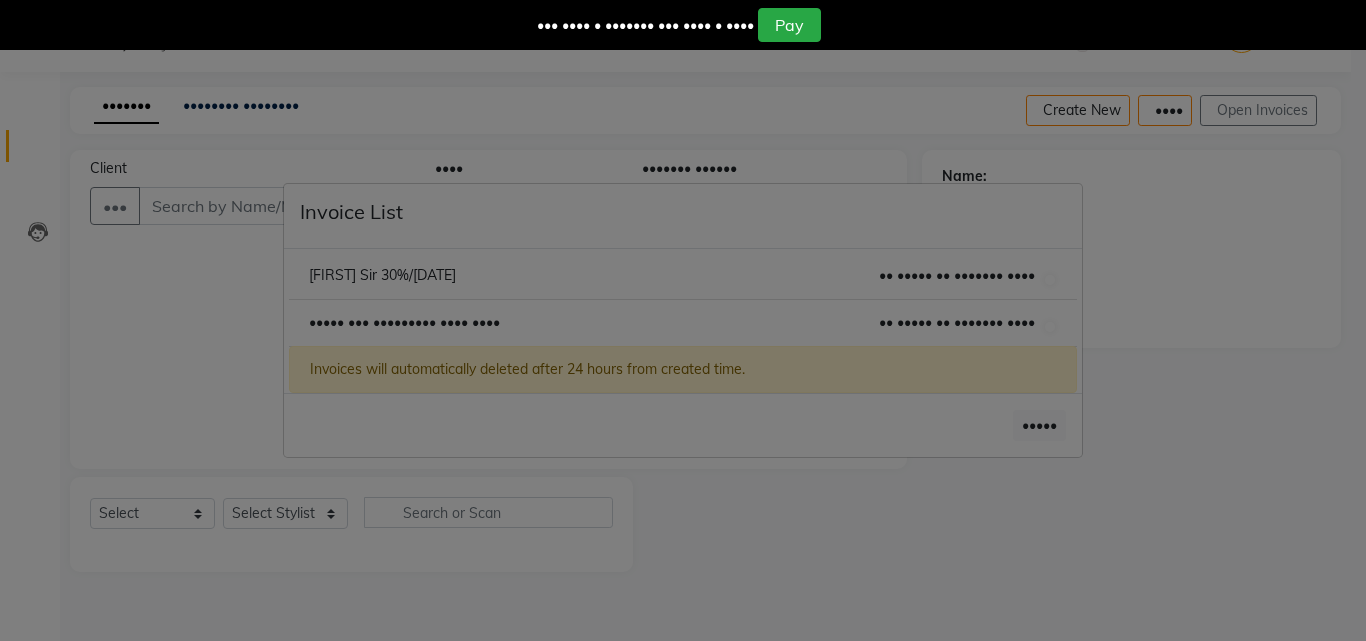 click on "••••• ••• ••••••••• •••• ••••" at bounding box center [382, 275] 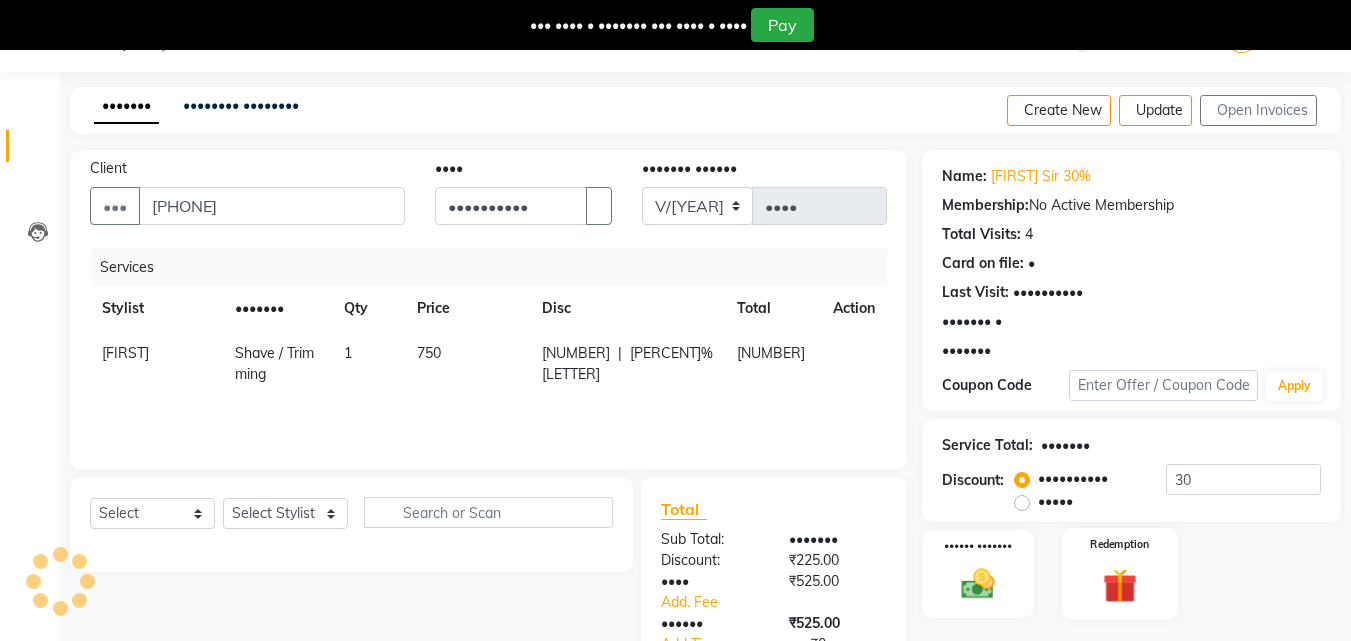 drag, startPoint x: 1133, startPoint y: 578, endPoint x: 1134, endPoint y: 563, distance: 15.033297 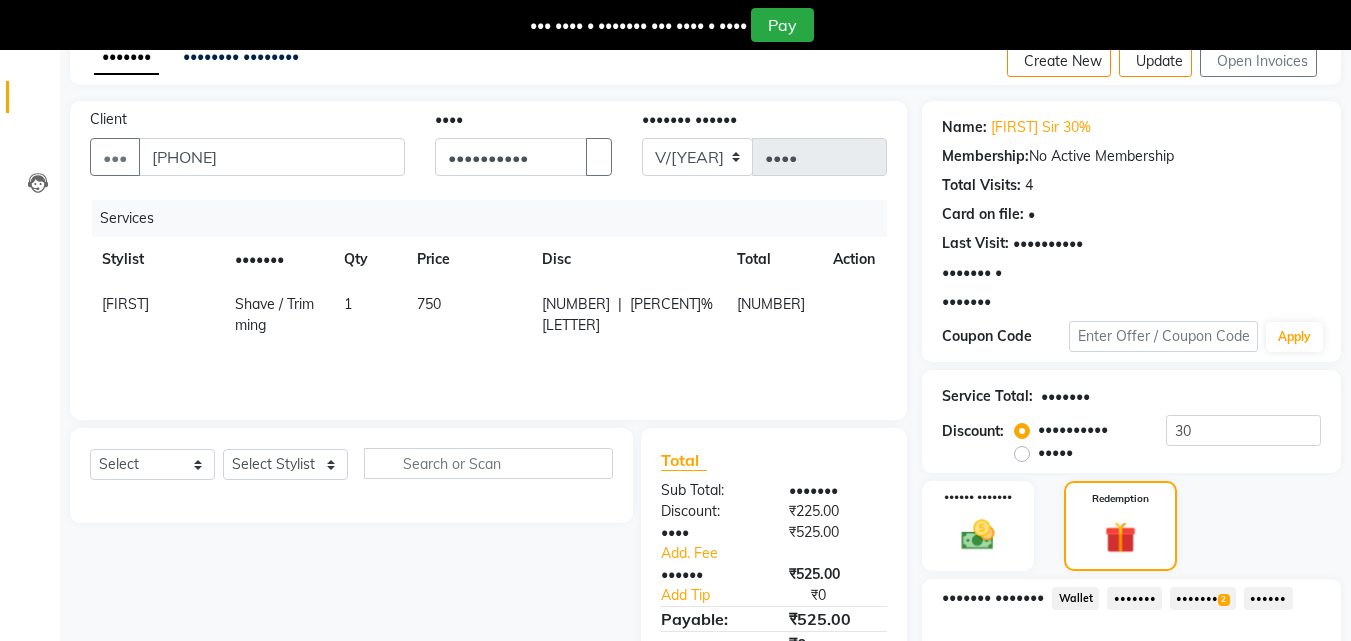 scroll, scrollTop: 234, scrollLeft: 0, axis: vertical 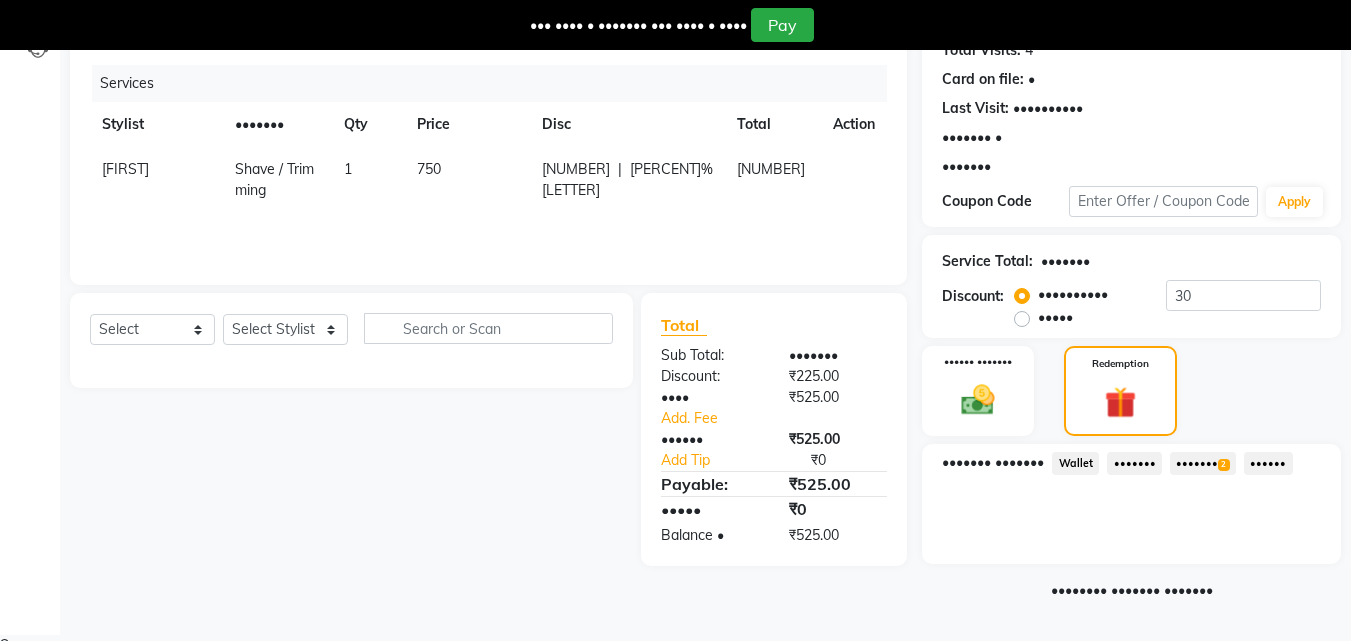 click on "Prepaid  2" at bounding box center (1075, 463) 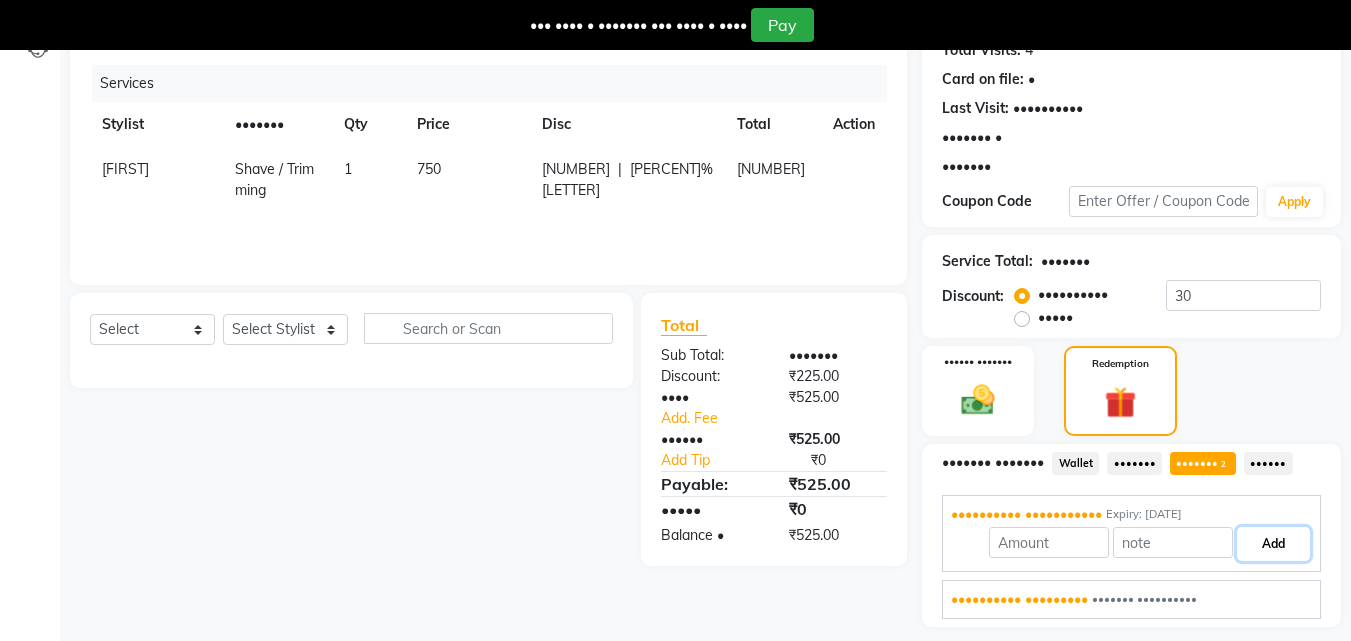 click on "Add" at bounding box center (1273, 544) 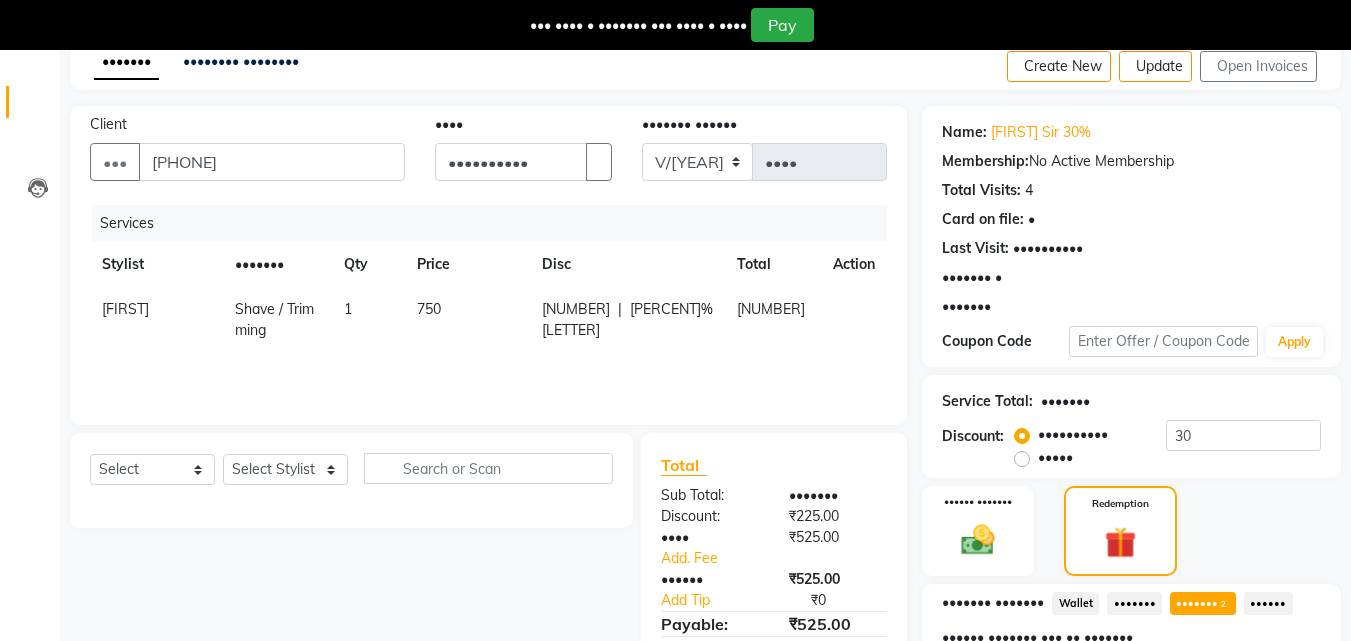 scroll, scrollTop: 0, scrollLeft: 0, axis: both 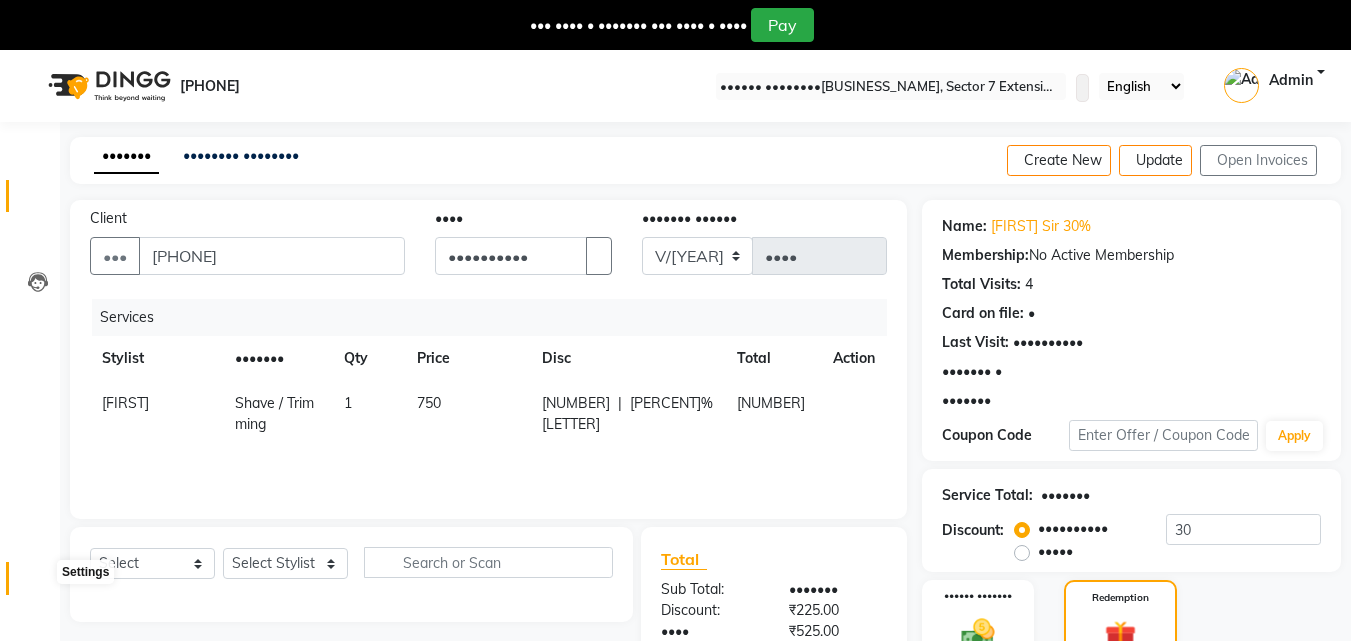 click at bounding box center [37, 583] 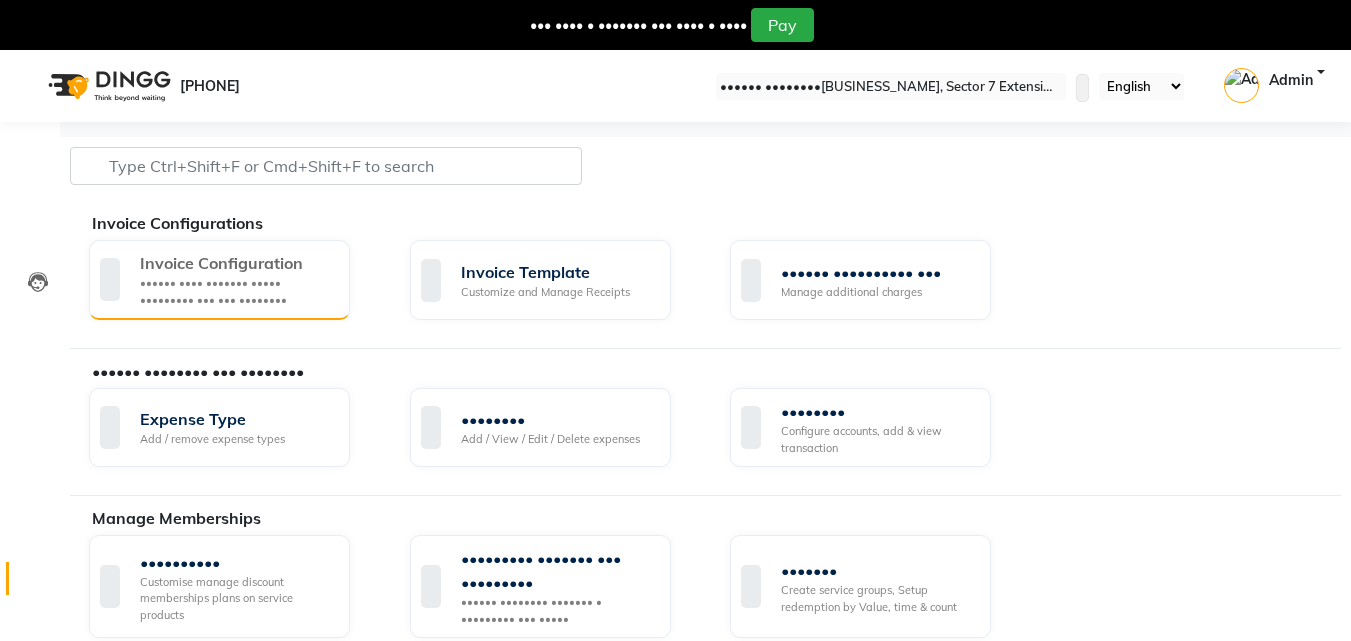click on "Invoice Configuration Manage Tax, Payment Mode, Prefixes, and OTP Settings" at bounding box center (217, 279) 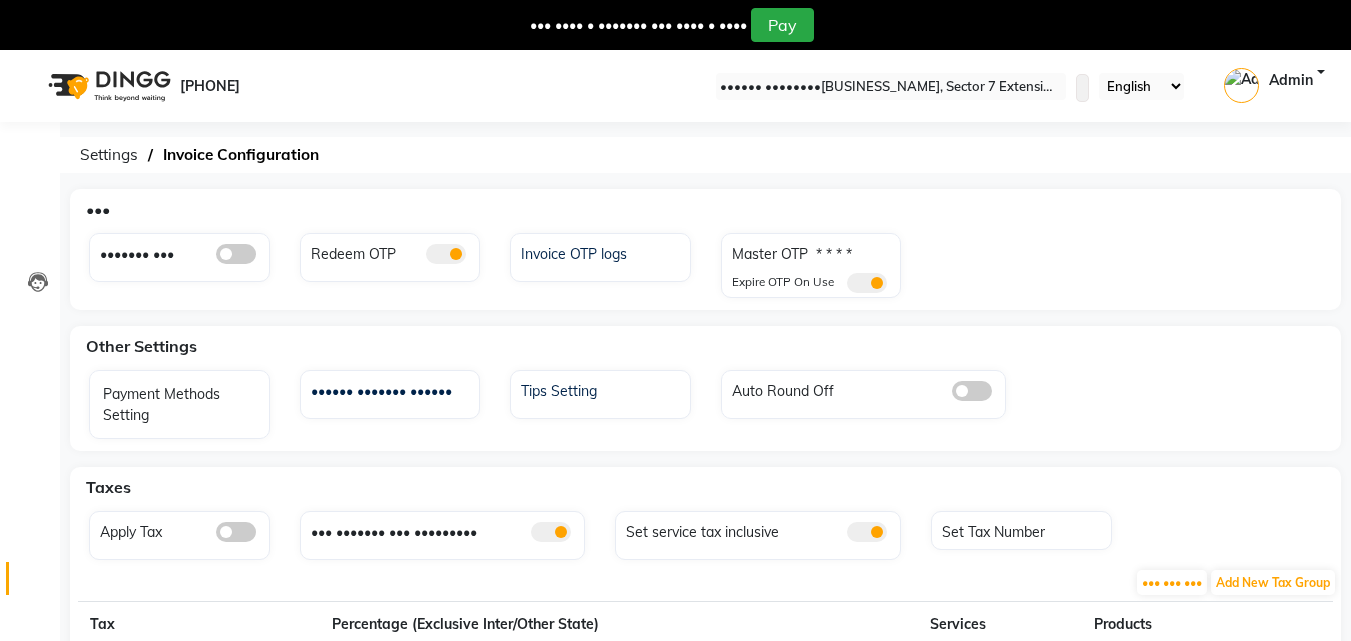 click at bounding box center [236, 254] 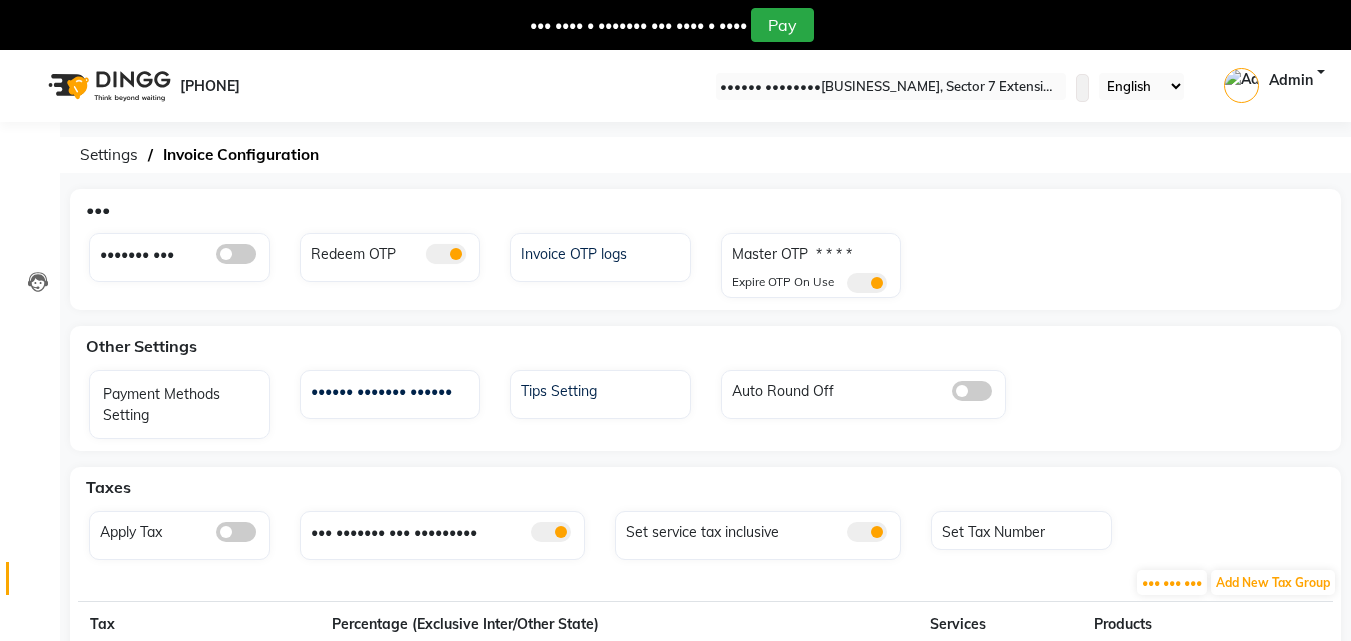click at bounding box center (216, 259) 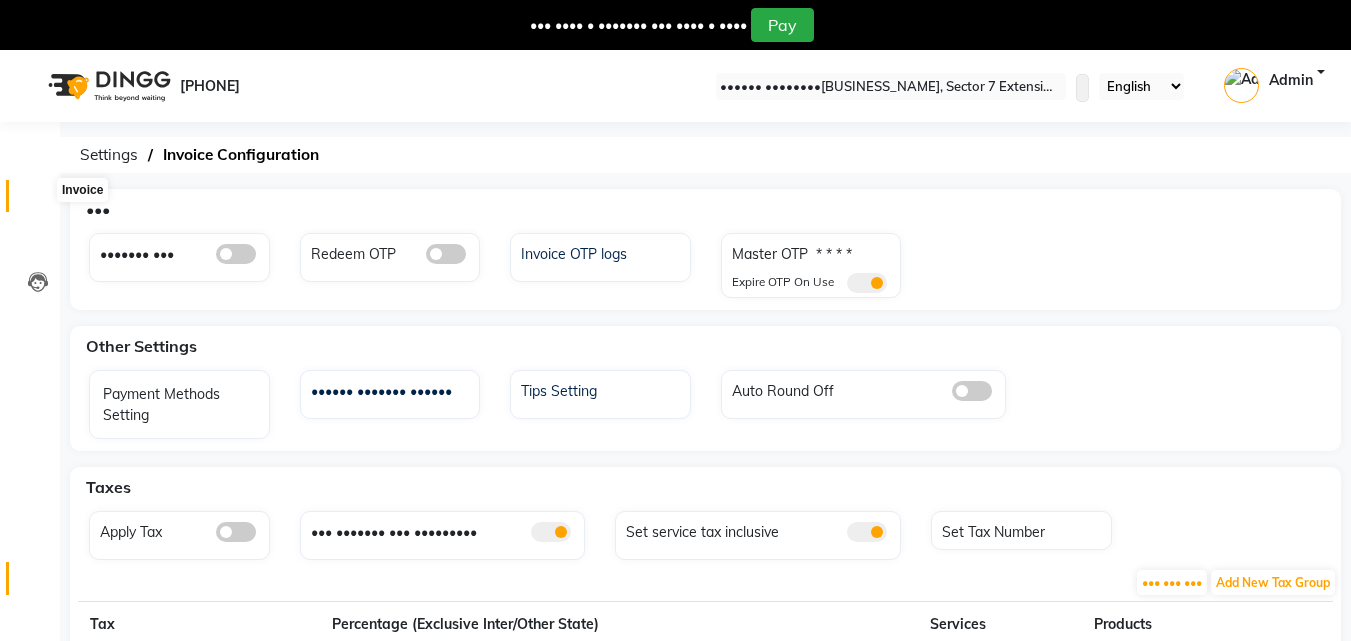 click at bounding box center [38, 201] 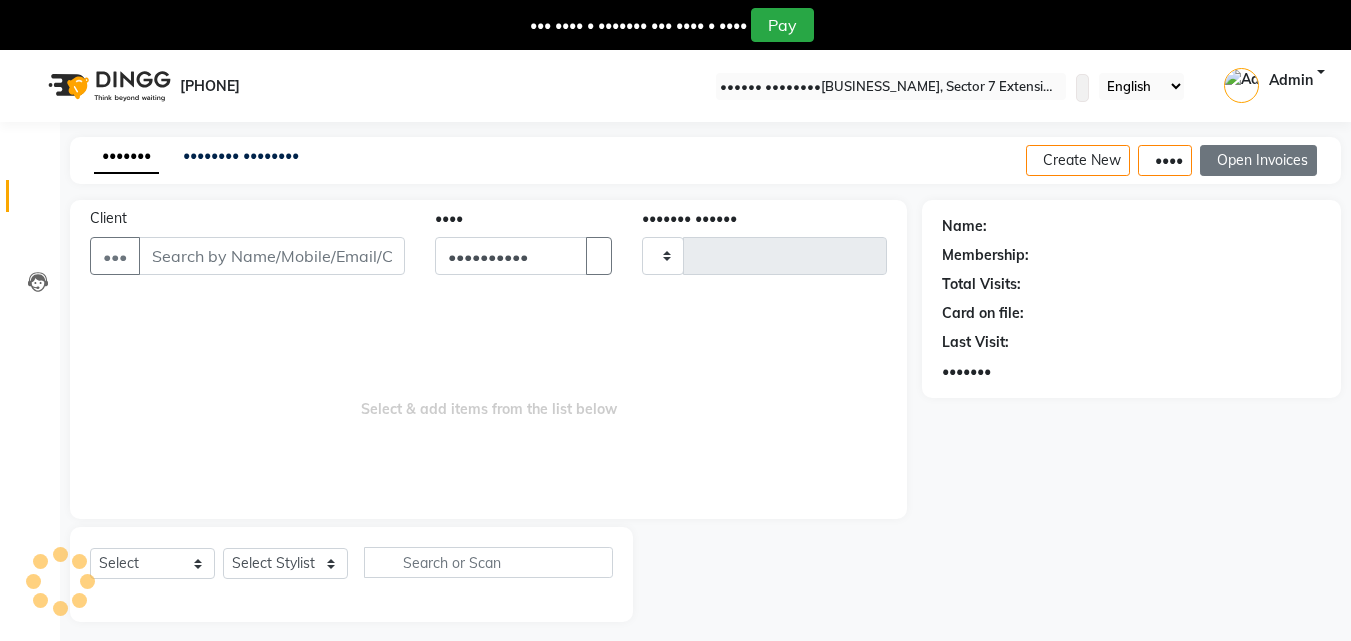 scroll, scrollTop: 50, scrollLeft: 0, axis: vertical 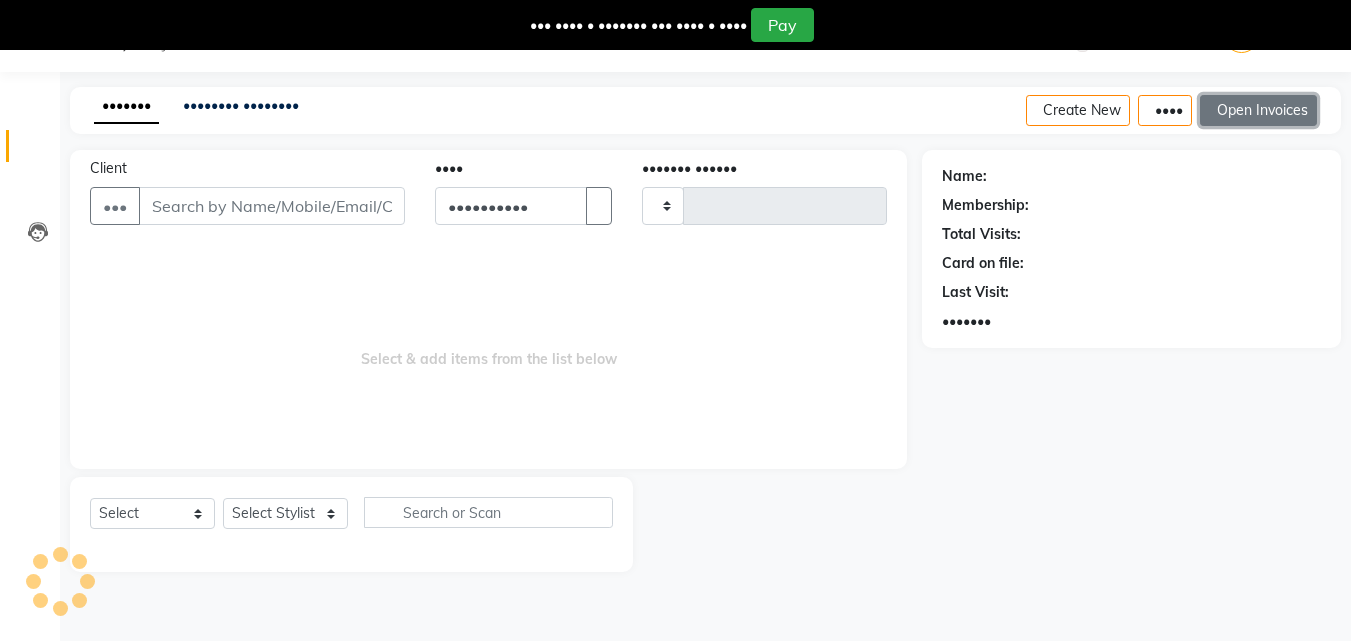 click on "Open Invoices" at bounding box center (1258, 110) 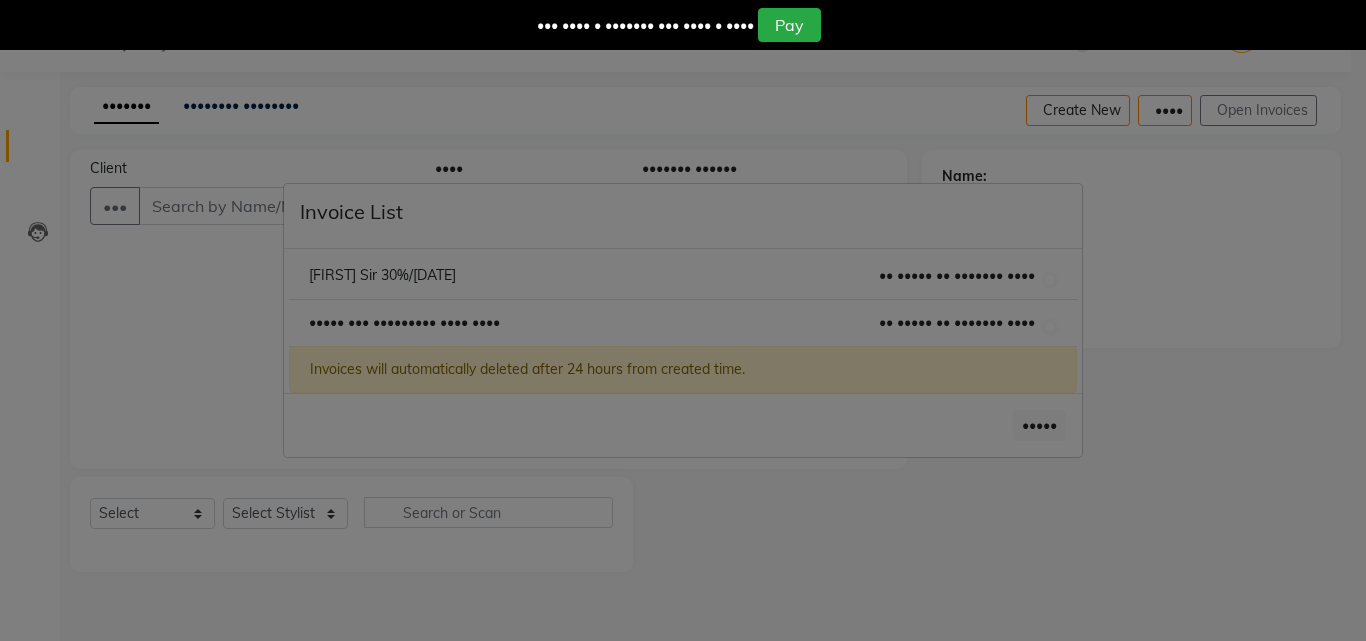 click on "••••• ••• ••••••••• •••• ••••" at bounding box center (382, 275) 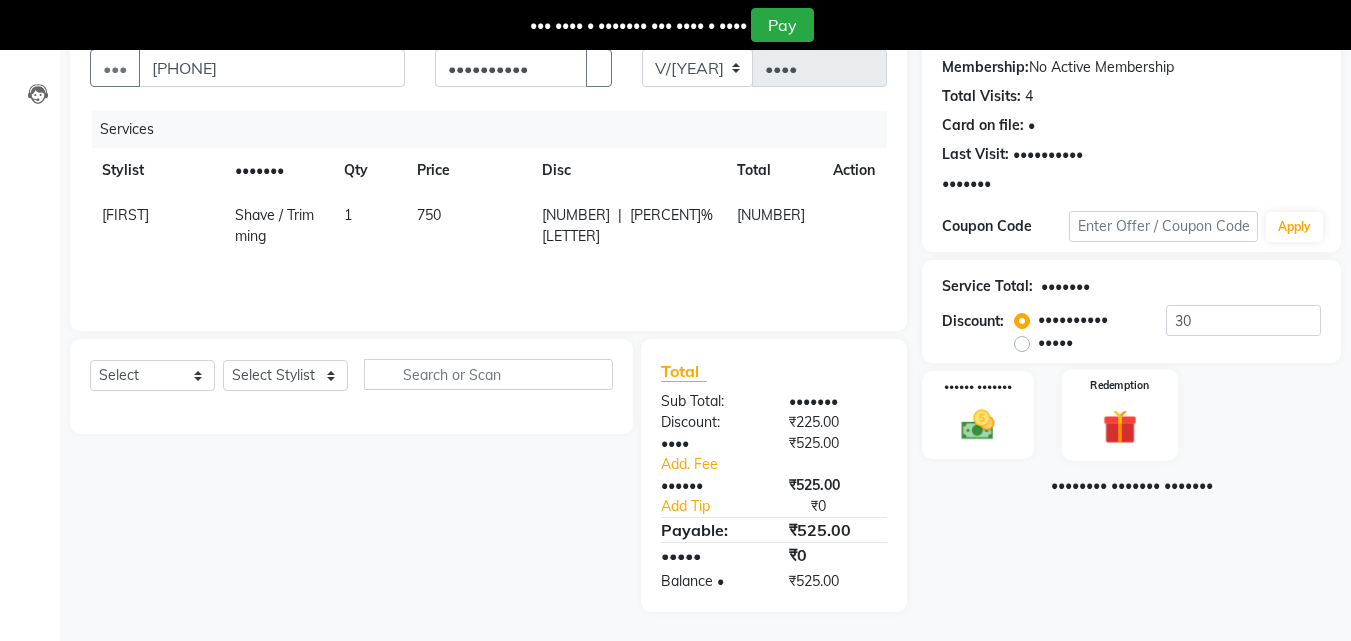 click at bounding box center [978, 425] 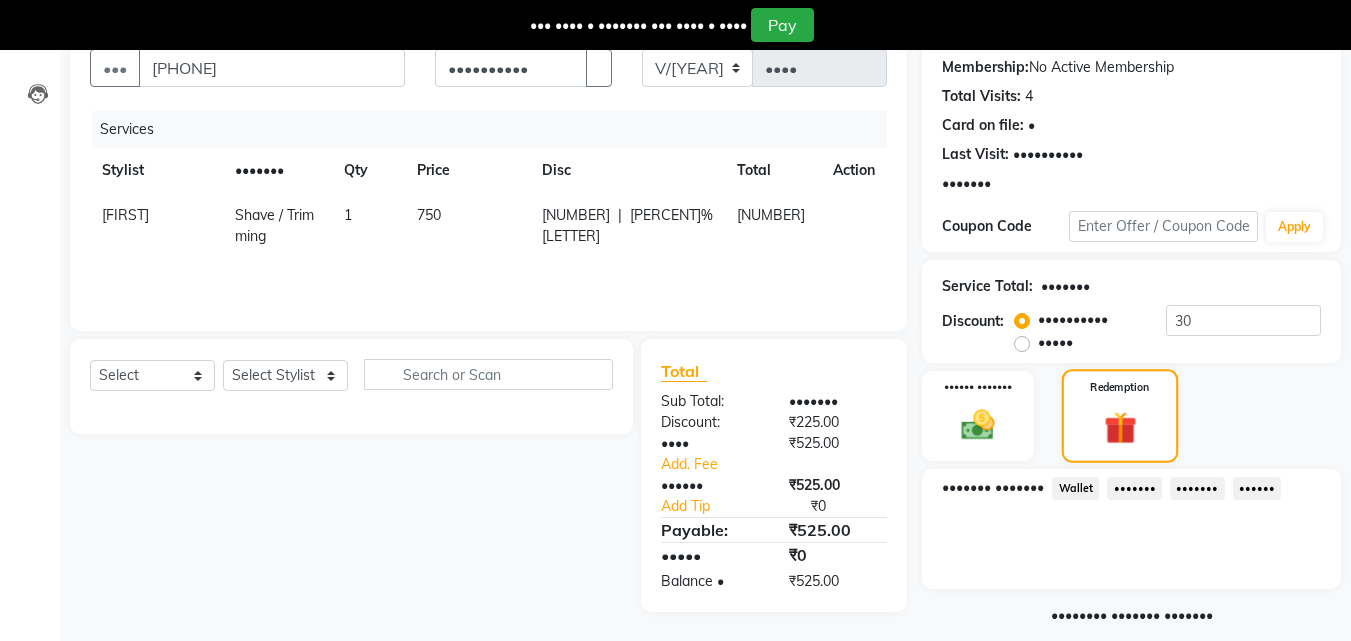 scroll, scrollTop: 213, scrollLeft: 0, axis: vertical 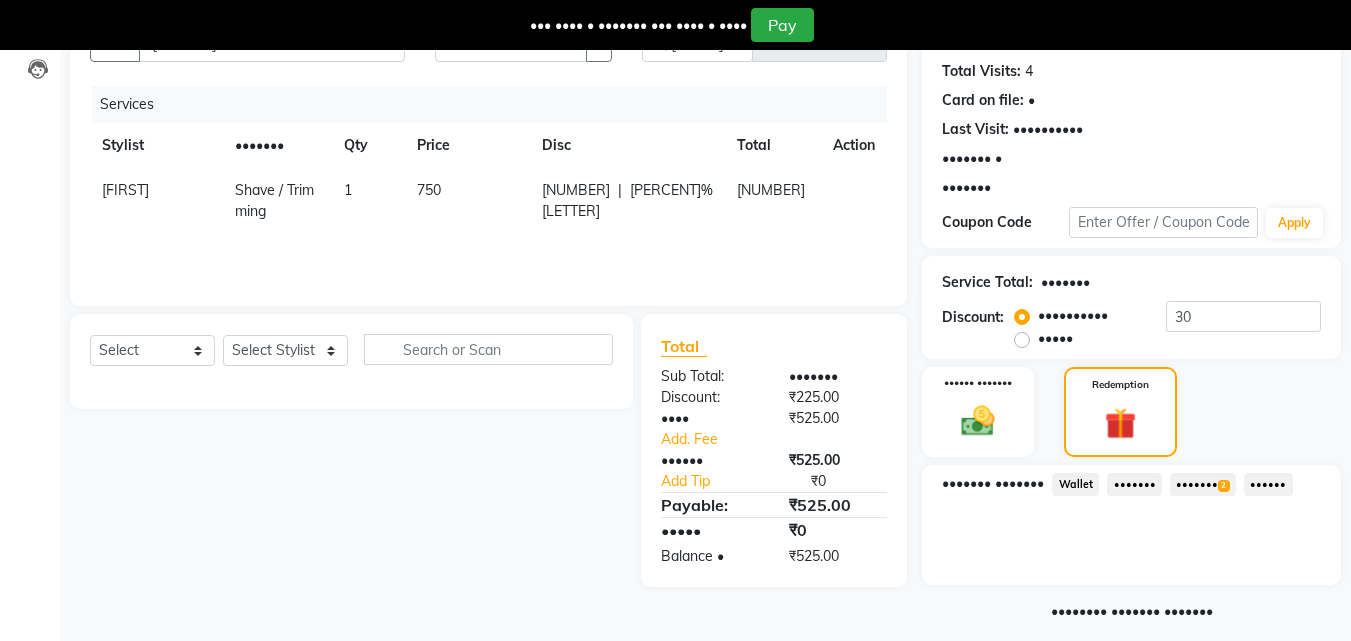 click on "Prepaid  2" at bounding box center (1075, 484) 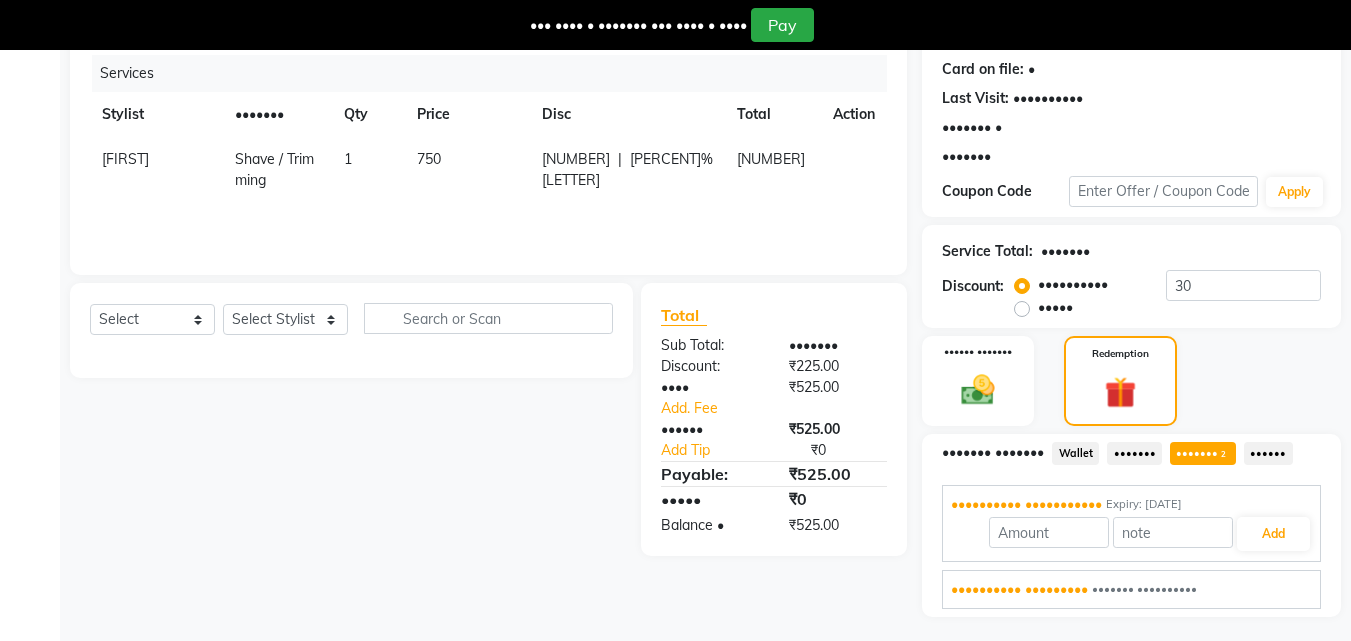scroll, scrollTop: 298, scrollLeft: 0, axis: vertical 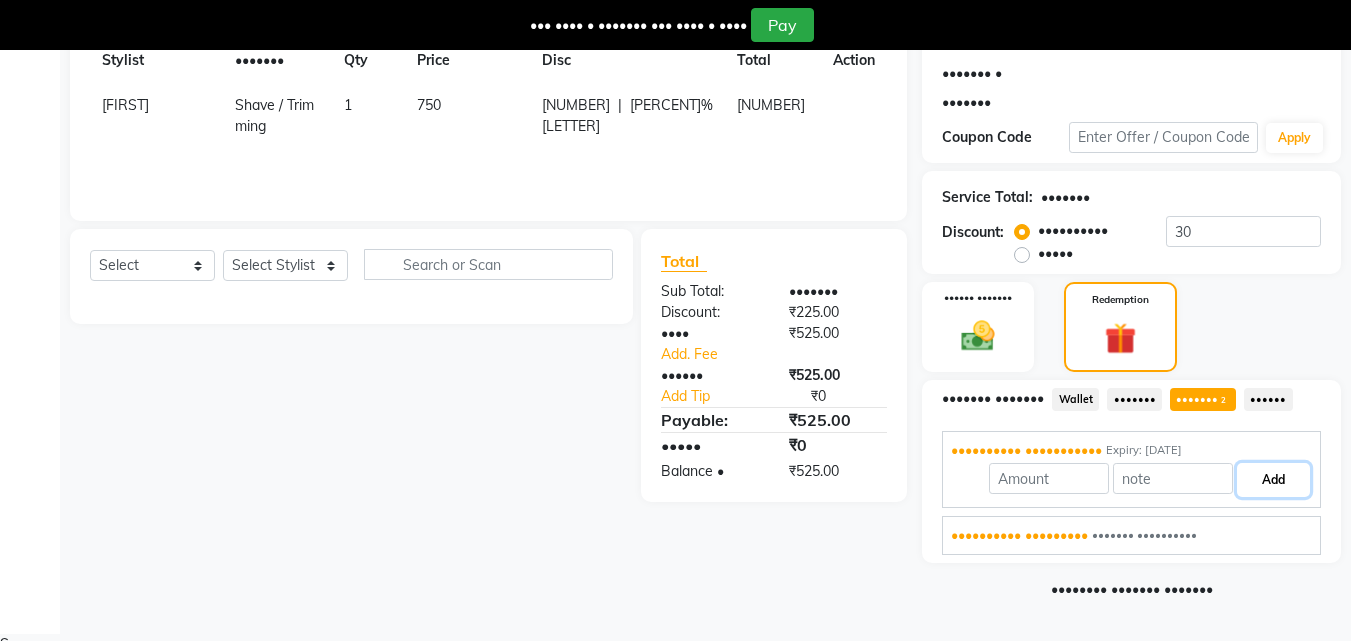 click on "Add" at bounding box center [1273, 480] 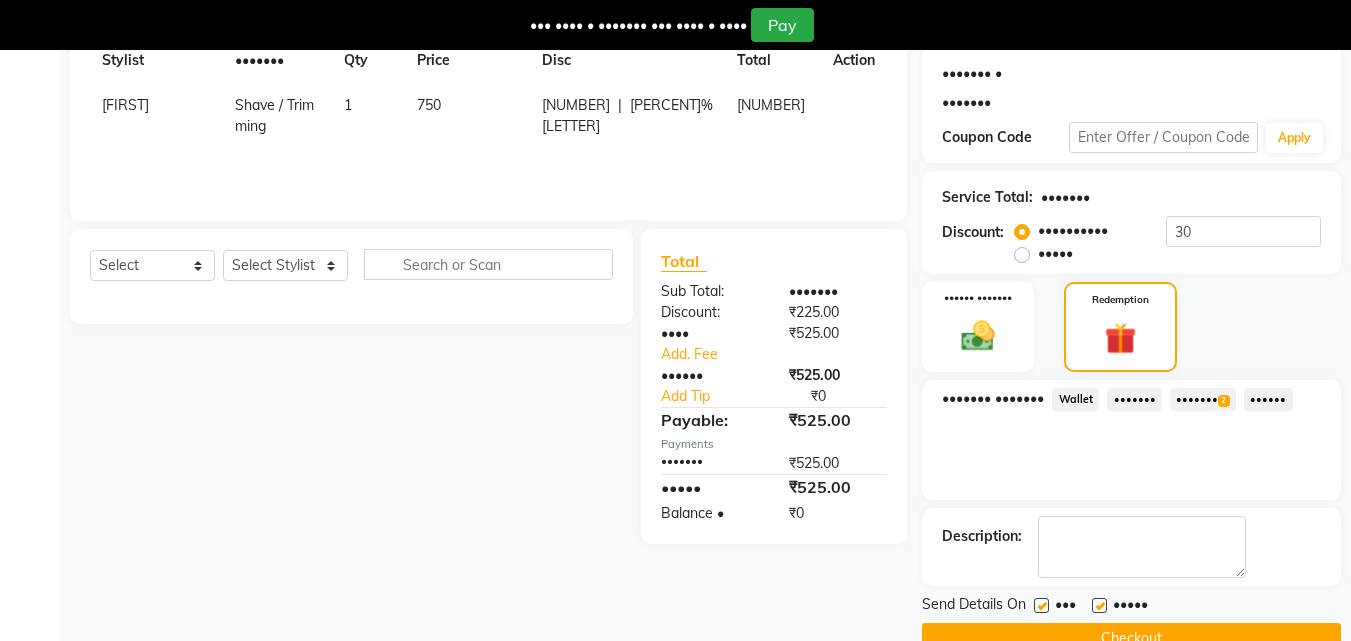 click on "Prepaid  2" at bounding box center (1075, 399) 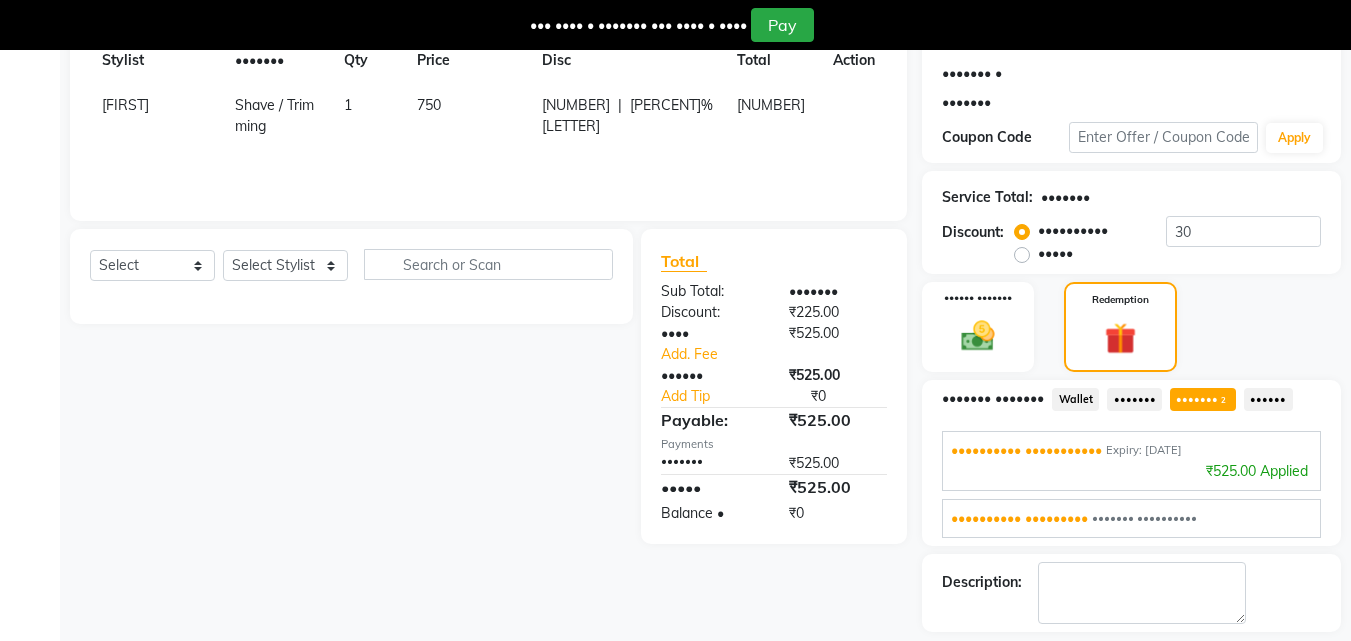 click on "Membership ([AMOUNT]) Expiry: [DATE]" at bounding box center [1131, 450] 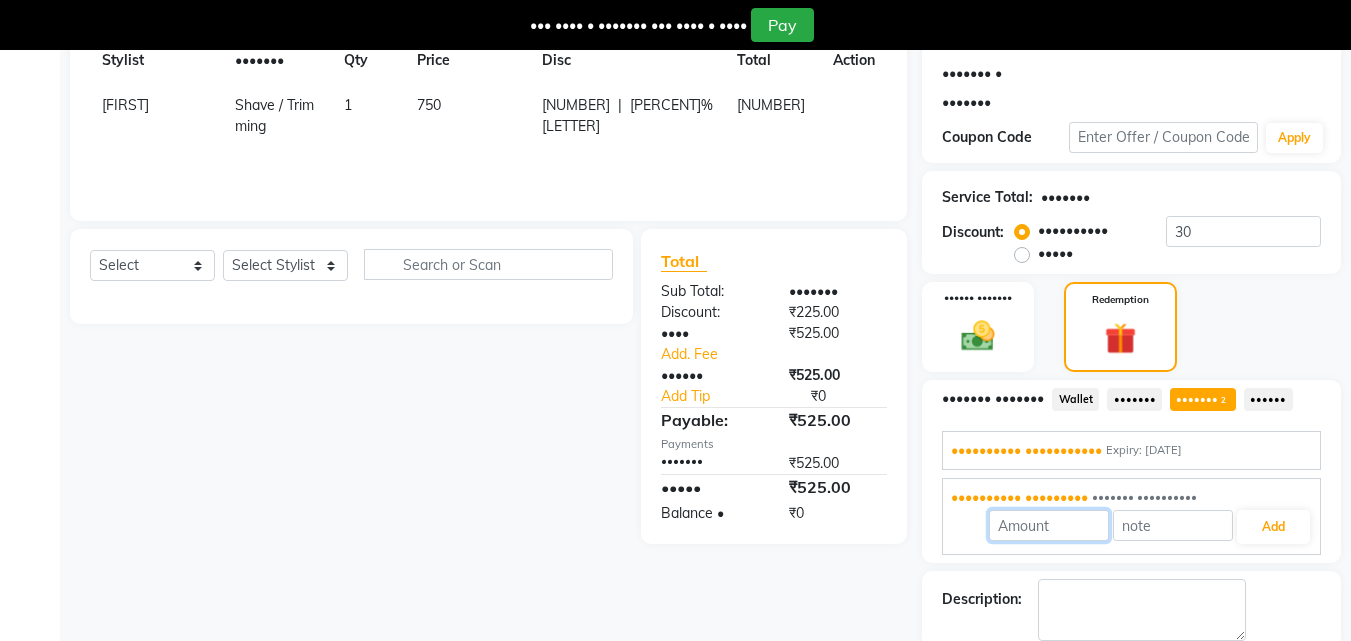 click on "•" at bounding box center [1049, 525] 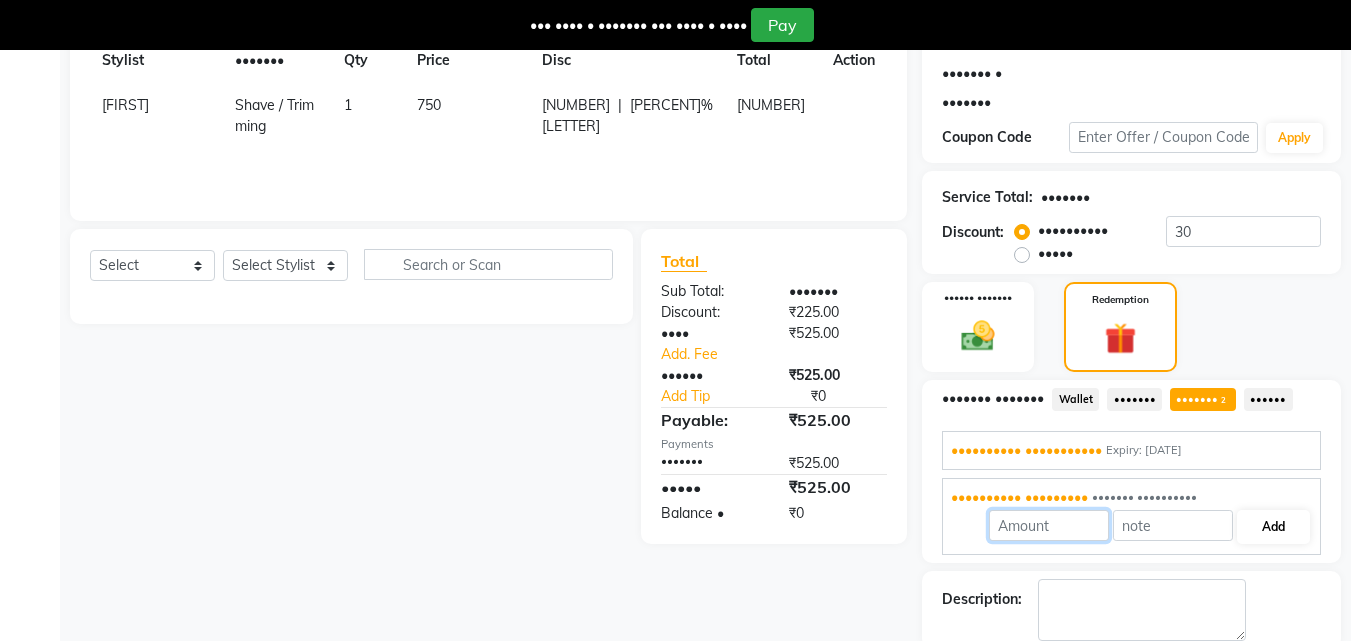 type on "•••" 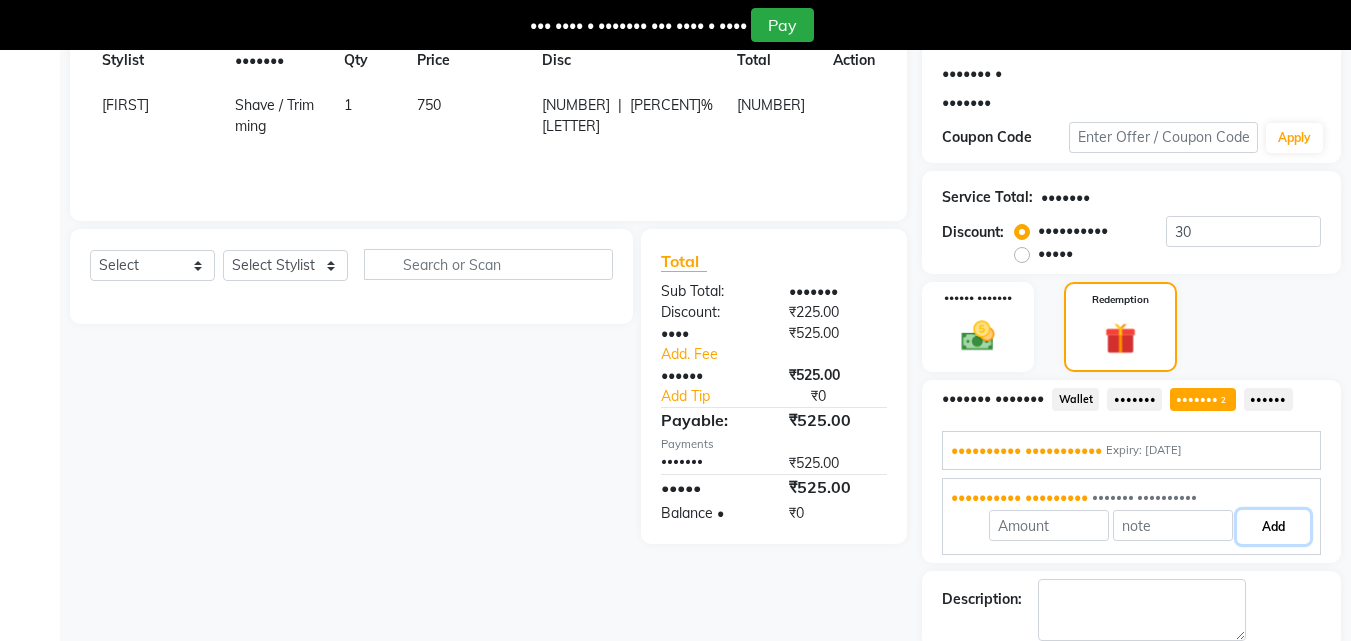 click on "Add" at bounding box center [1273, 527] 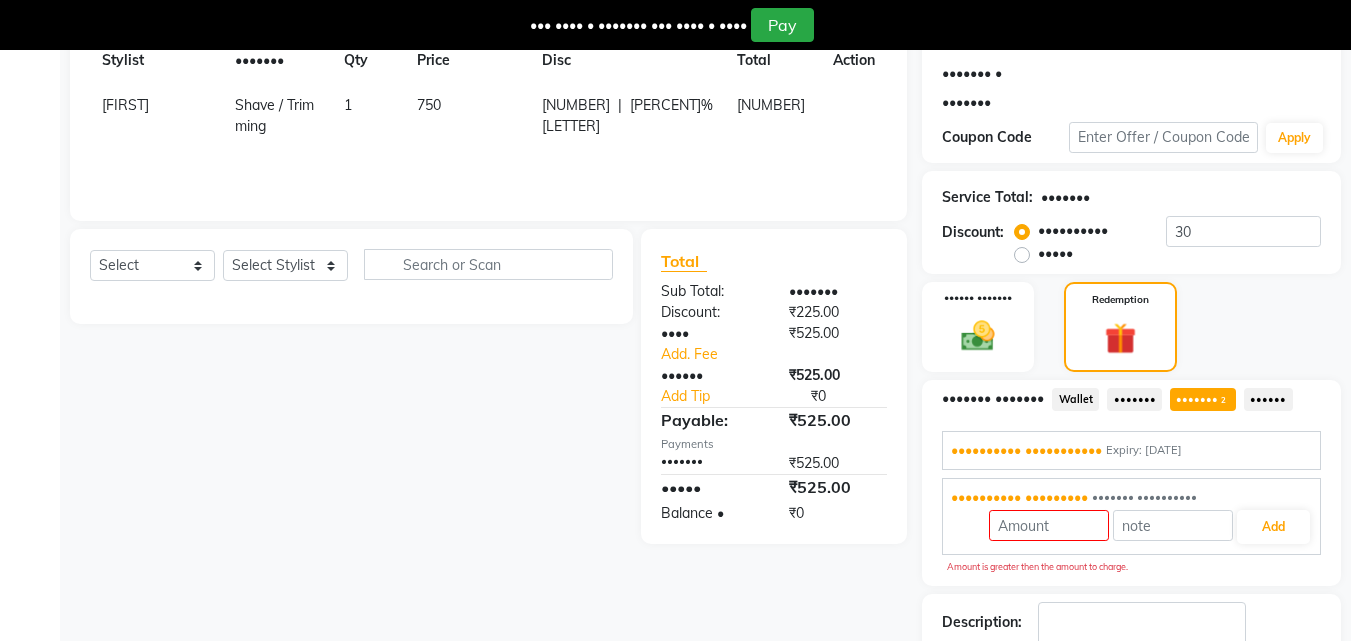 click on "••••••• •••••••  ••••••   •••••••   •••••••  •  ••••••  •••••••••• ••••••••••• ••••••• ••••••••••  ••••••• •••••••  •••••••••• ••••••••• ••••••• •••••••••• ••• ••• •••••• •• ••••••• •••• ••• •••••• •• •••••••" at bounding box center (1131, 483) 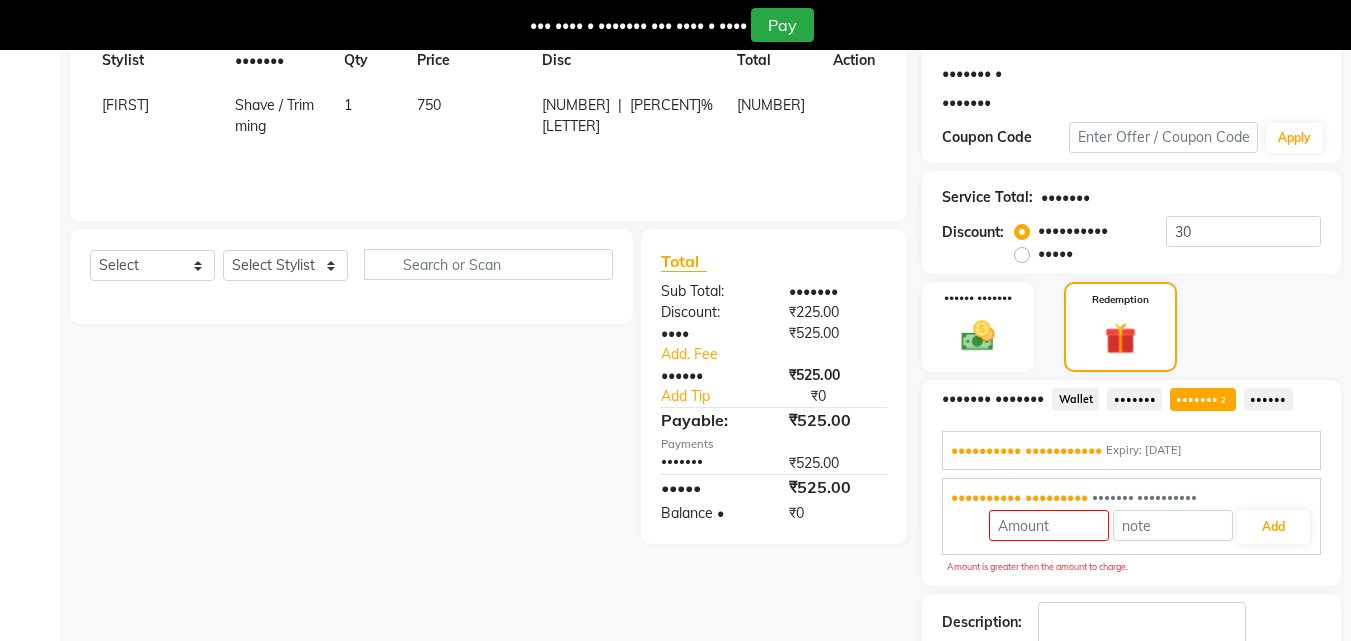 click on "Prepaid  2" at bounding box center (1199, 401) 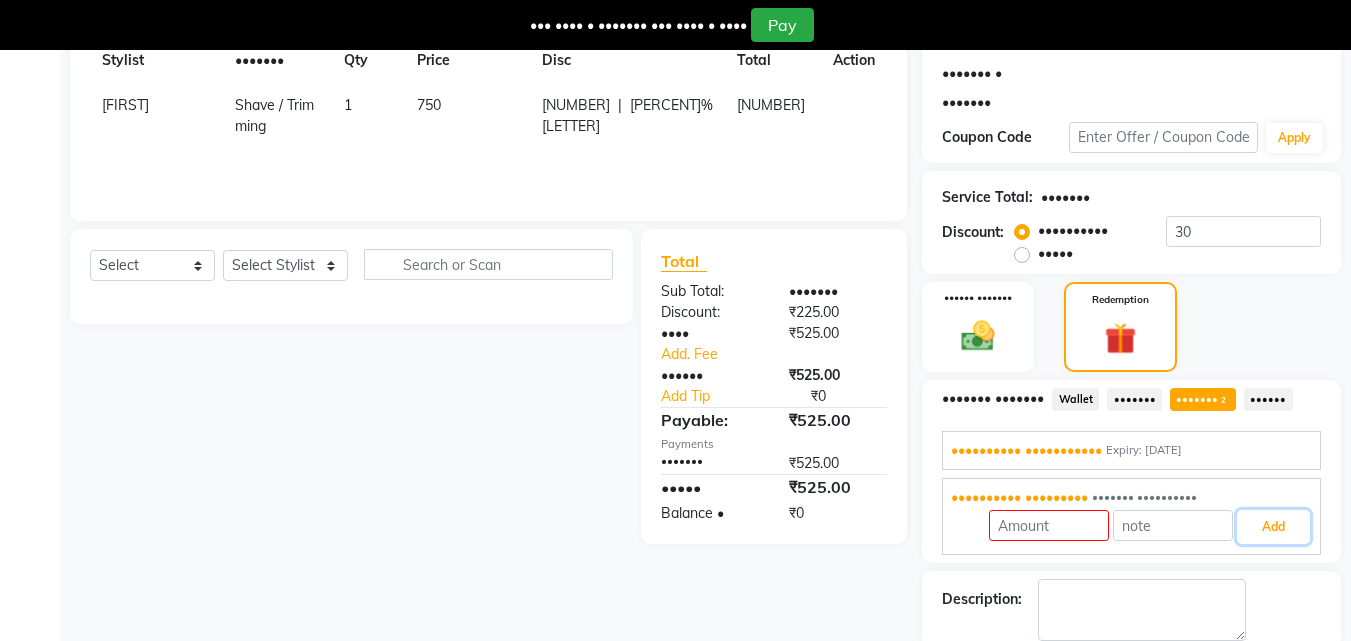 drag, startPoint x: 1272, startPoint y: 524, endPoint x: 1267, endPoint y: 479, distance: 45.276924 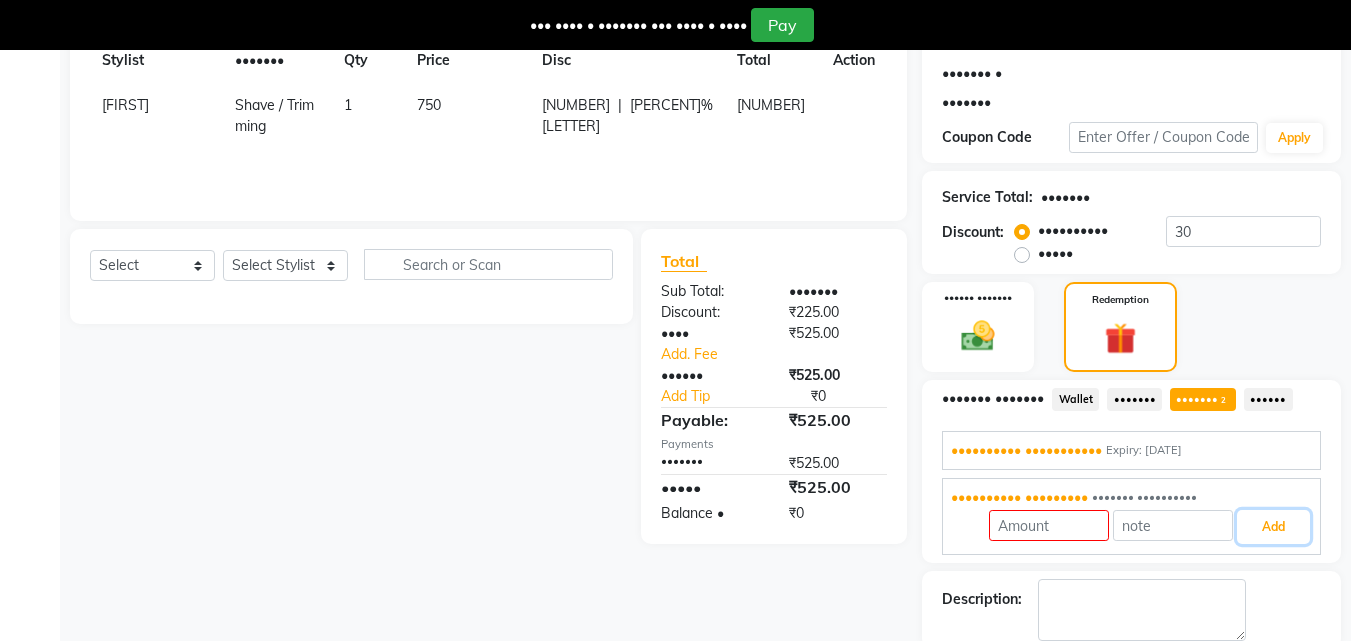 click on "Add" at bounding box center [1273, 527] 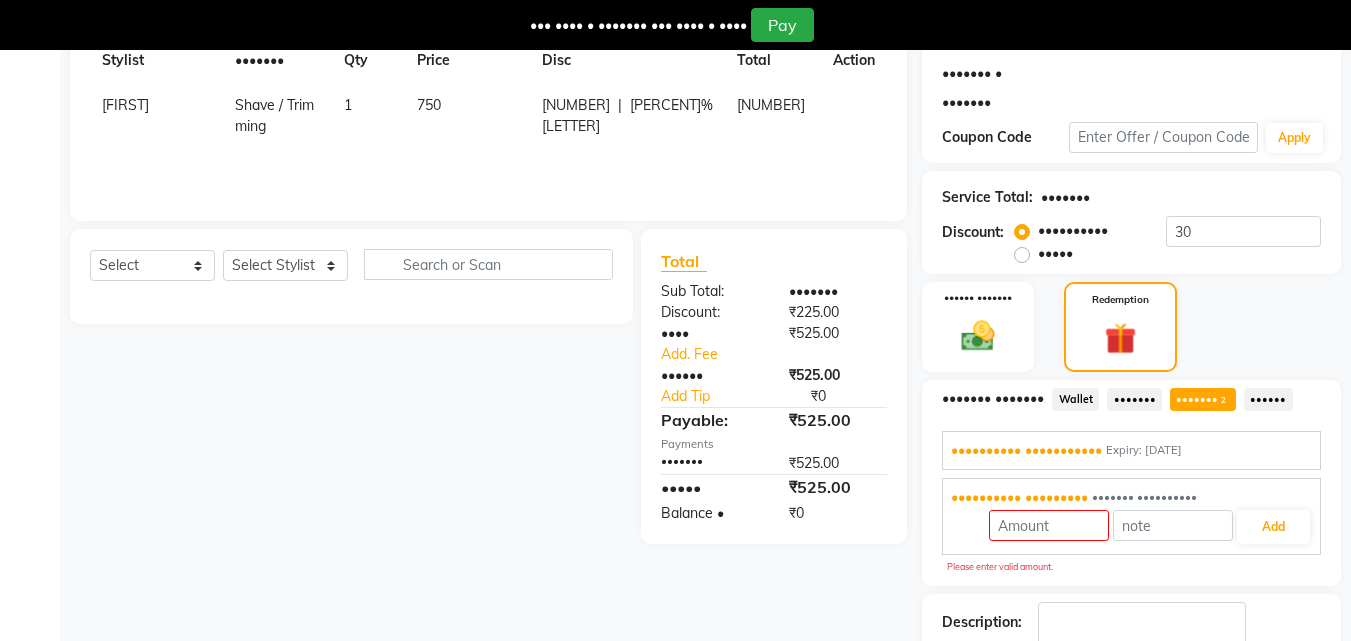 click on "Membership ([CURRENCY][NUMBER]) Expiry: [DATE] [CURRENCY][NUMBER] Applied" at bounding box center [1131, 450] 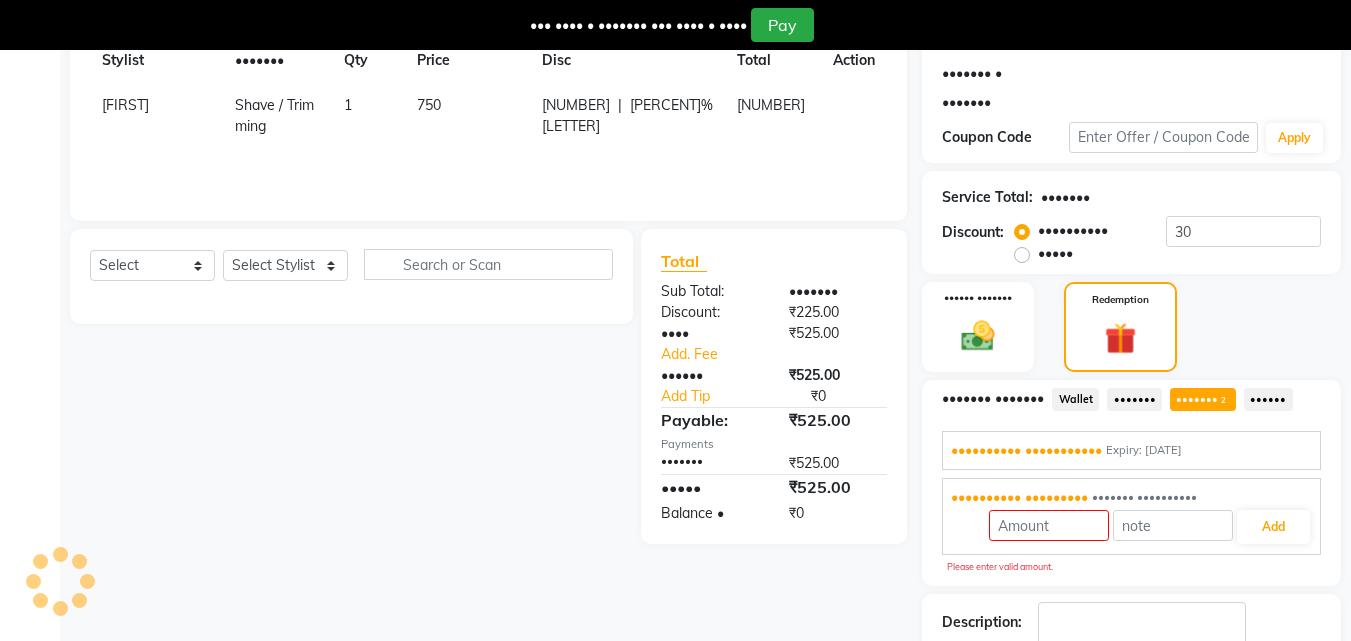 click on "Membership ([CURRENCY][NUMBER]) Expiry: [DATE] [CURRENCY][NUMBER] Applied" at bounding box center [1131, 450] 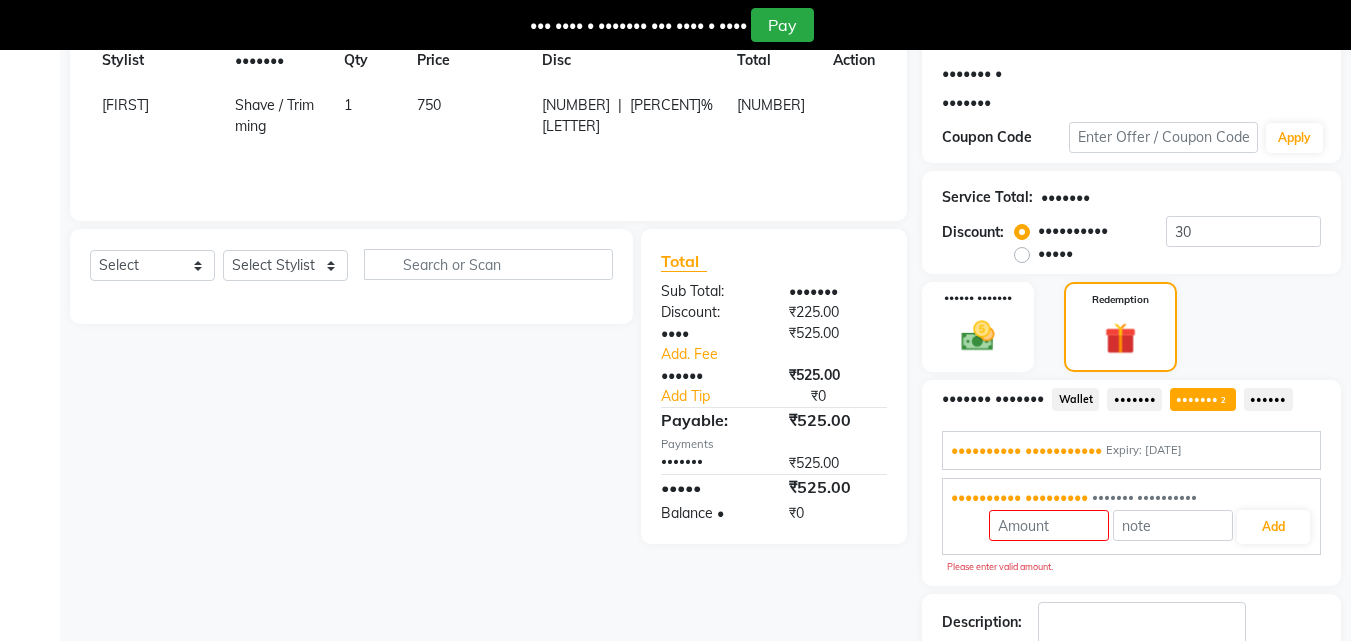 click on "Prepaid  2" at bounding box center [1203, 399] 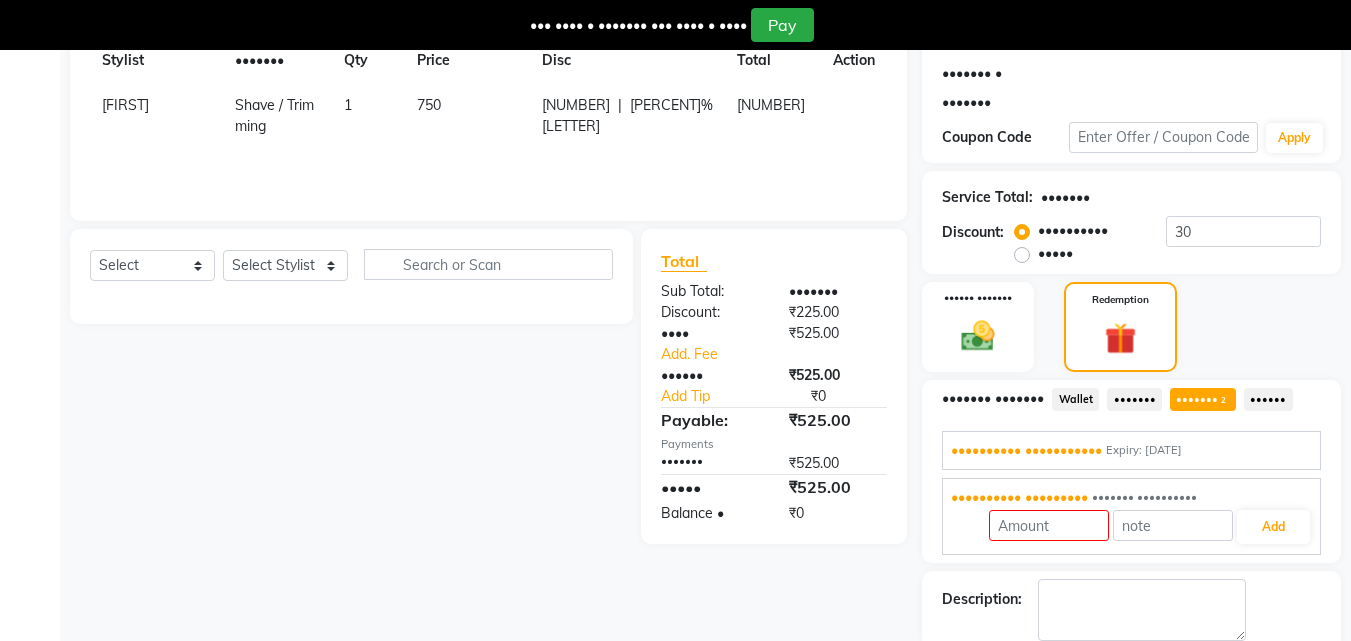 click at bounding box center (843, 463) 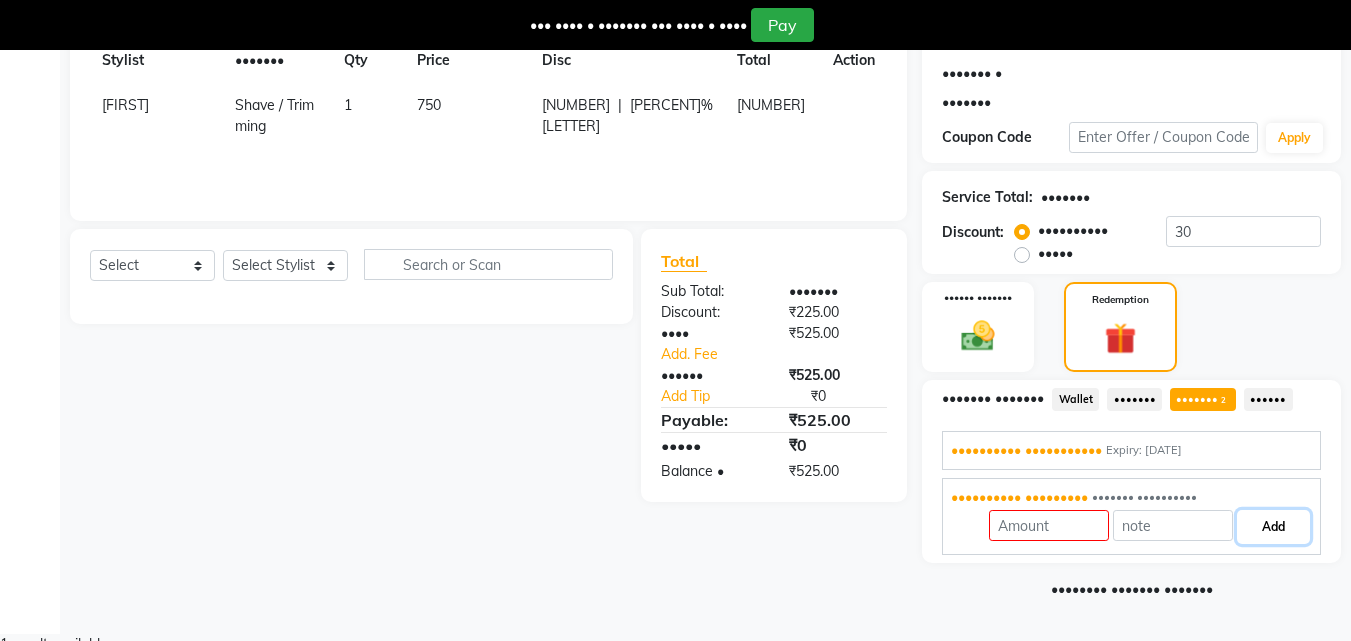 click on "Add" at bounding box center [1273, 527] 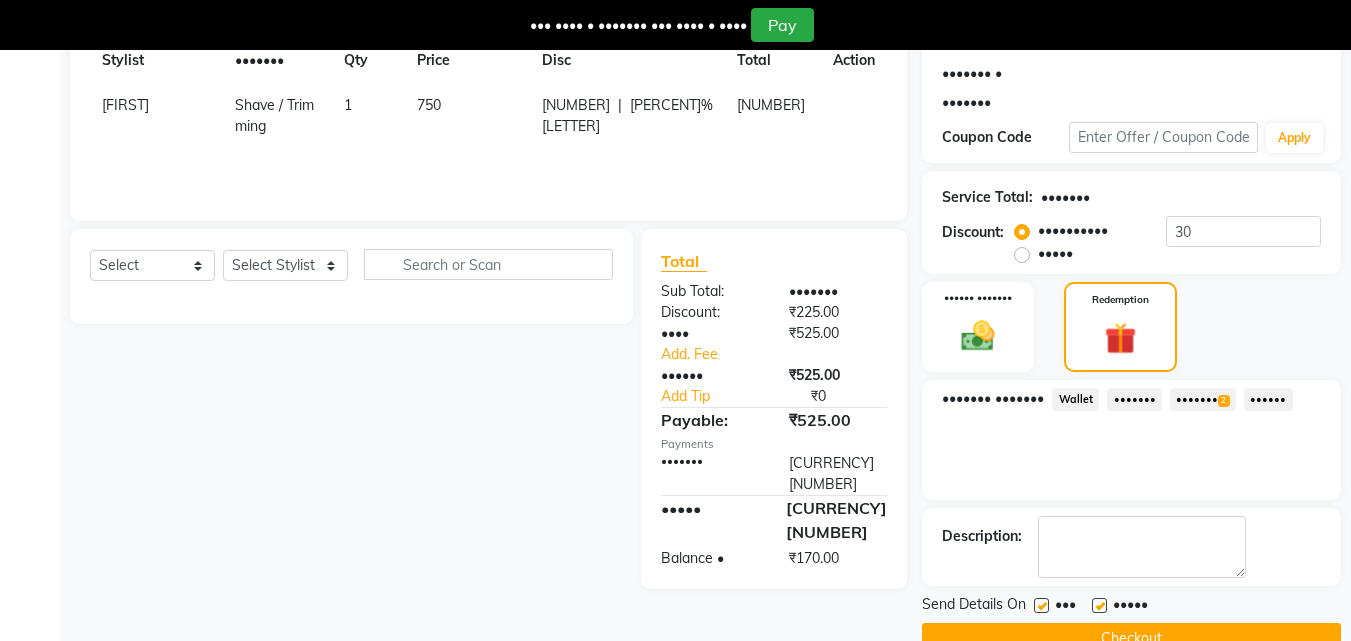 click on "Prepaid  2" at bounding box center [1075, 399] 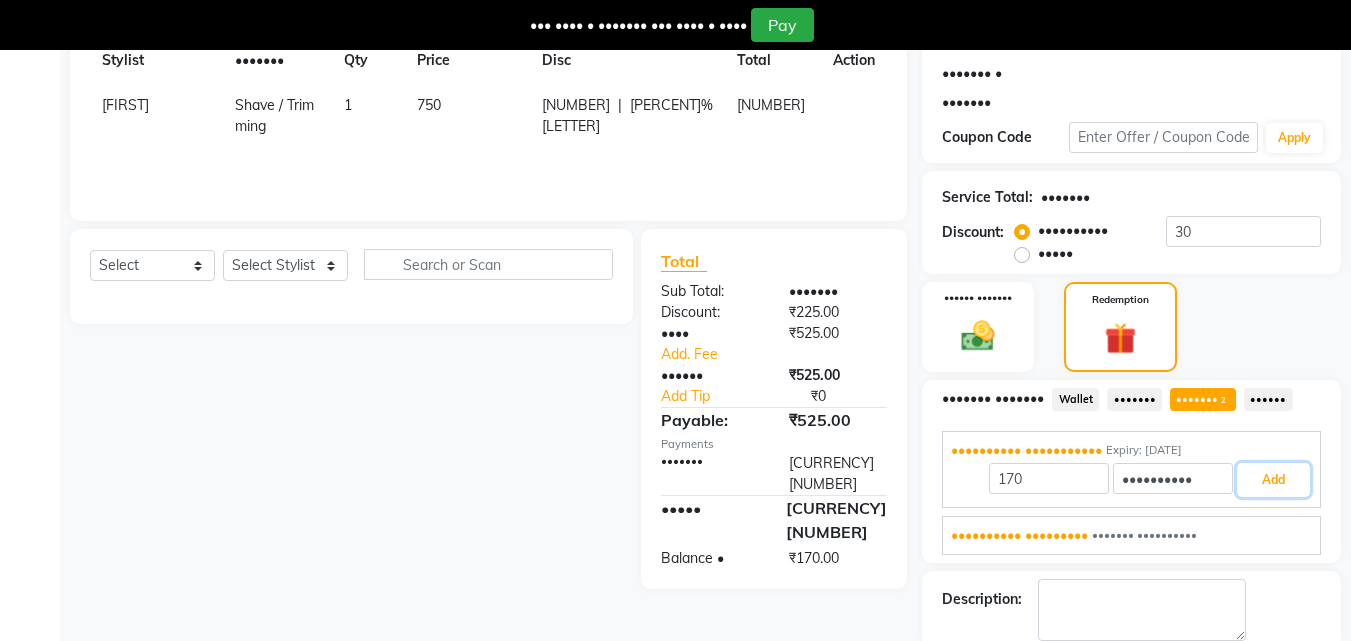 click on "Add" at bounding box center (1273, 480) 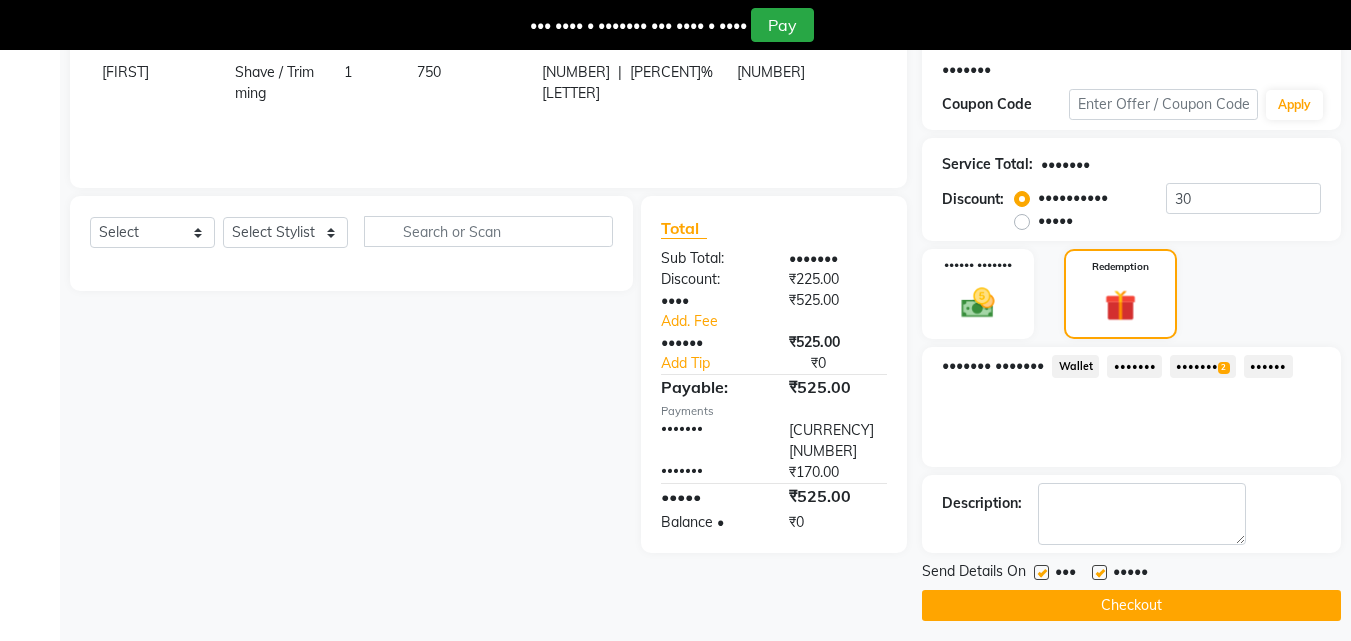 scroll, scrollTop: 348, scrollLeft: 0, axis: vertical 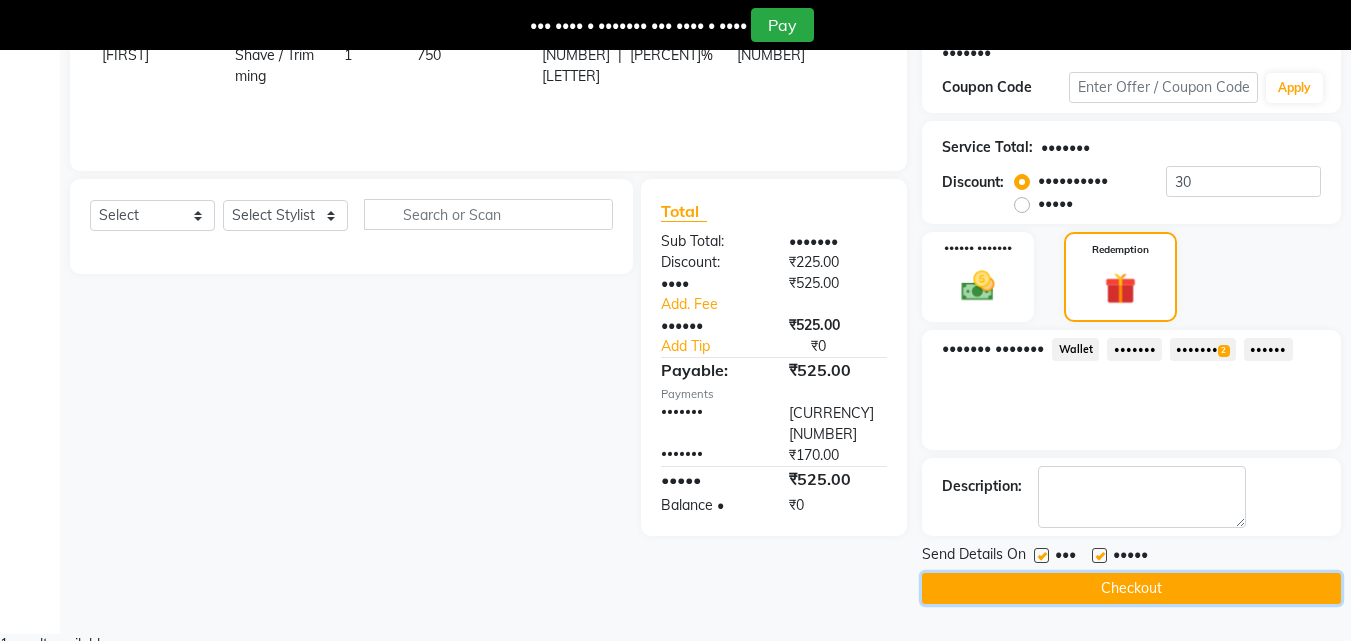 click on "Checkout" at bounding box center [1131, 588] 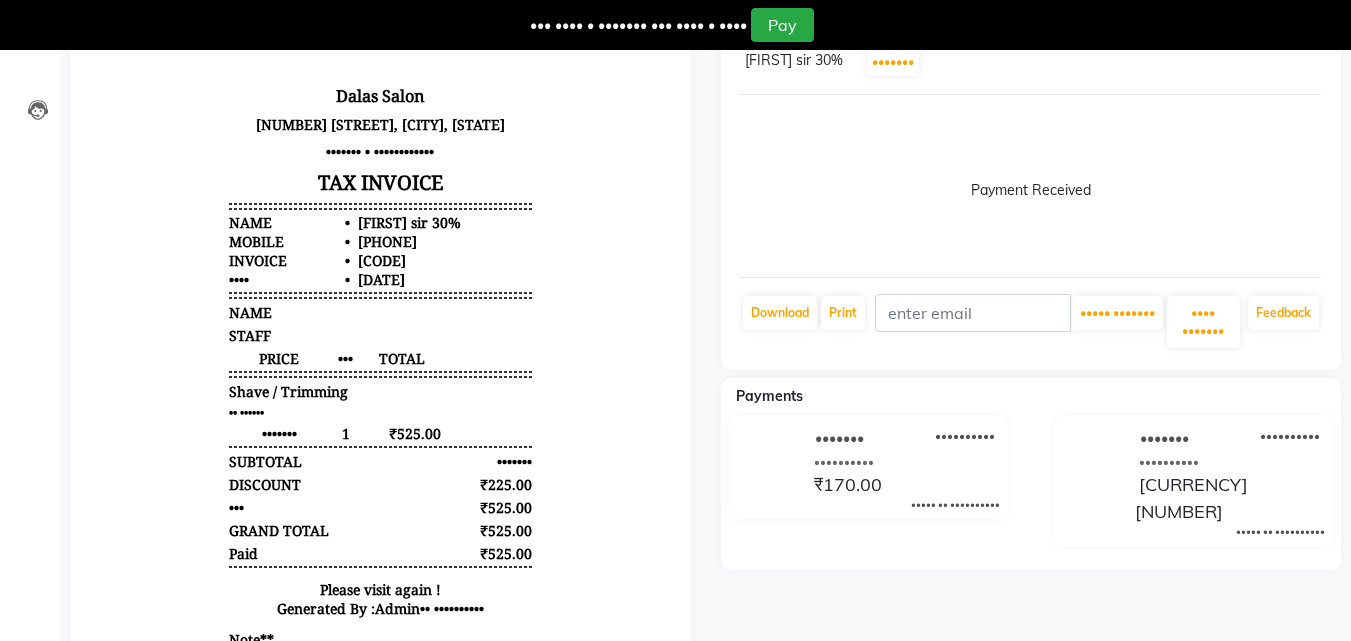 scroll, scrollTop: 0, scrollLeft: 0, axis: both 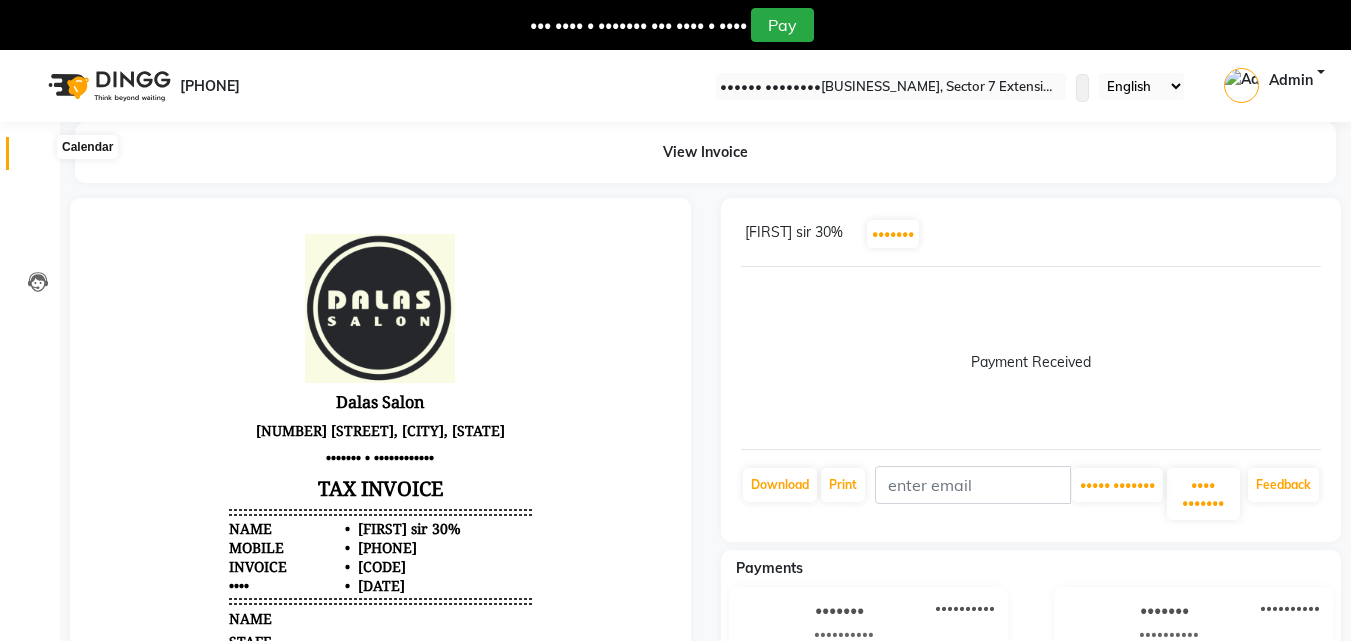 click at bounding box center (37, 158) 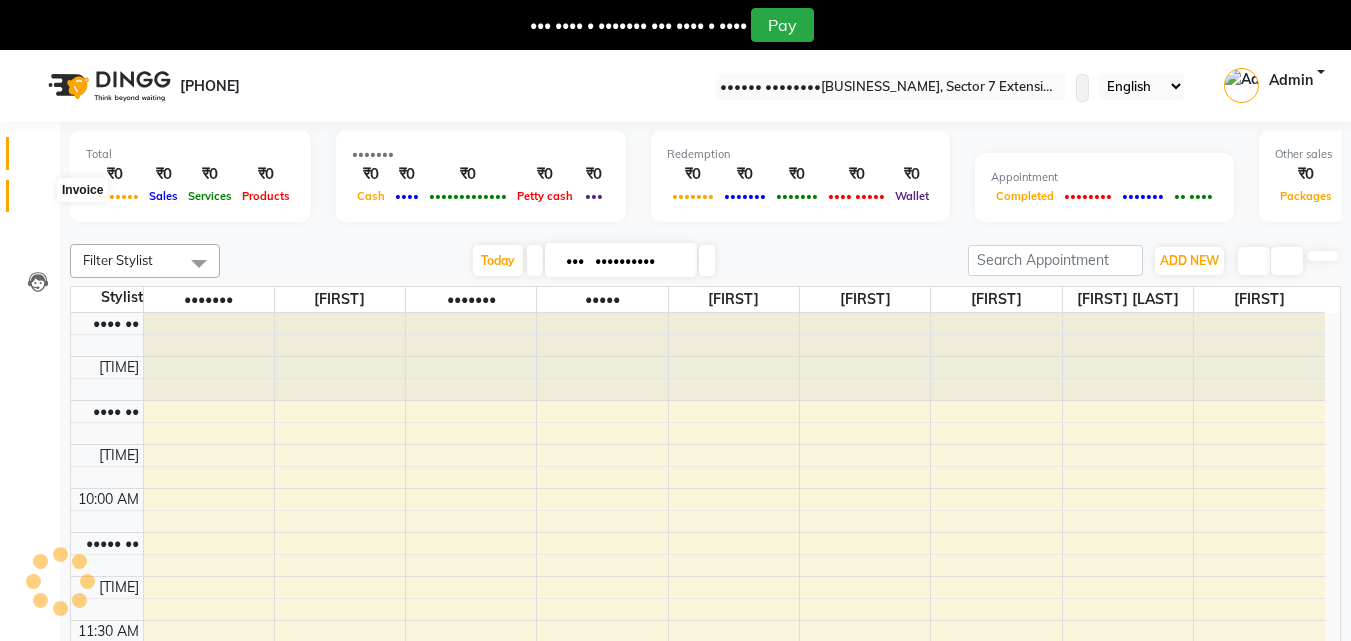 scroll, scrollTop: 529, scrollLeft: 0, axis: vertical 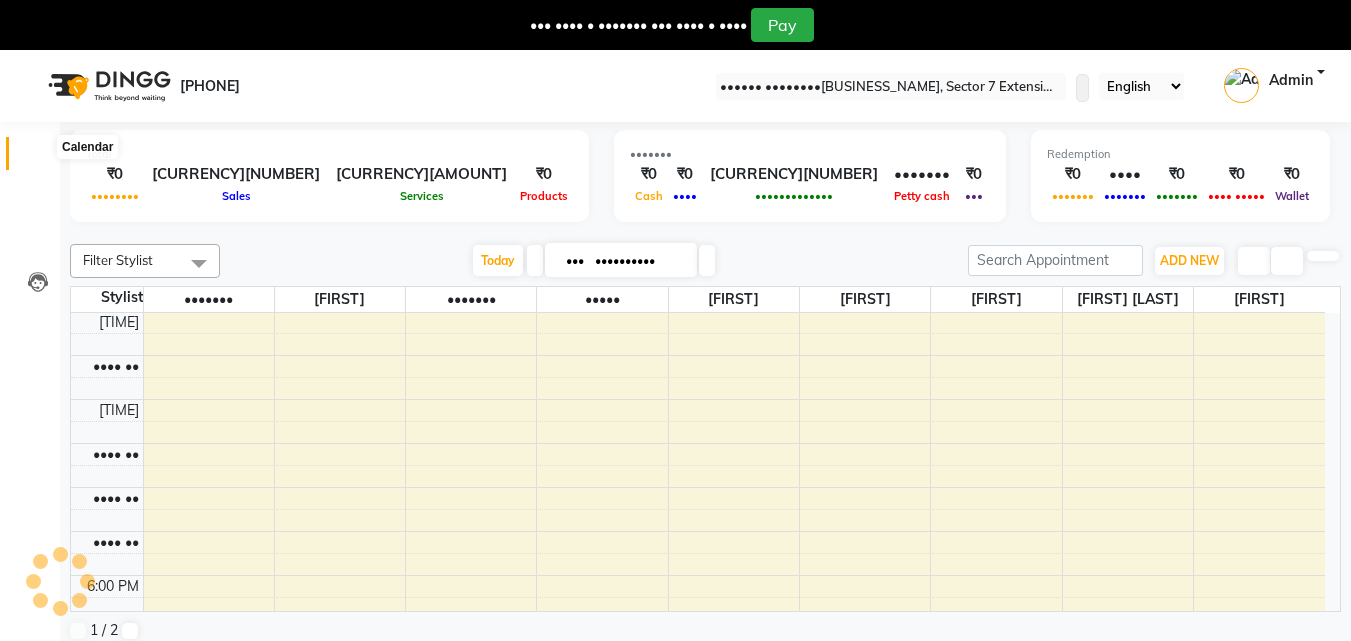 click at bounding box center [38, 158] 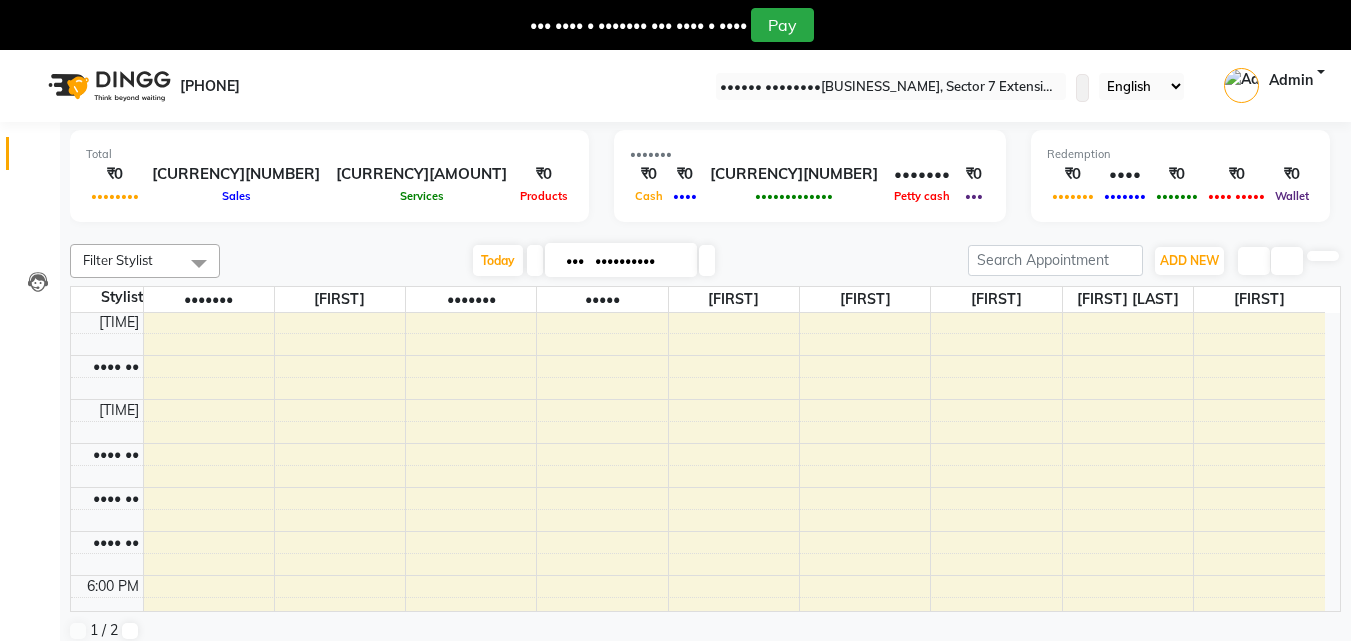 scroll, scrollTop: 0, scrollLeft: 0, axis: both 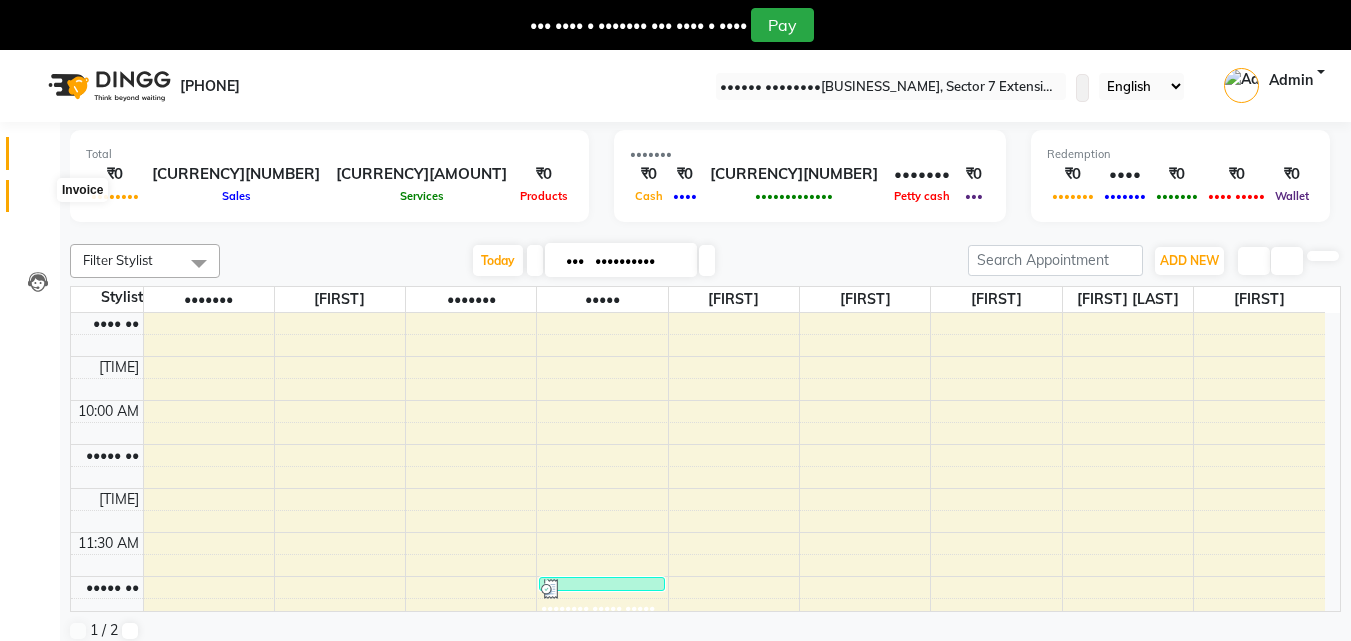 click at bounding box center (38, 201) 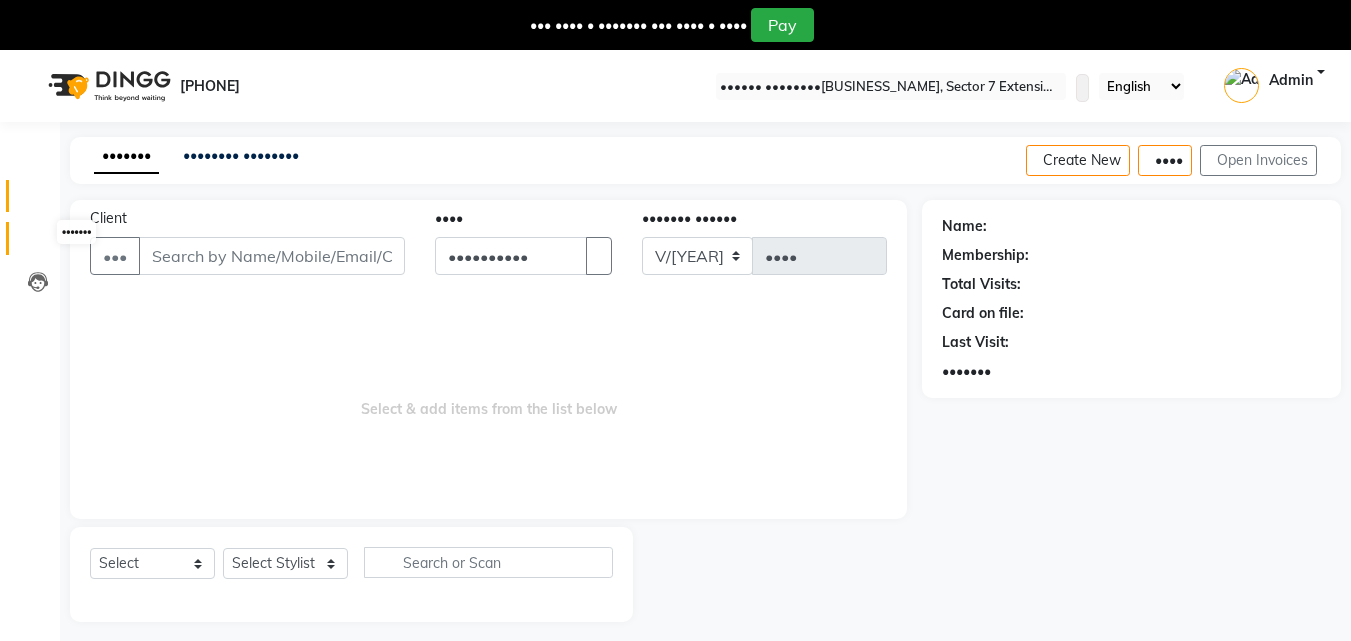 click at bounding box center (38, 243) 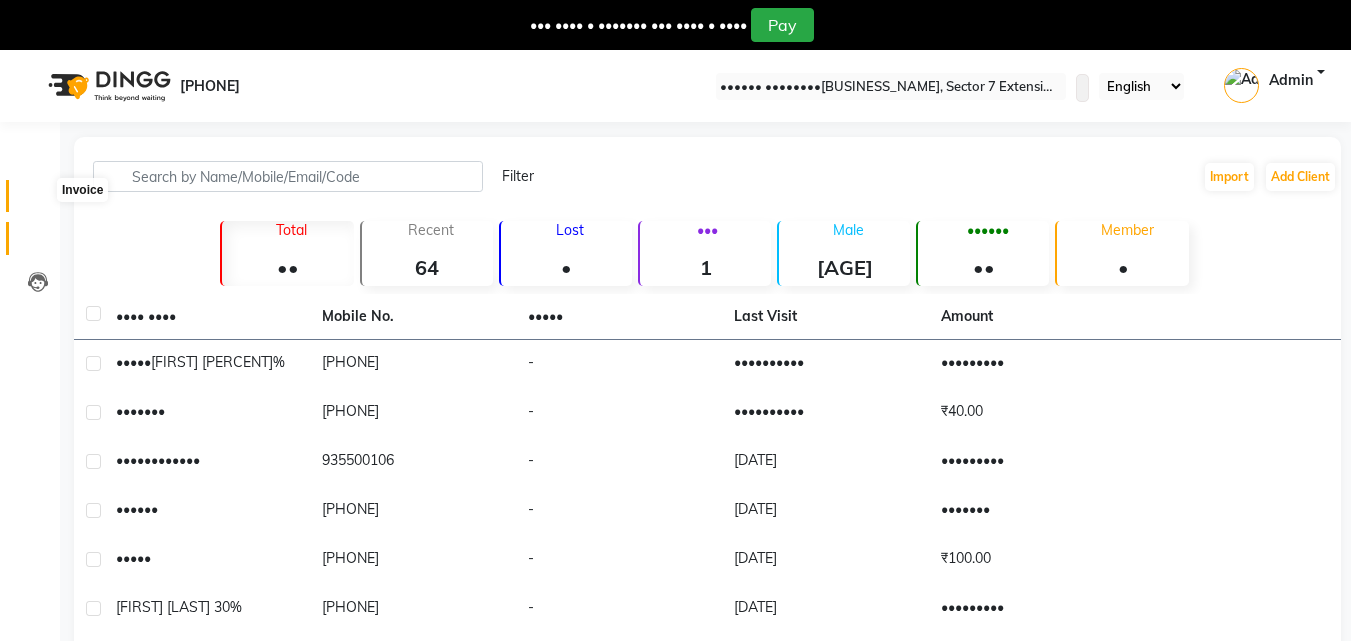 click at bounding box center (37, 201) 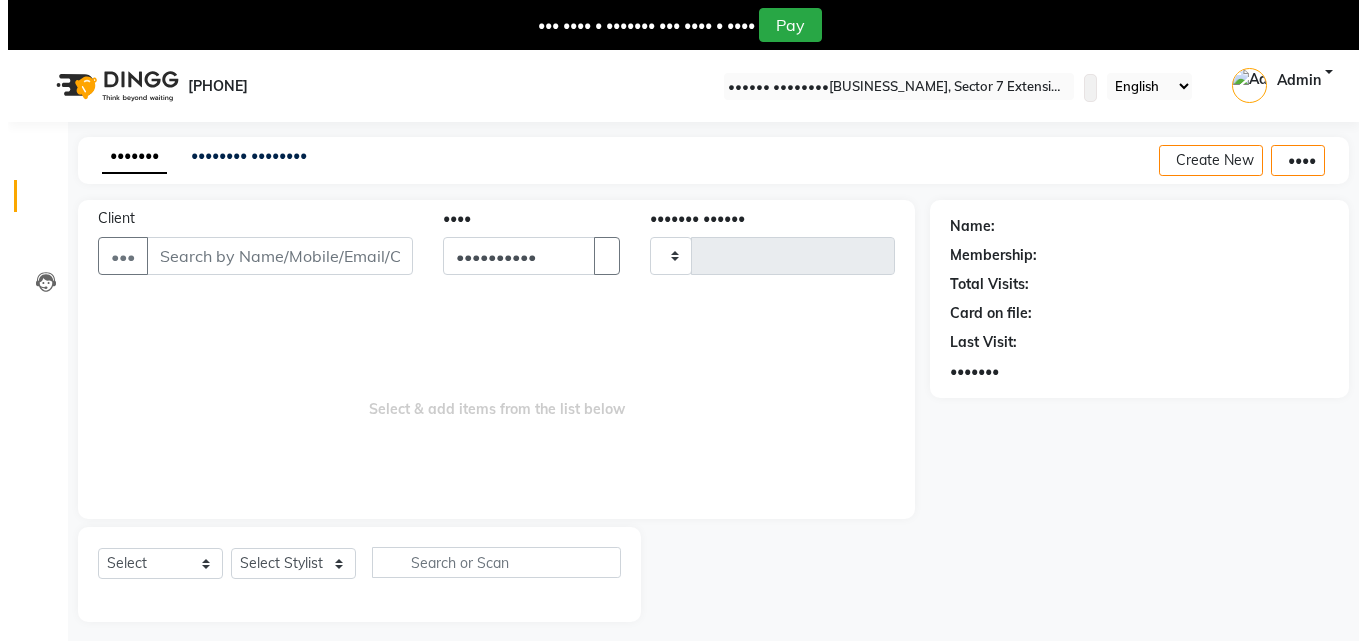 scroll, scrollTop: 50, scrollLeft: 0, axis: vertical 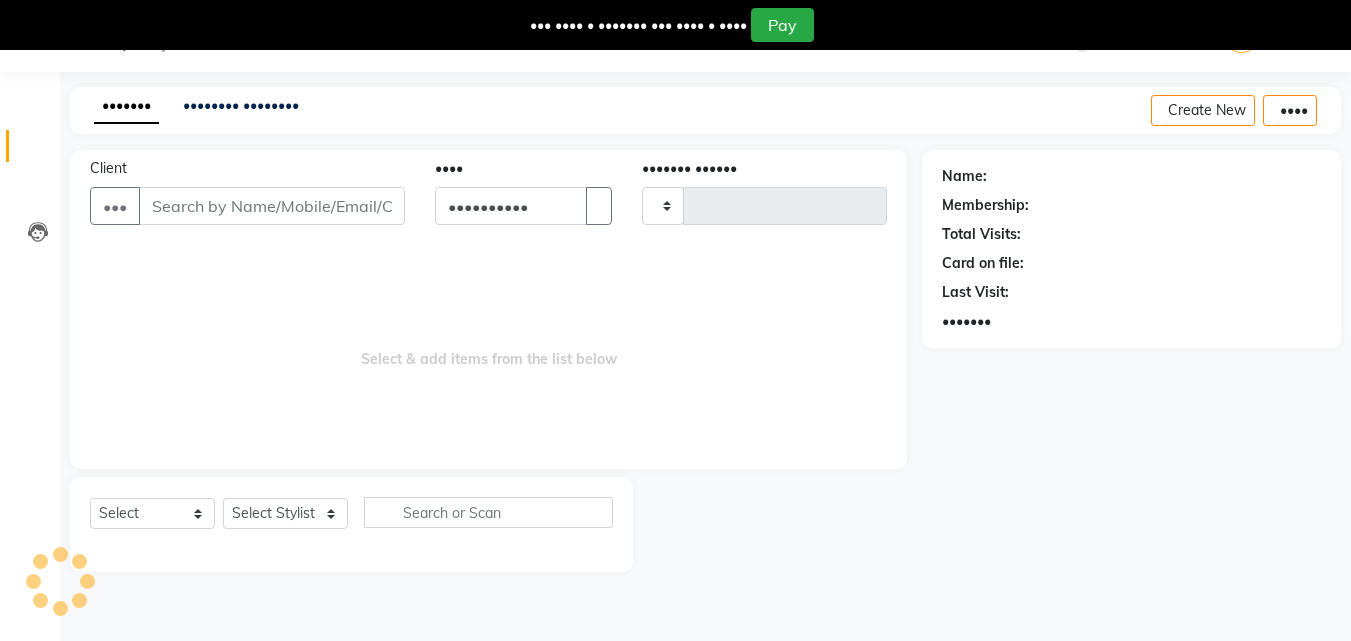 click on "Client" at bounding box center (272, 206) 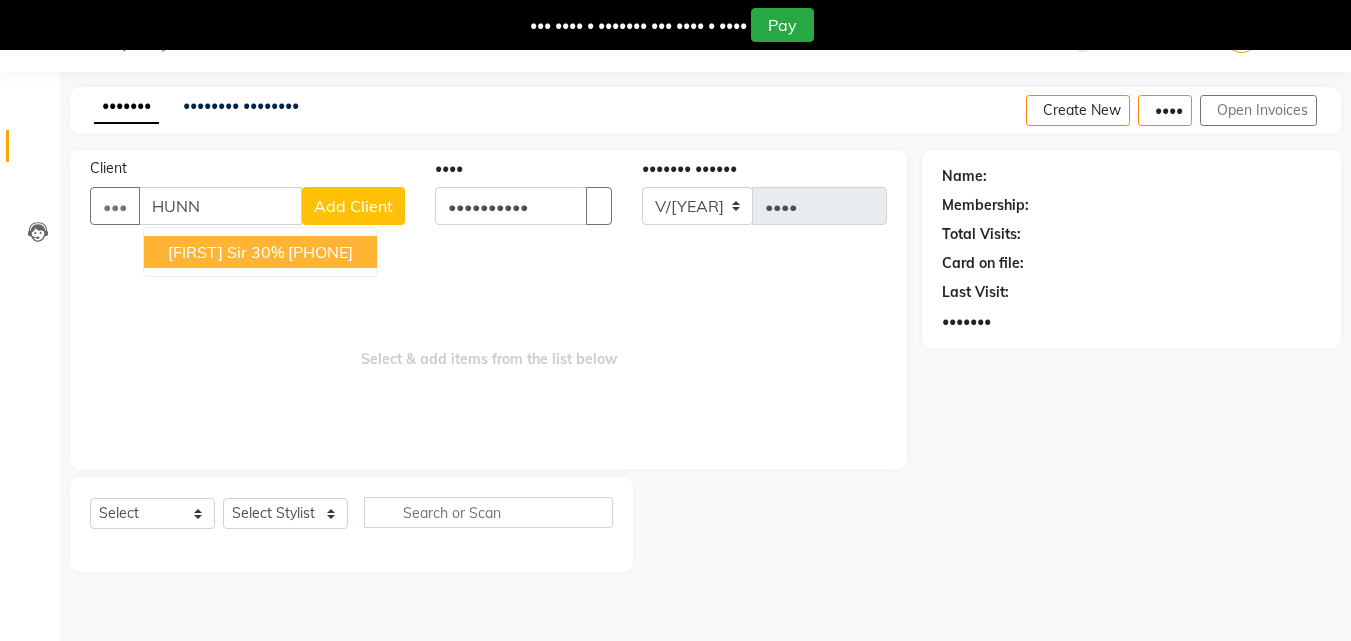 click on "[FIRST] sir 30%" at bounding box center [226, 252] 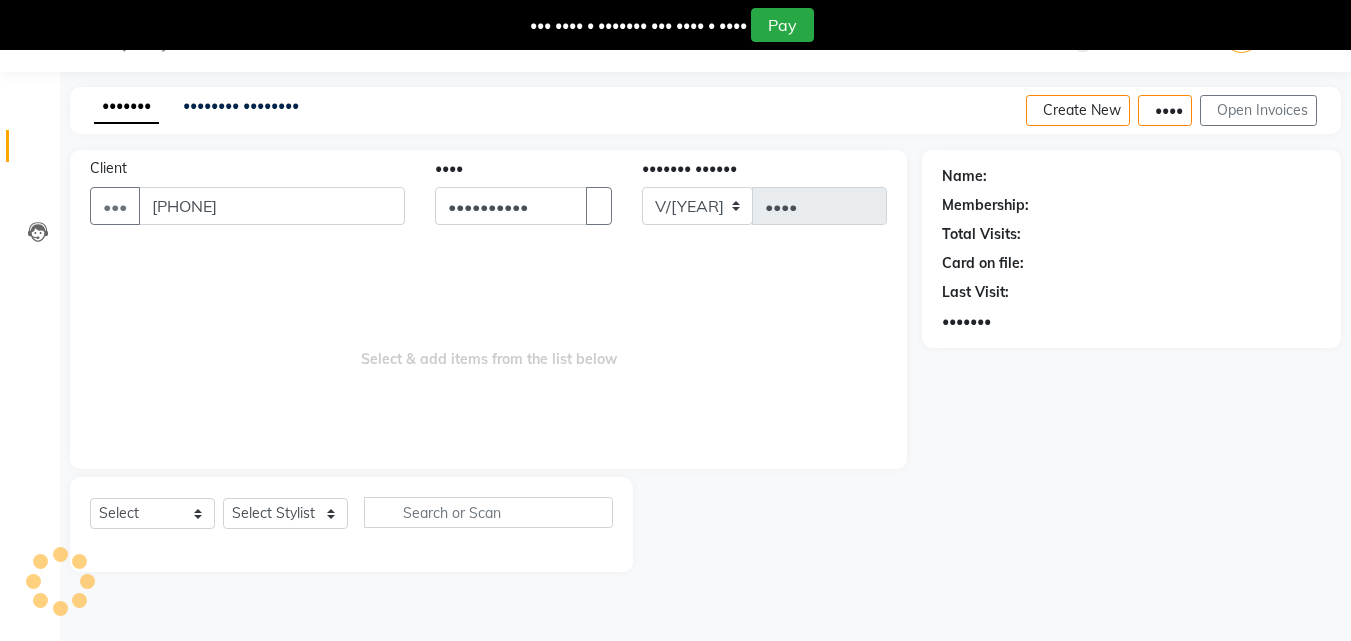 type on "[PHONE]" 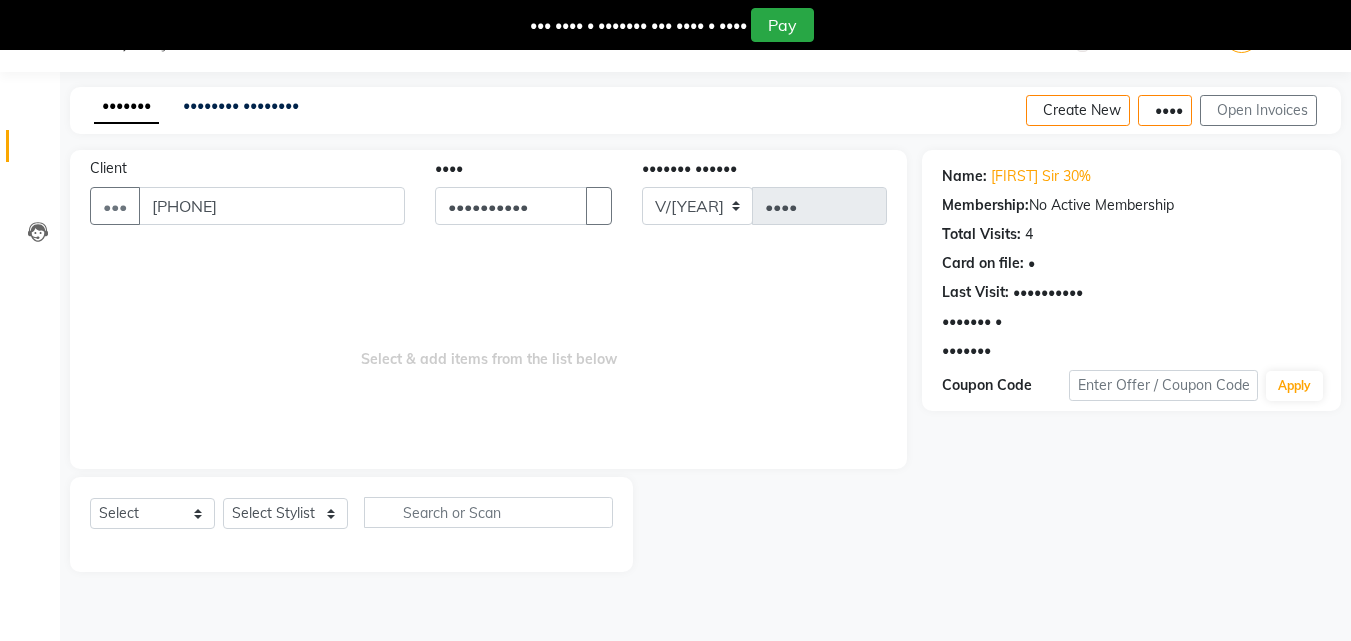 click at bounding box center (991, 351) 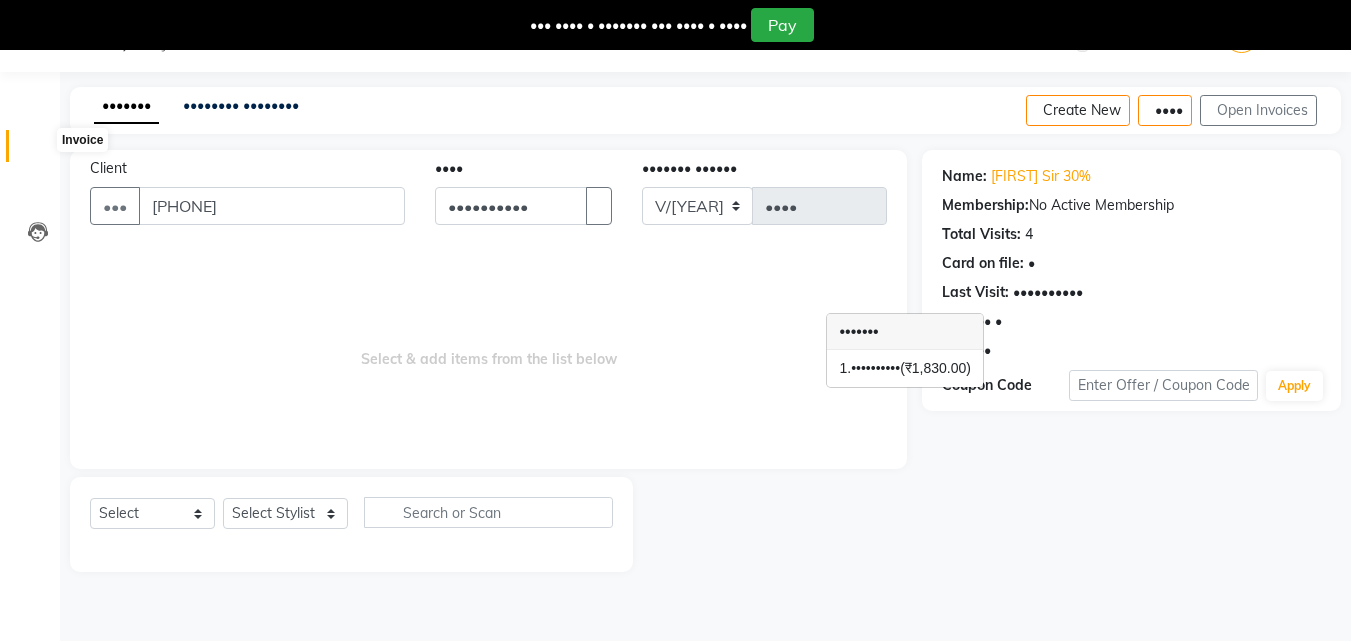 click at bounding box center (38, 151) 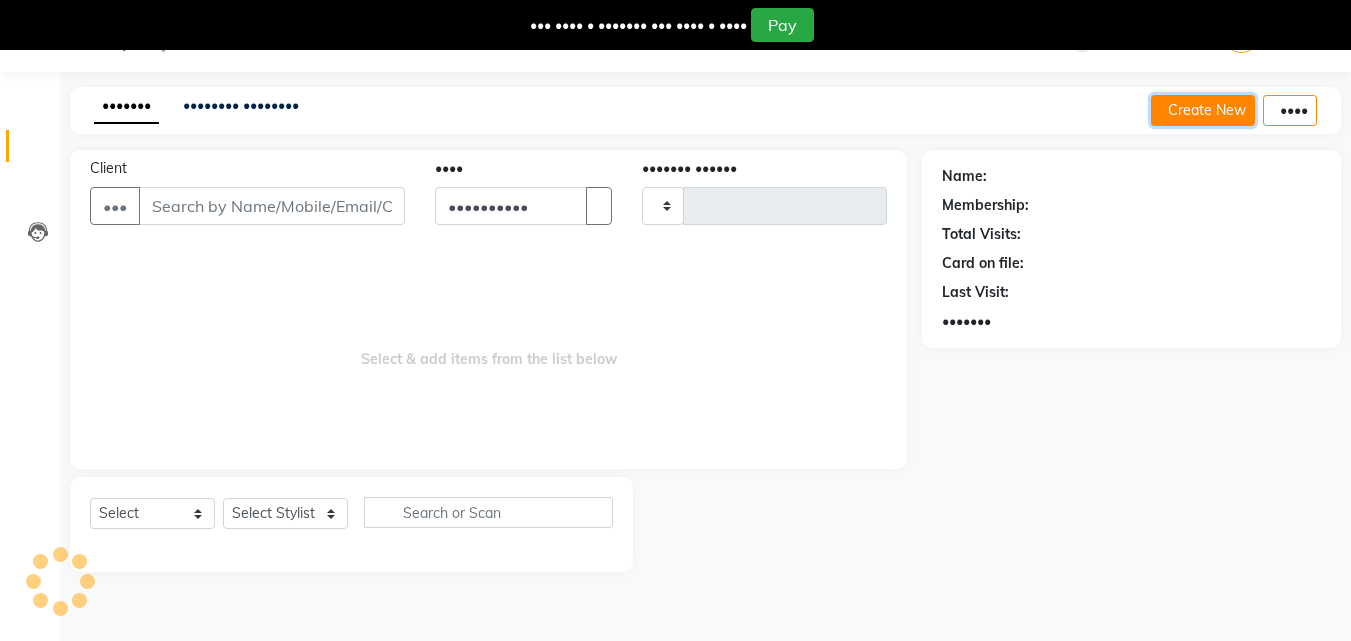 click on "Create New" at bounding box center [1203, 110] 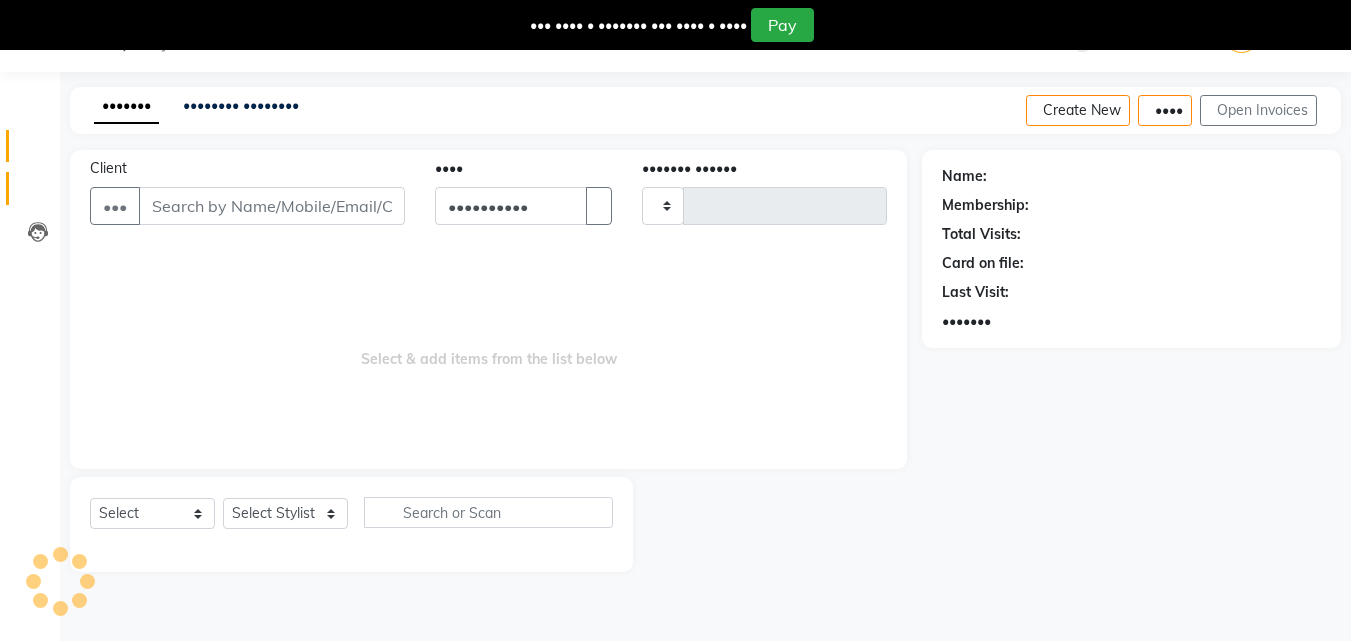 click at bounding box center (38, 193) 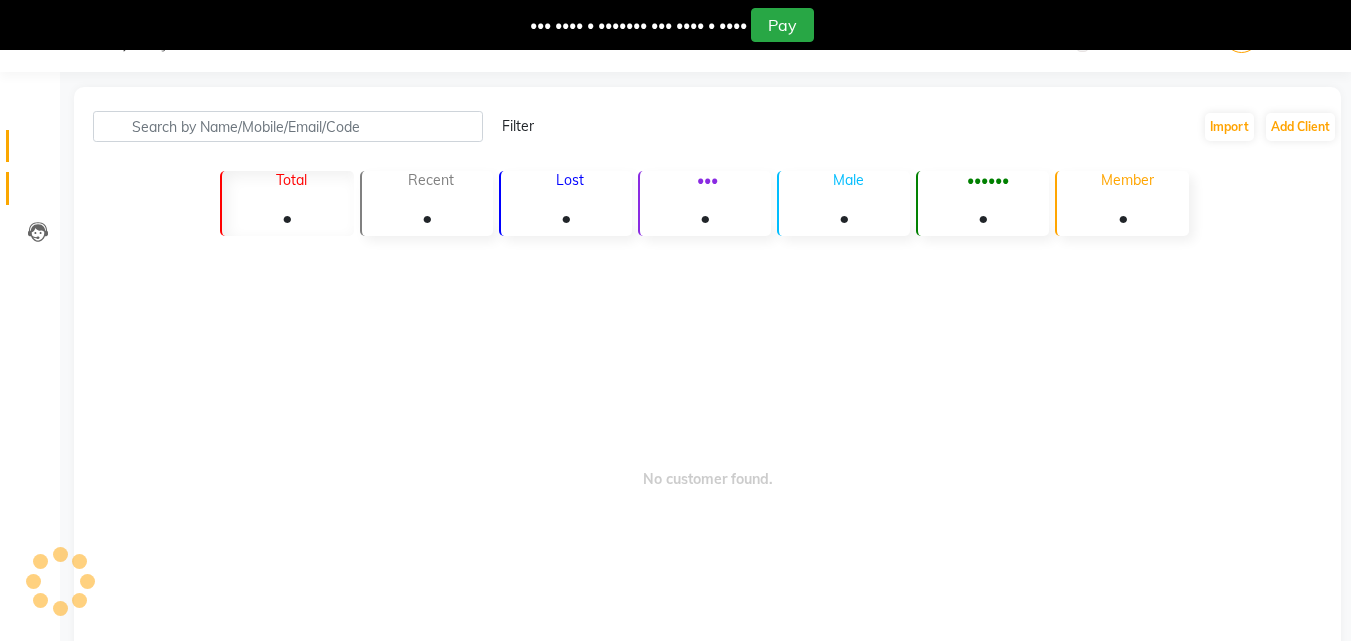 click at bounding box center [37, 151] 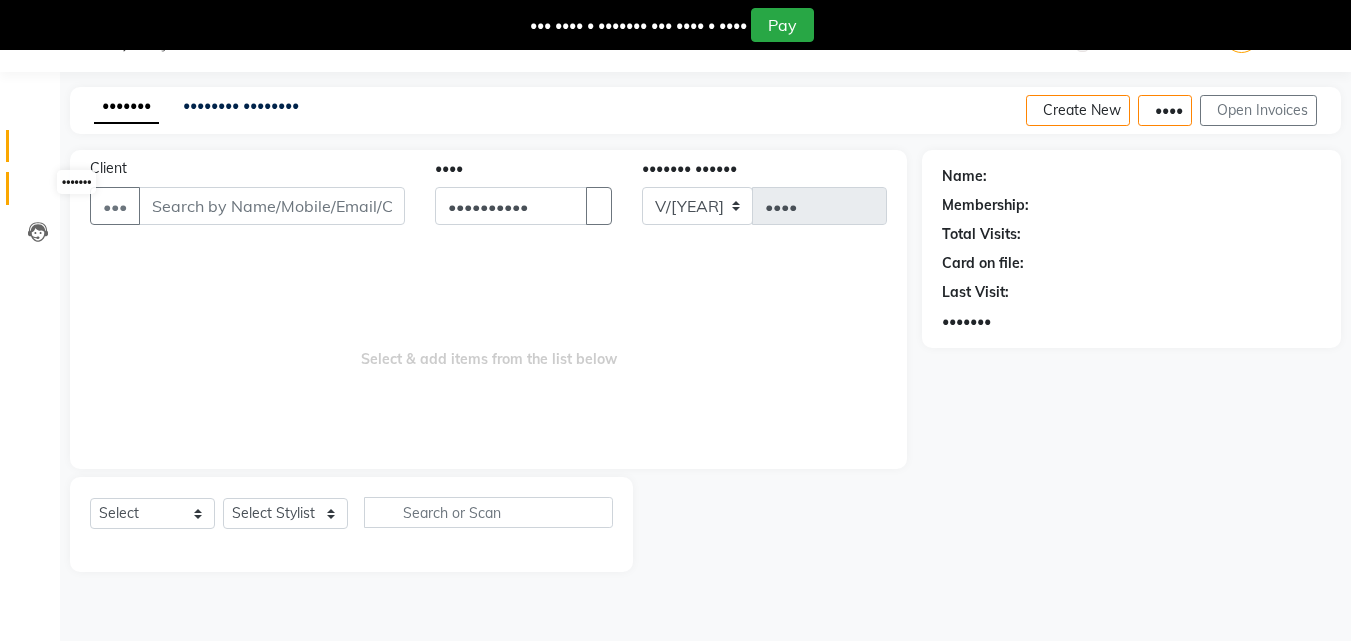 click at bounding box center (38, 193) 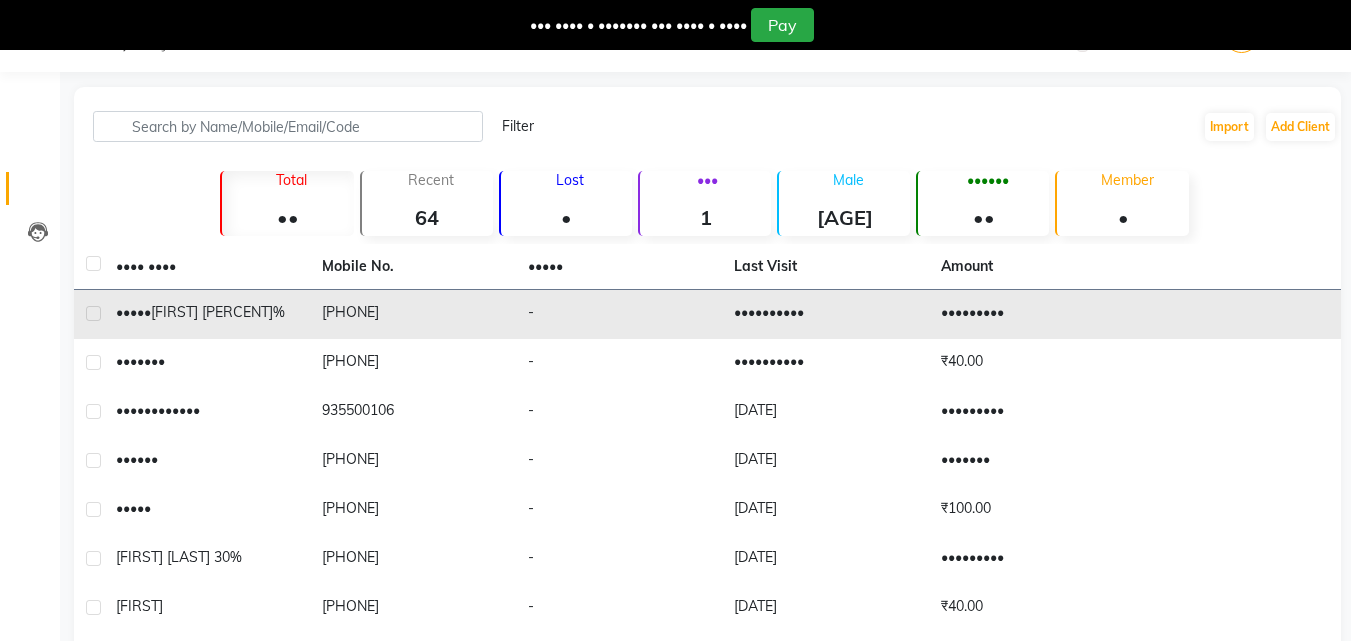 click on "[PHONE]" at bounding box center (413, 314) 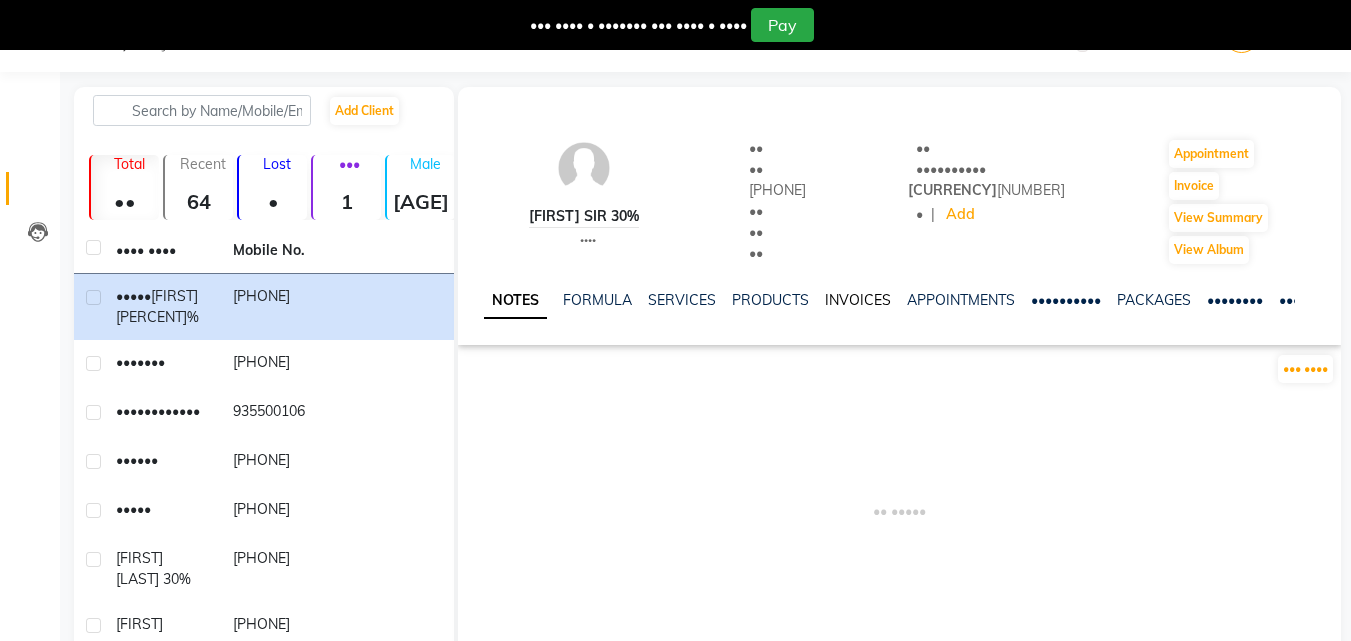 click on "INVOICES" at bounding box center [858, 300] 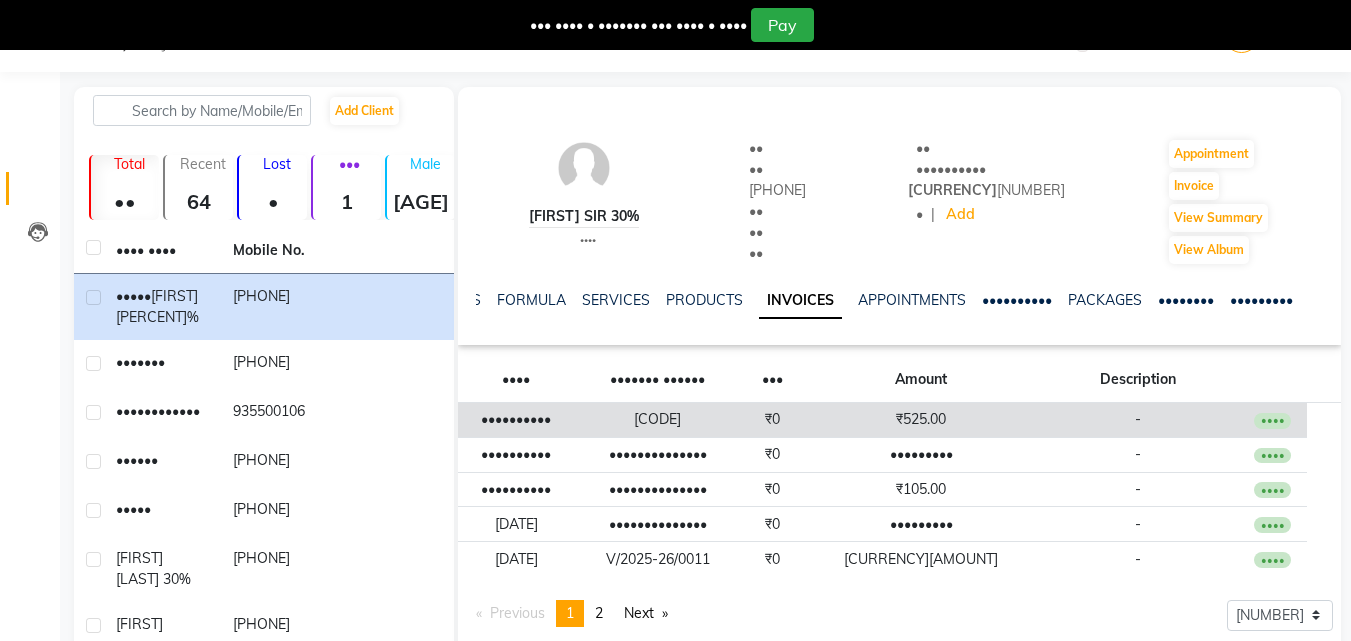 click on "••••" at bounding box center (1272, 421) 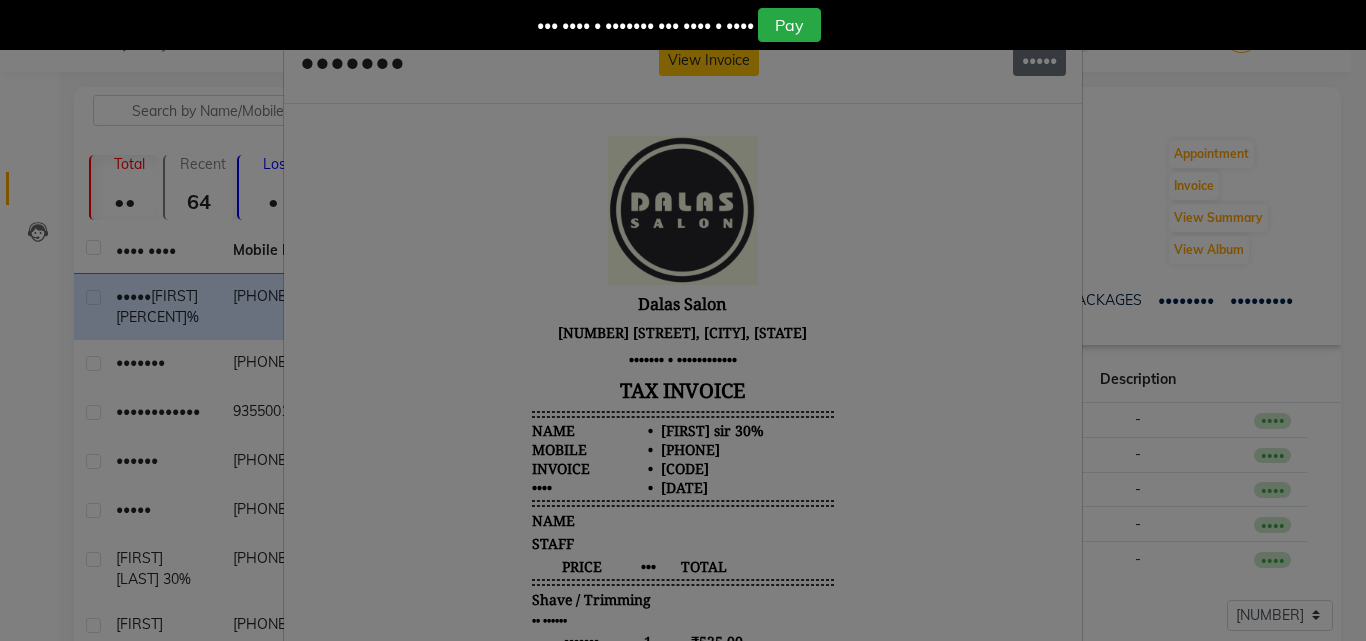 scroll, scrollTop: 0, scrollLeft: 0, axis: both 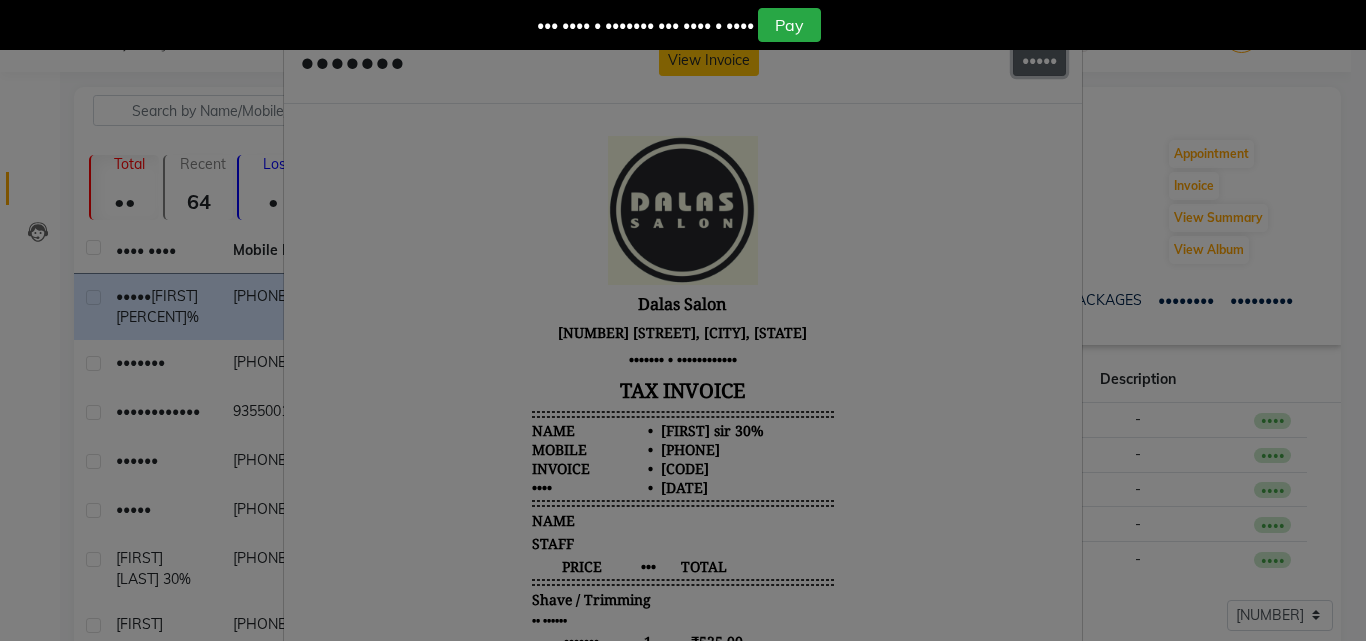 click on "•••••" at bounding box center (1039, 60) 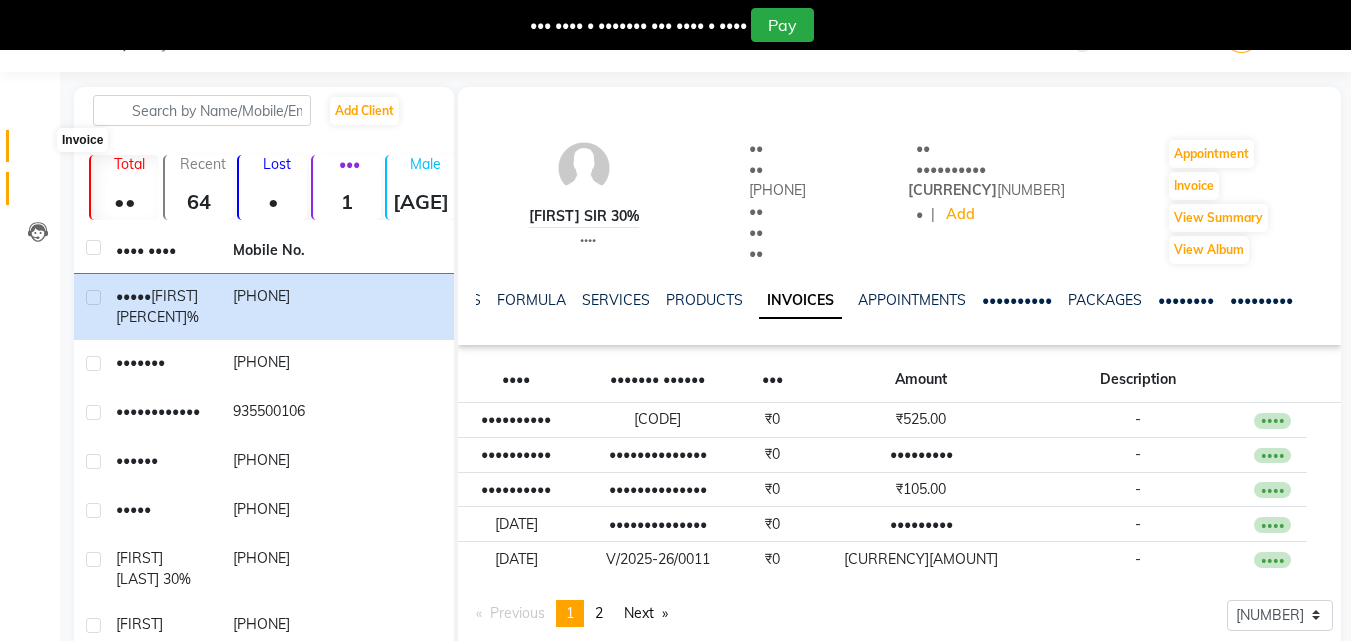 click at bounding box center (38, 151) 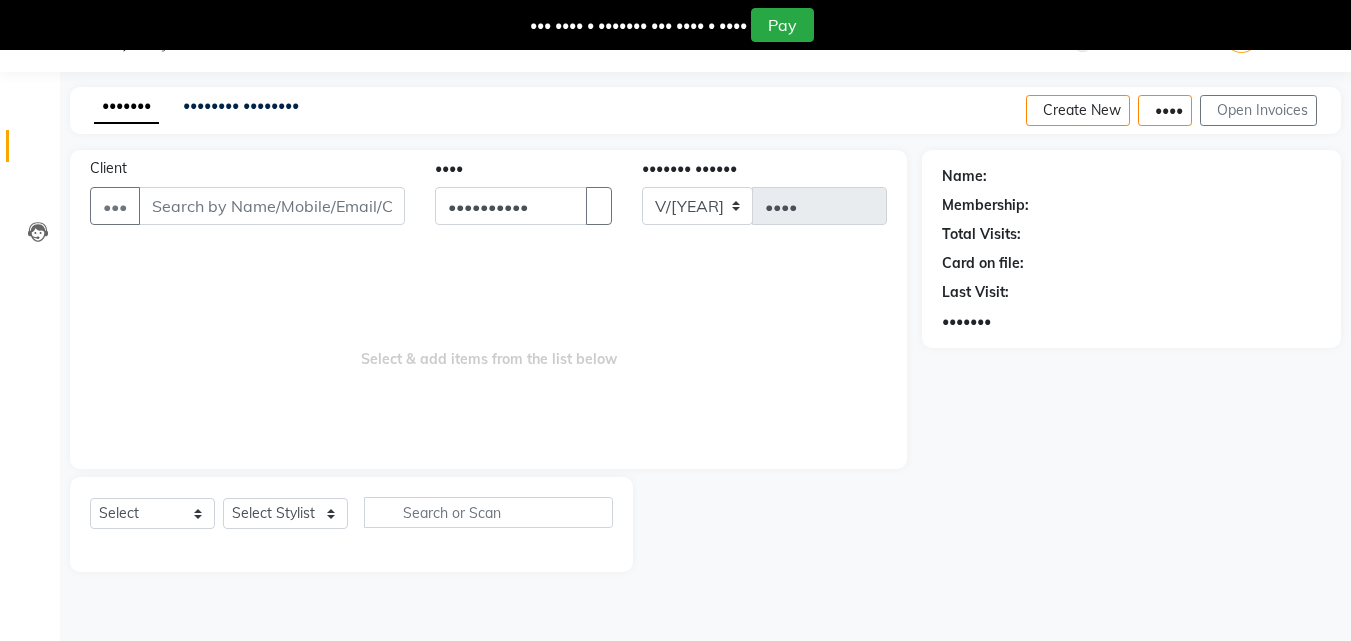 click on "Client" at bounding box center [272, 206] 